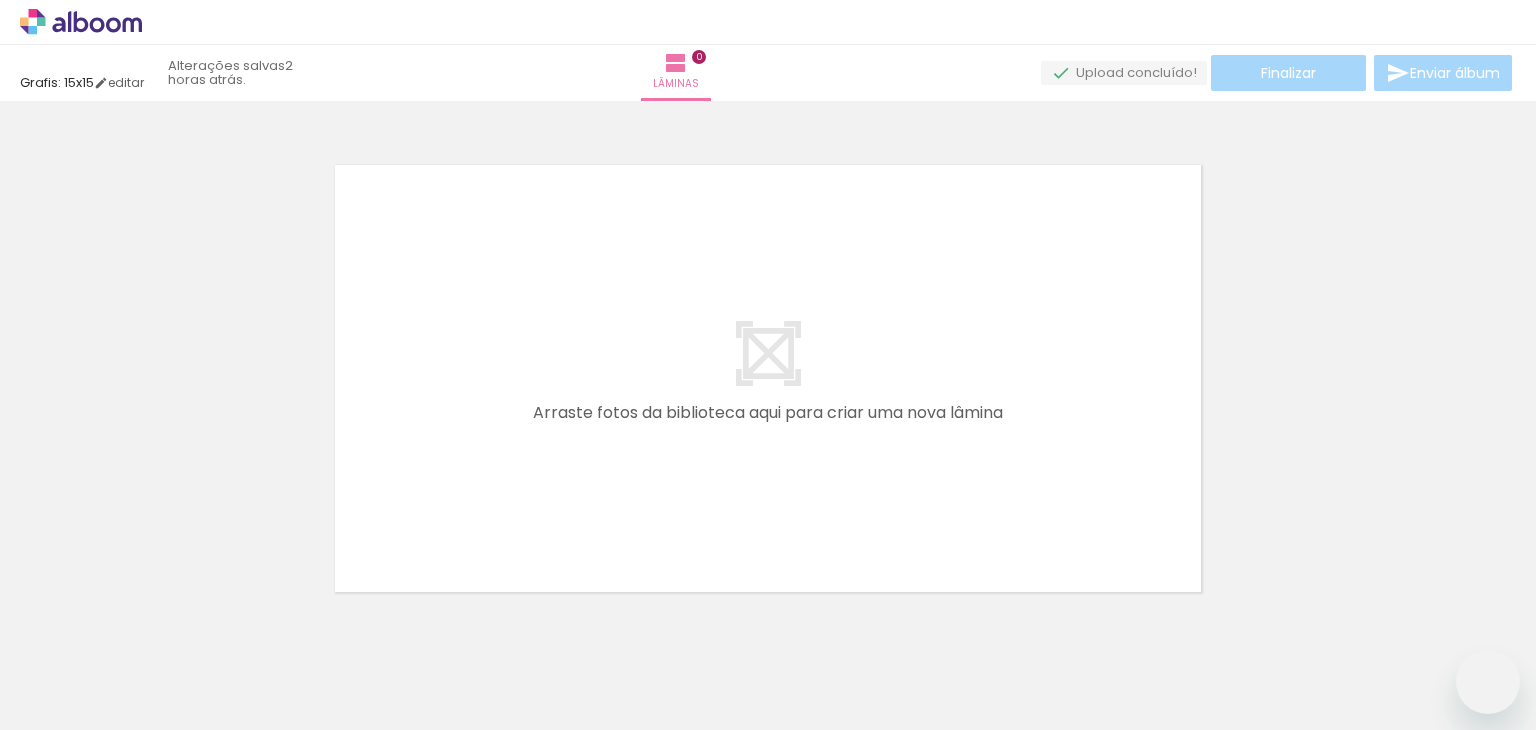 scroll, scrollTop: 0, scrollLeft: 0, axis: both 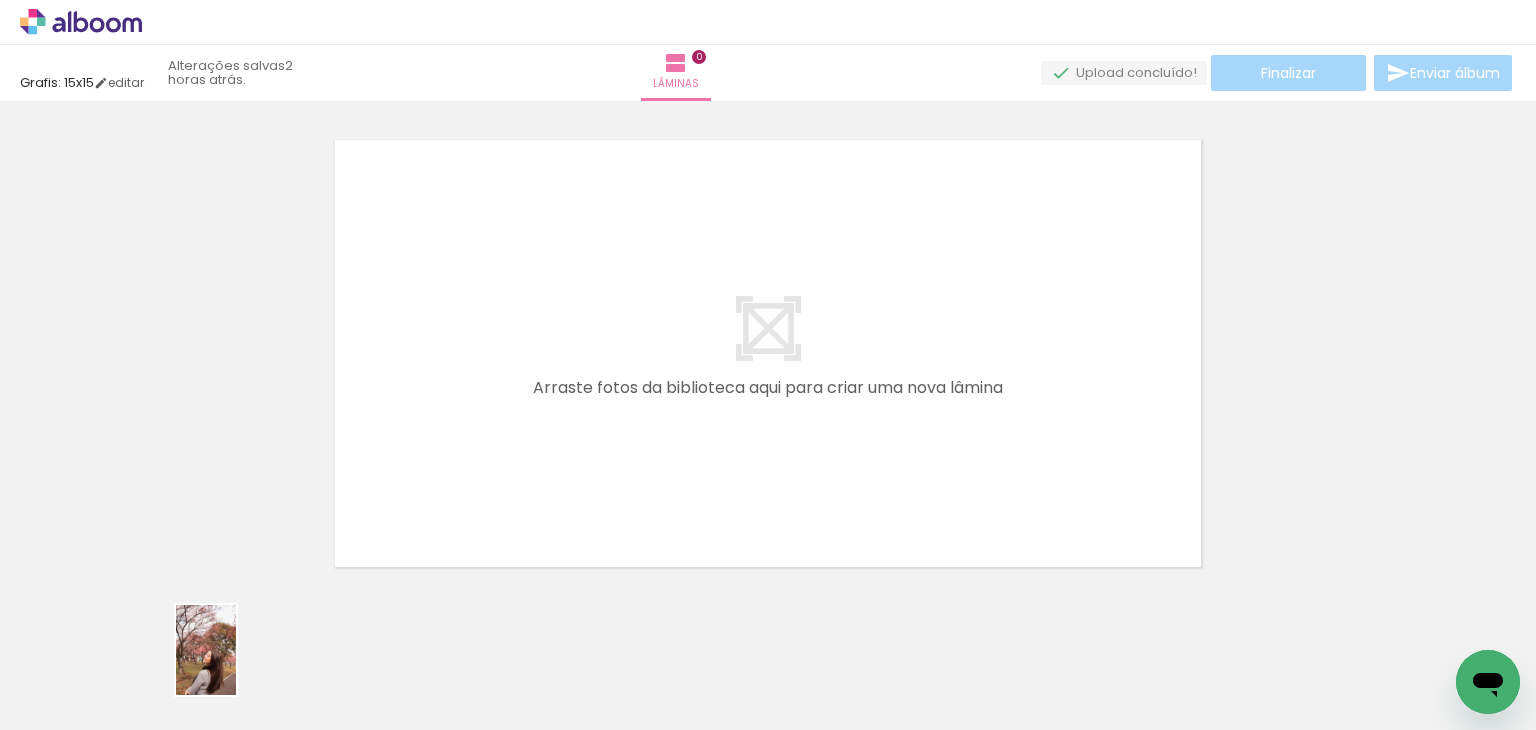 click at bounding box center [200, 662] 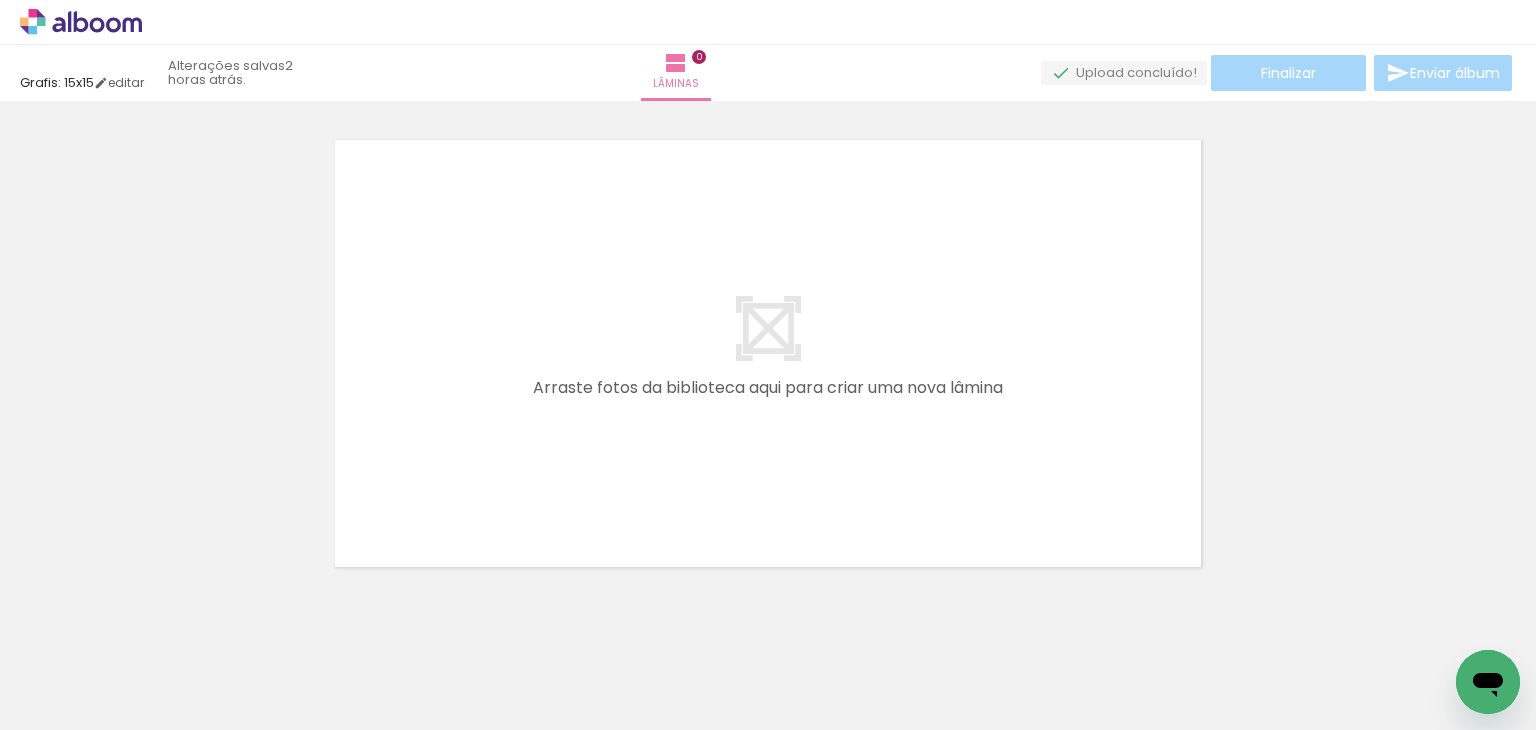 click at bounding box center (200, 662) 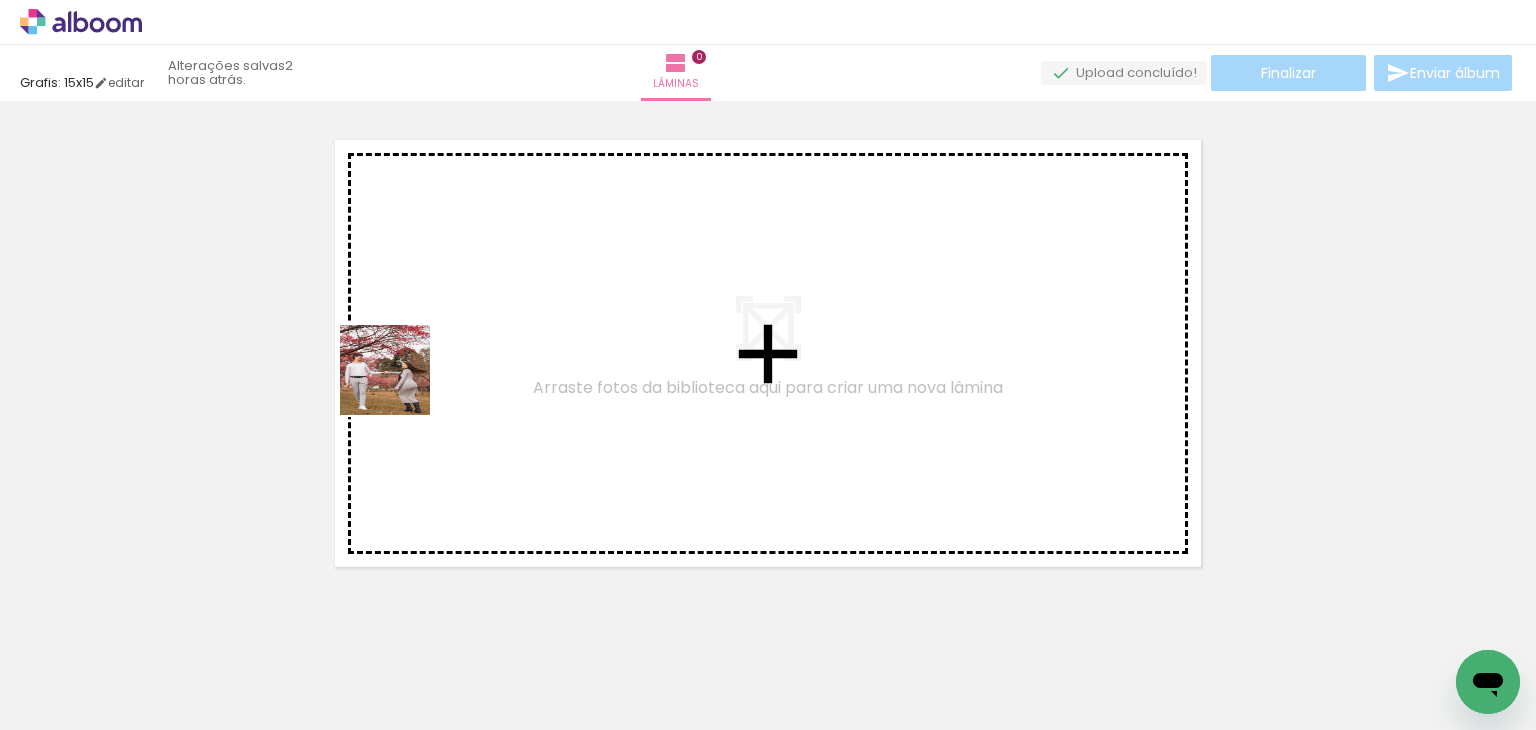 drag, startPoint x: 315, startPoint y: 669, endPoint x: 420, endPoint y: 344, distance: 341.54062 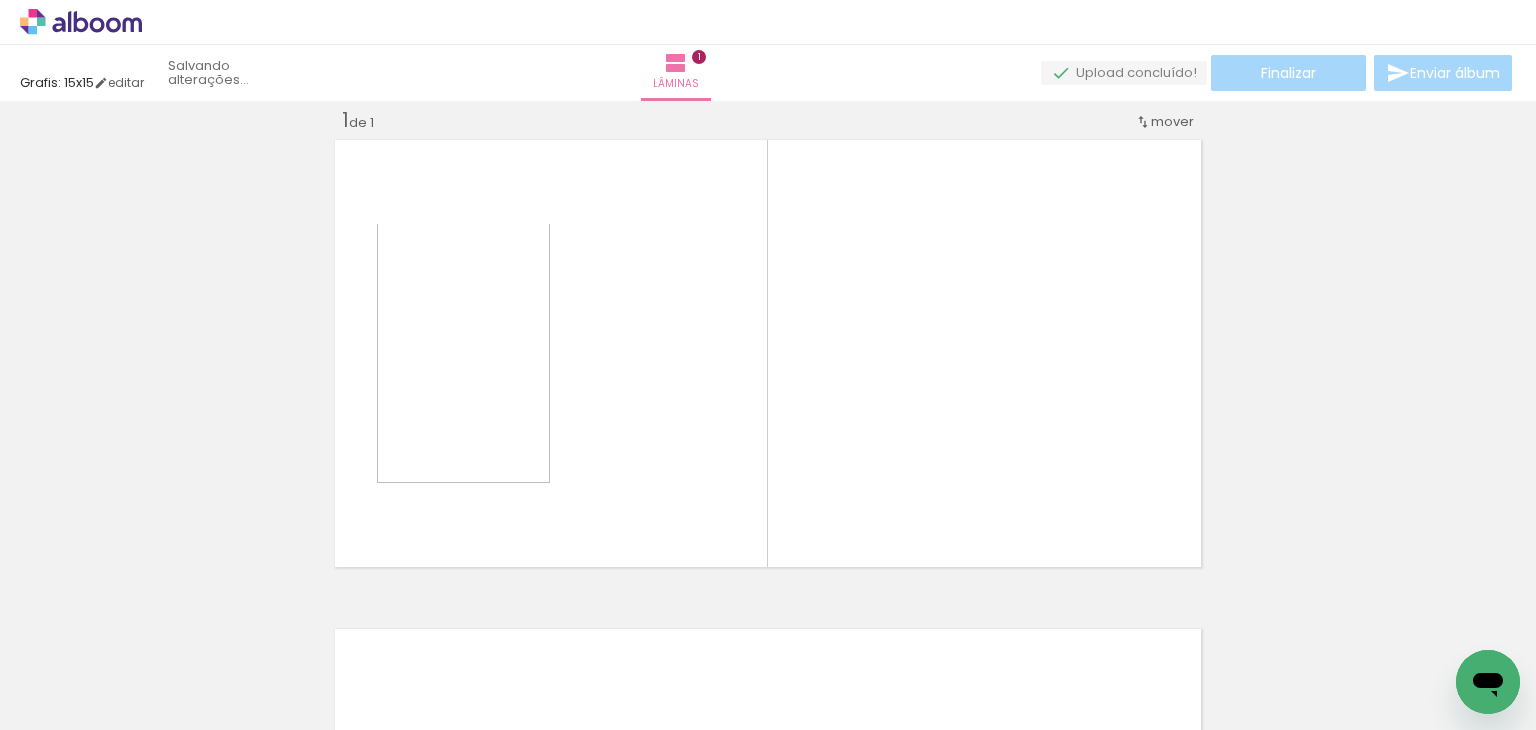 scroll, scrollTop: 25, scrollLeft: 0, axis: vertical 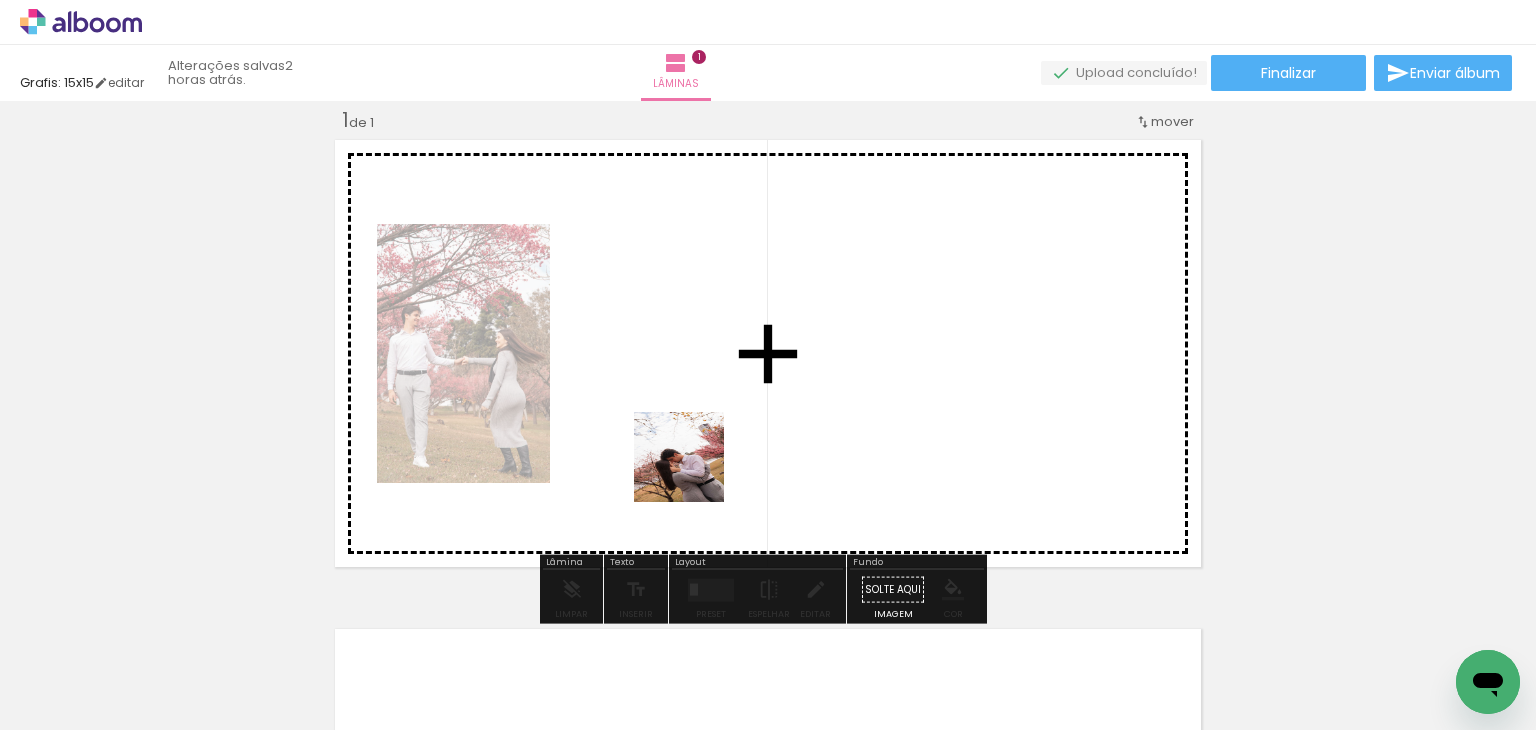 drag, startPoint x: 456, startPoint y: 681, endPoint x: 696, endPoint y: 470, distance: 319.56375 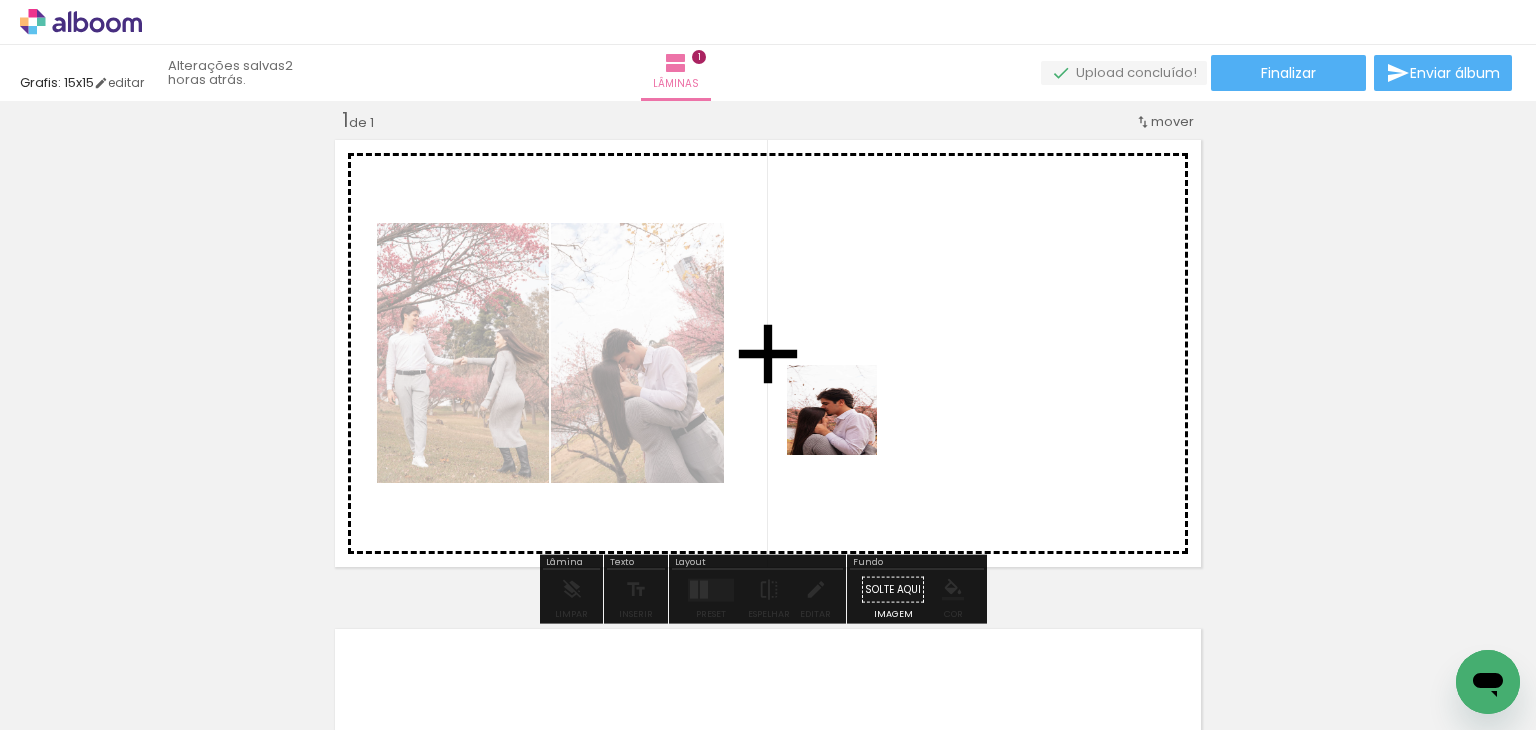 drag, startPoint x: 542, startPoint y: 702, endPoint x: 880, endPoint y: 395, distance: 456.61035 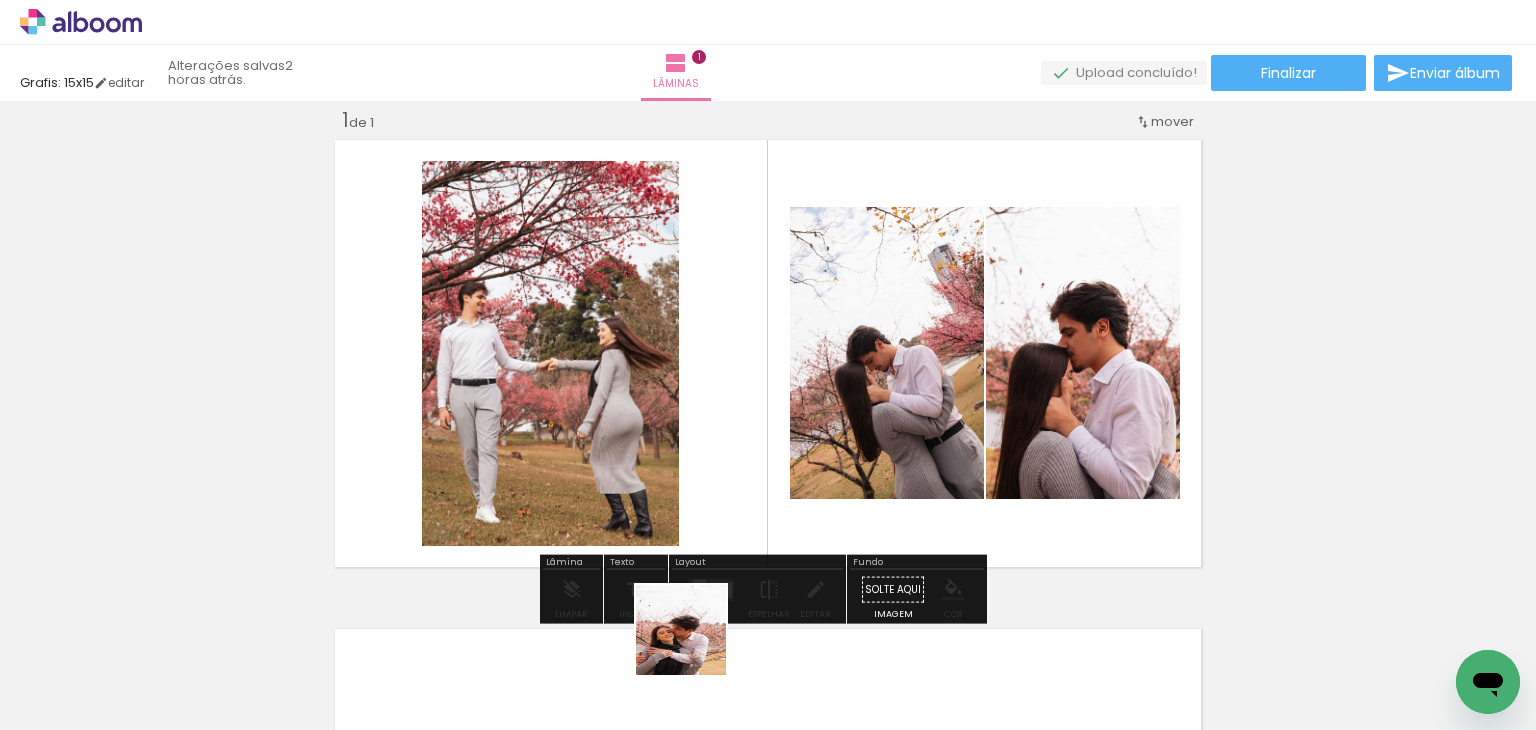 drag, startPoint x: 658, startPoint y: 692, endPoint x: 1005, endPoint y: 439, distance: 429.43918 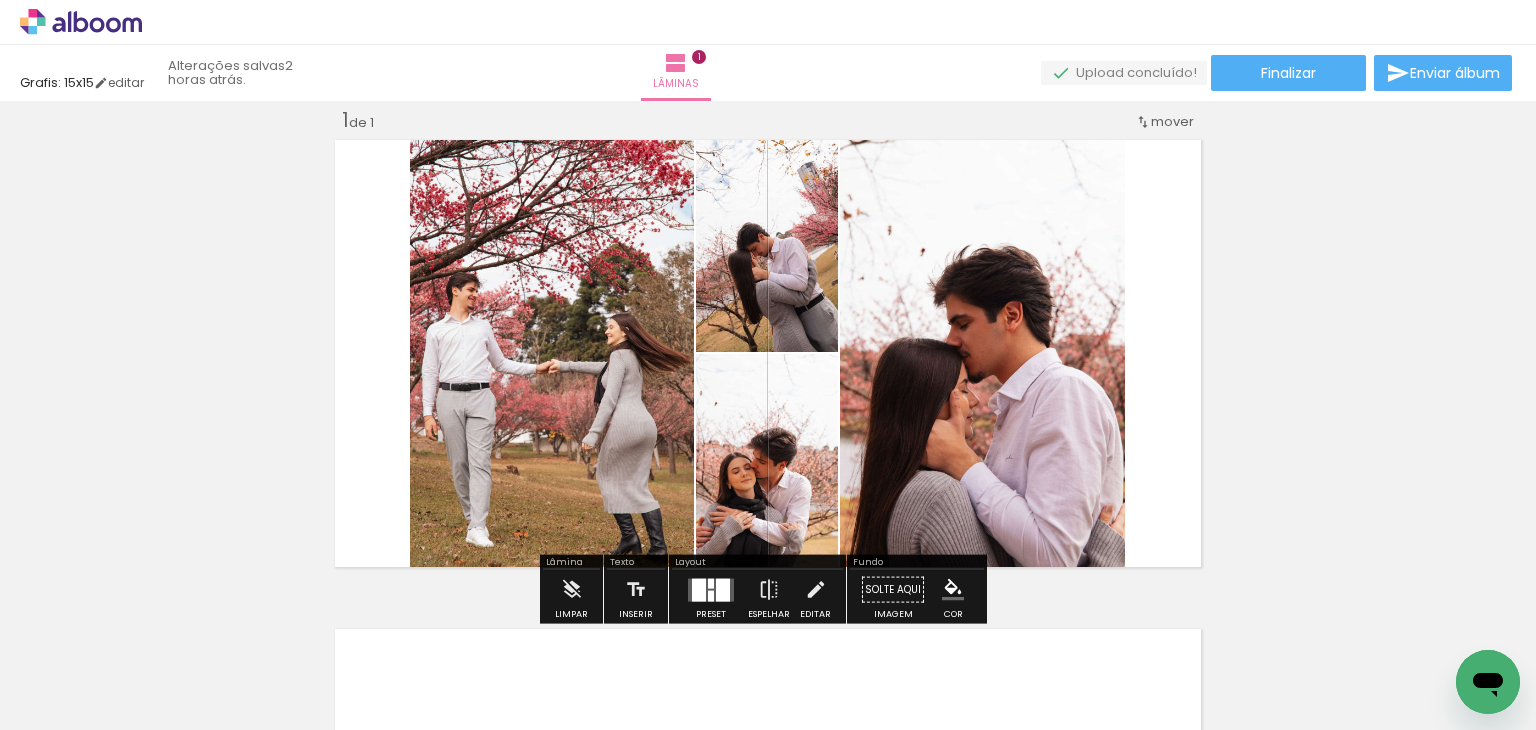 click at bounding box center [723, 589] 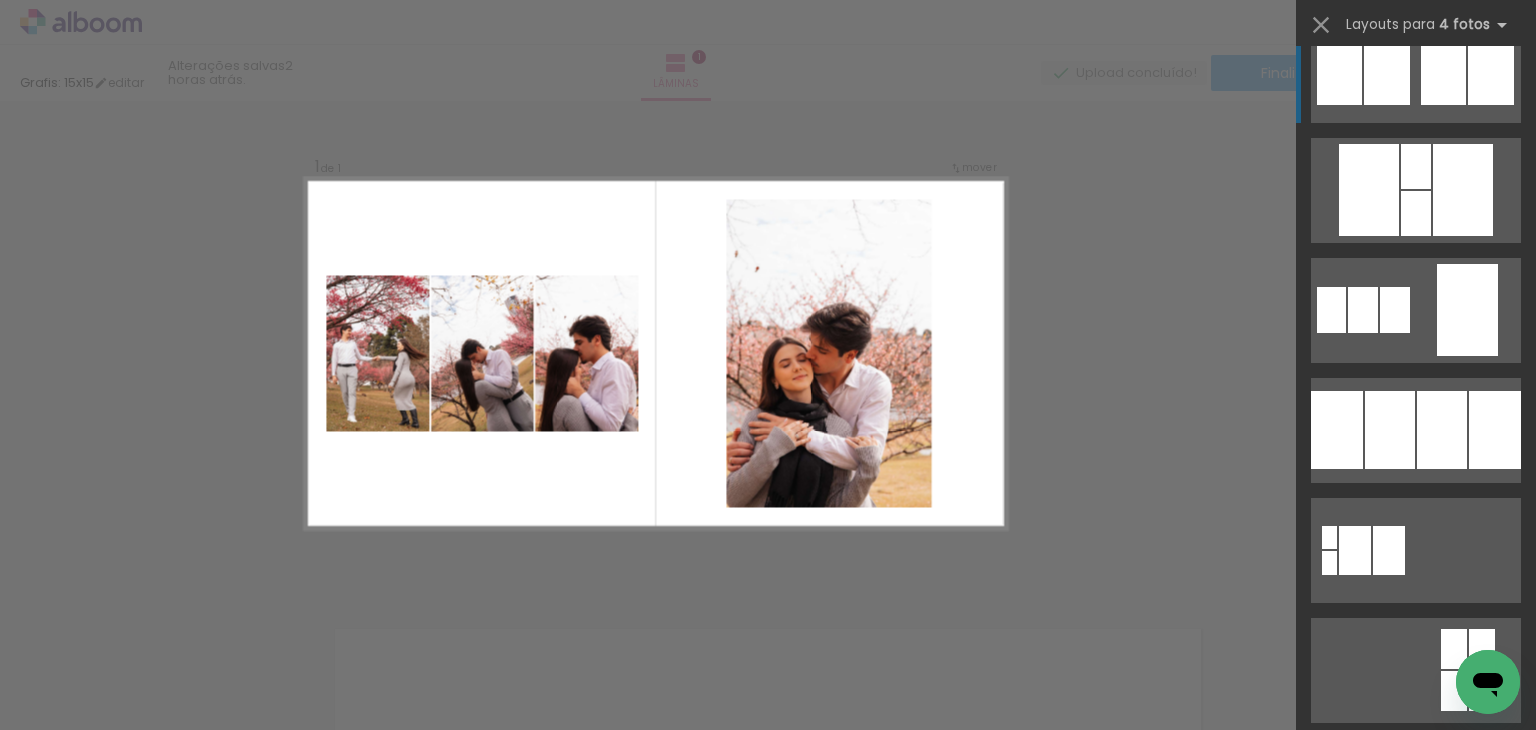 scroll, scrollTop: 1847, scrollLeft: 0, axis: vertical 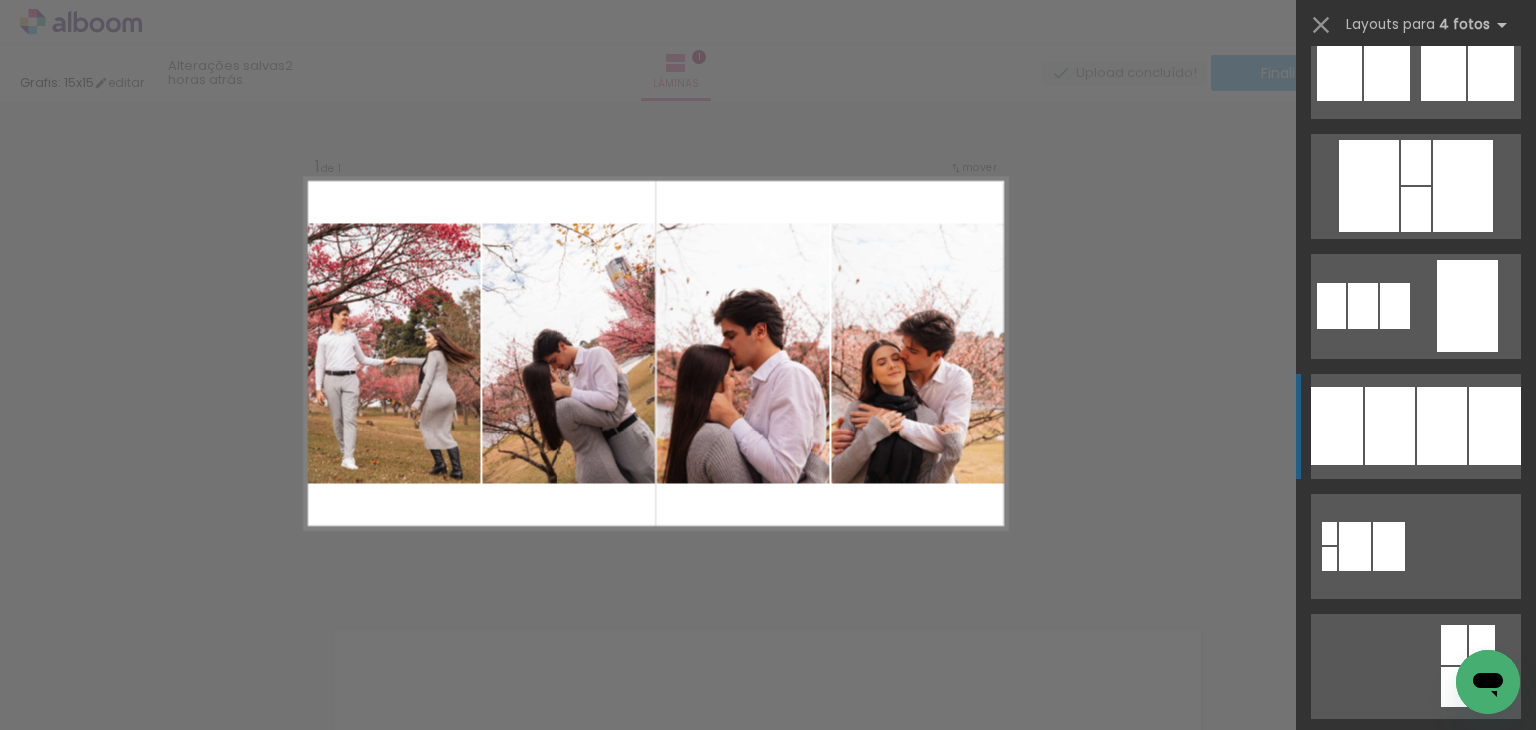 click at bounding box center (1467, -11734) 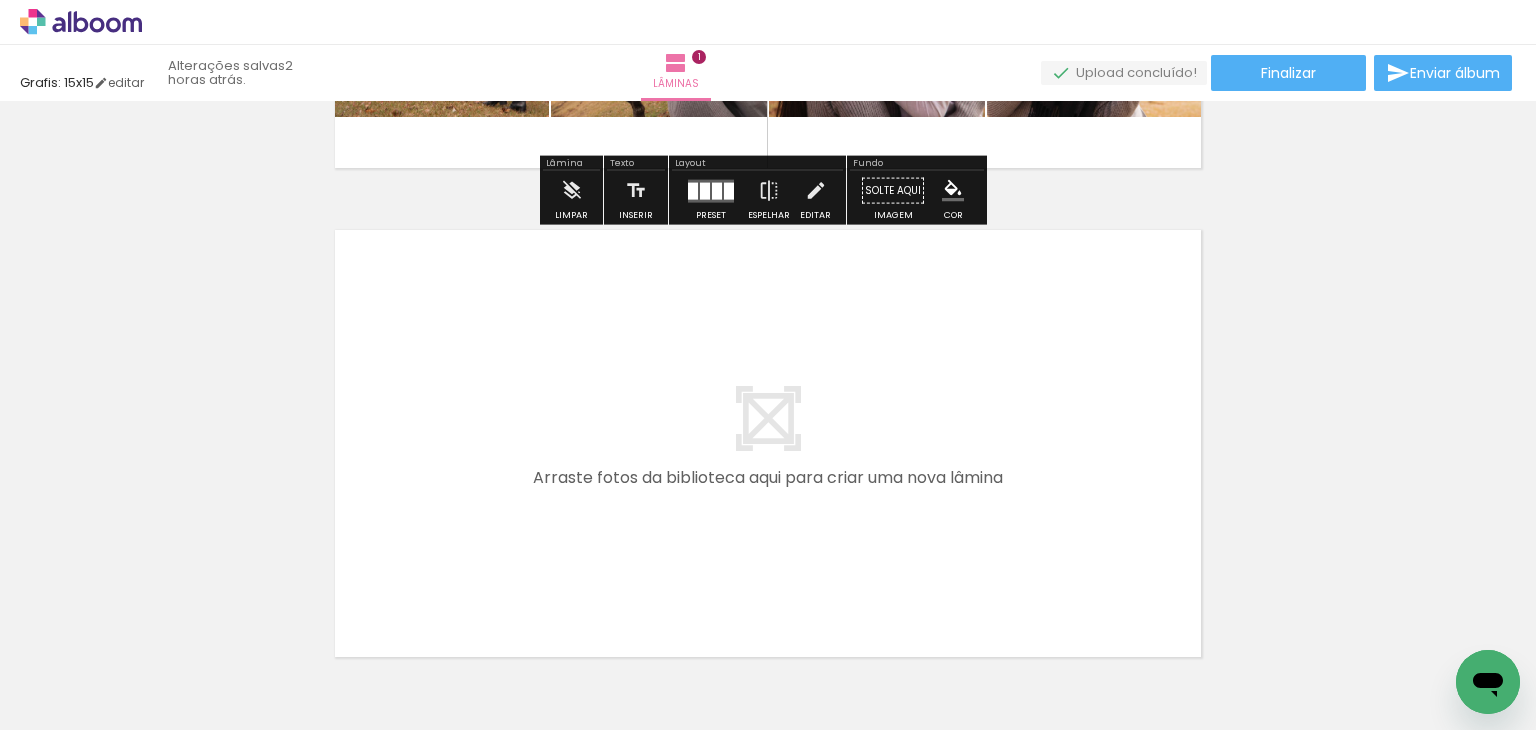 scroll, scrollTop: 425, scrollLeft: 0, axis: vertical 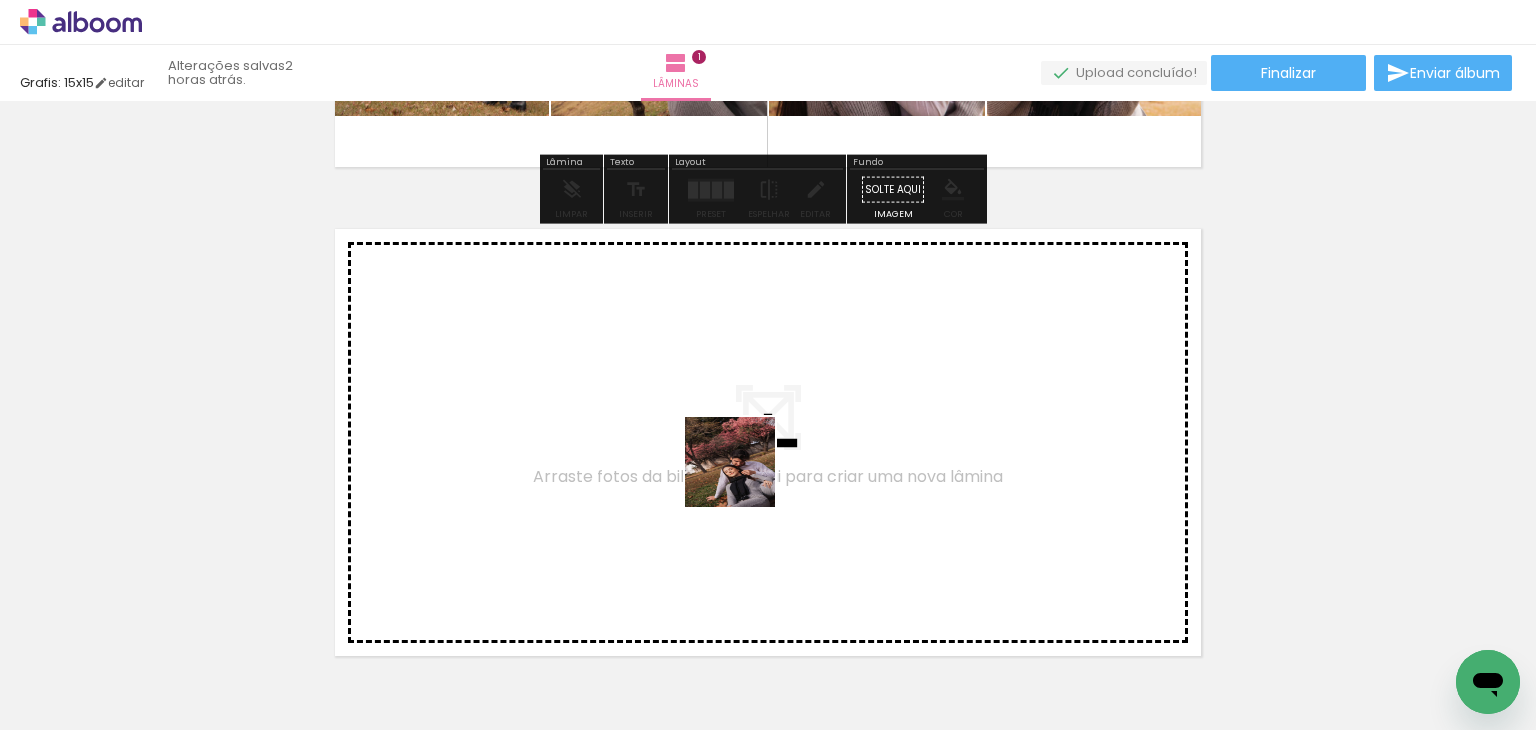 drag, startPoint x: 756, startPoint y: 697, endPoint x: 745, endPoint y: 476, distance: 221.27359 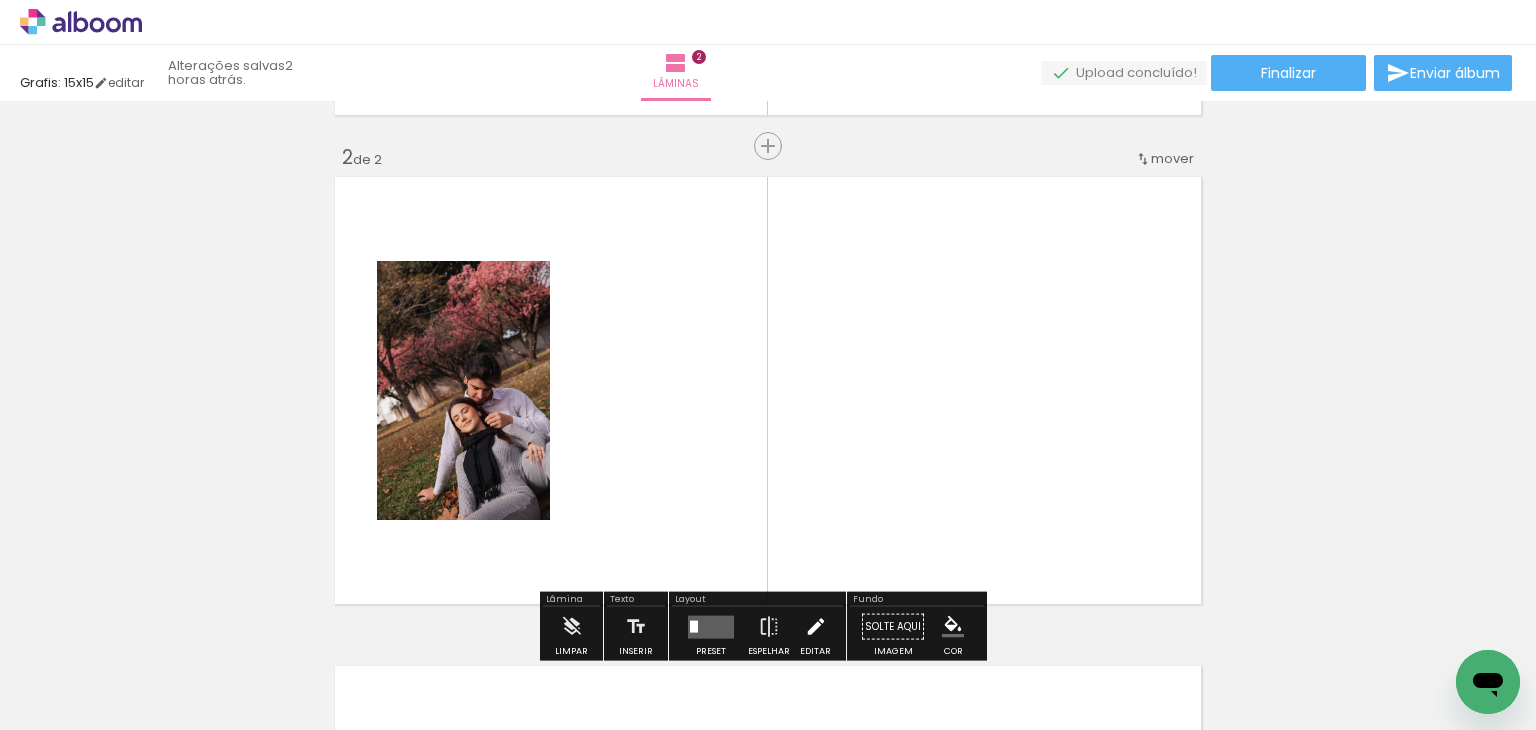 scroll, scrollTop: 514, scrollLeft: 0, axis: vertical 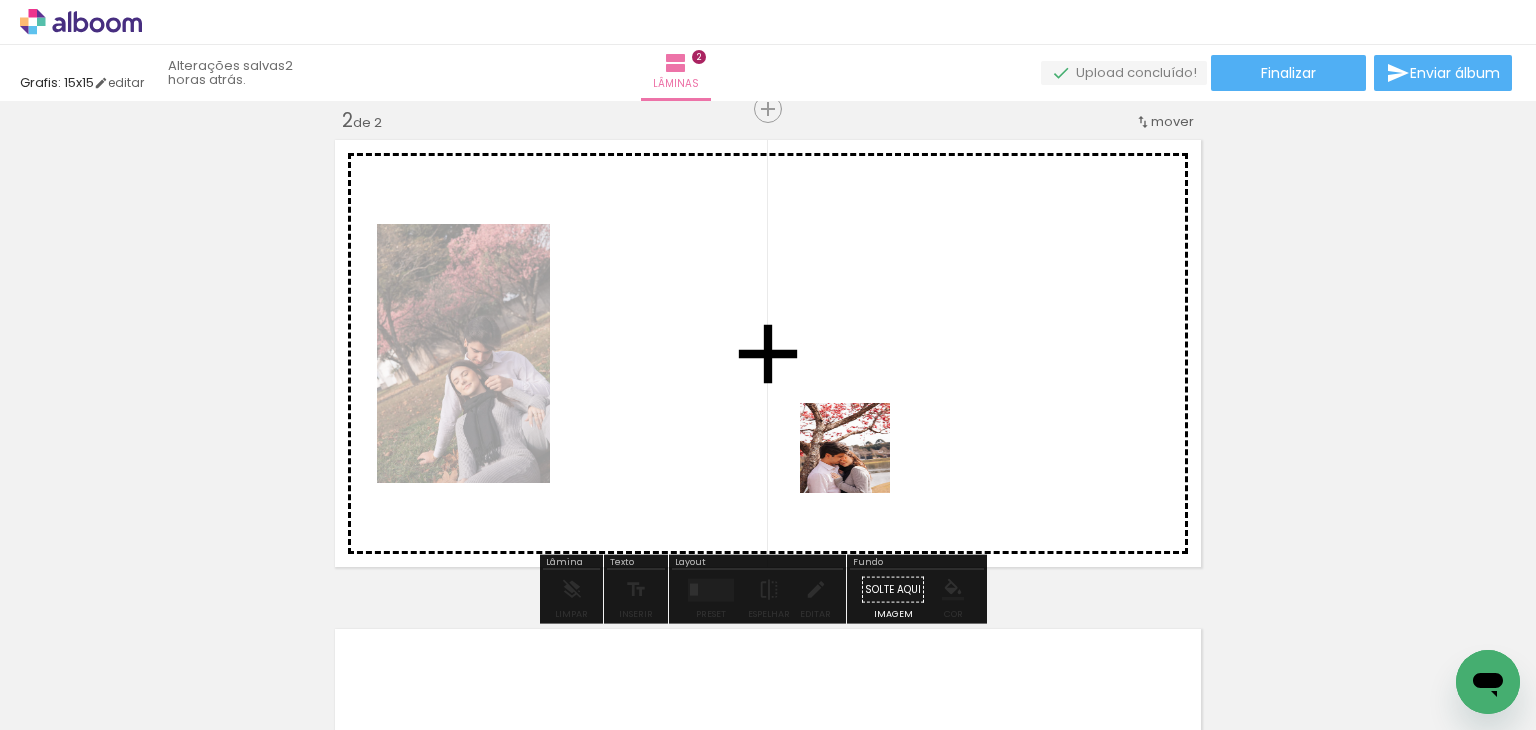 drag, startPoint x: 860, startPoint y: 656, endPoint x: 860, endPoint y: 462, distance: 194 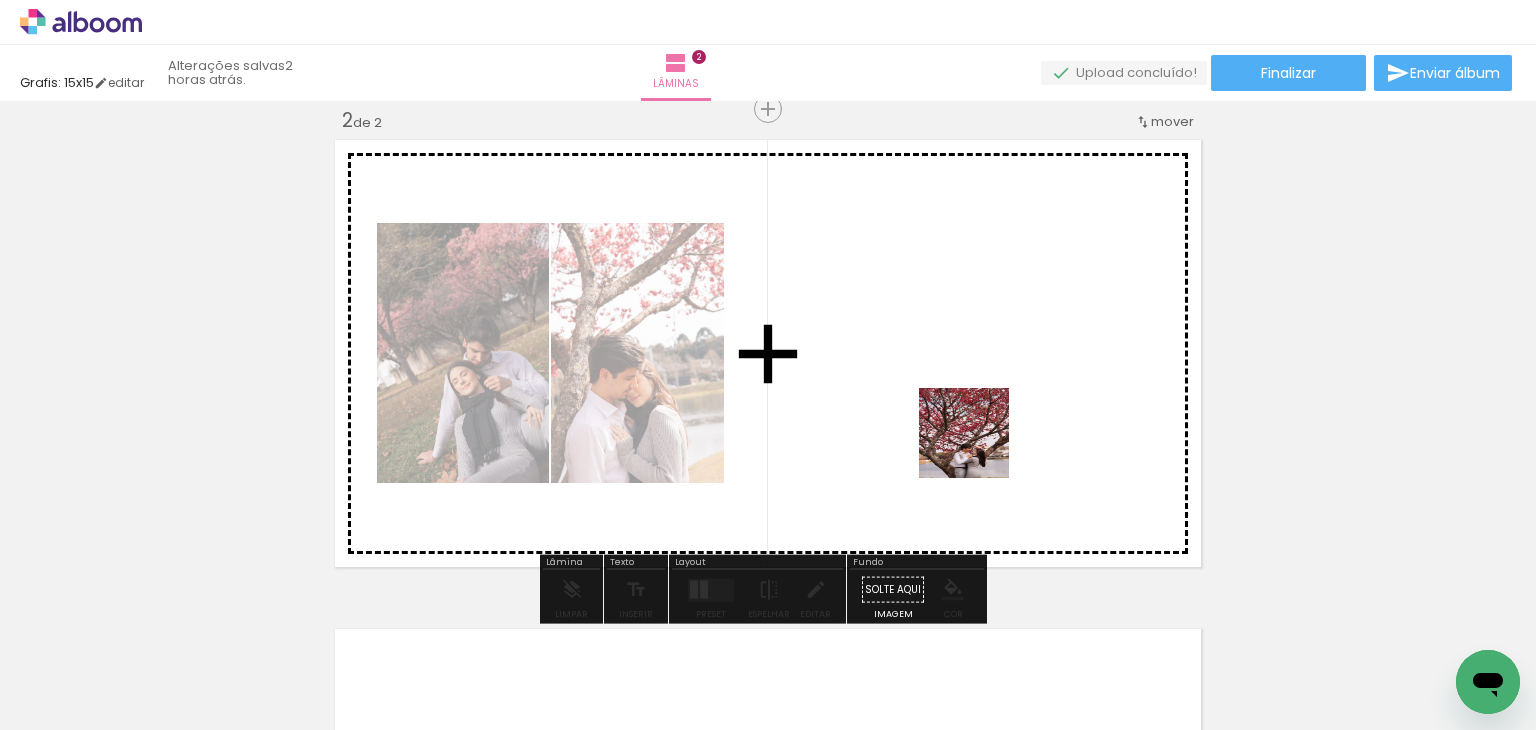 drag, startPoint x: 967, startPoint y: 659, endPoint x: 981, endPoint y: 434, distance: 225.43513 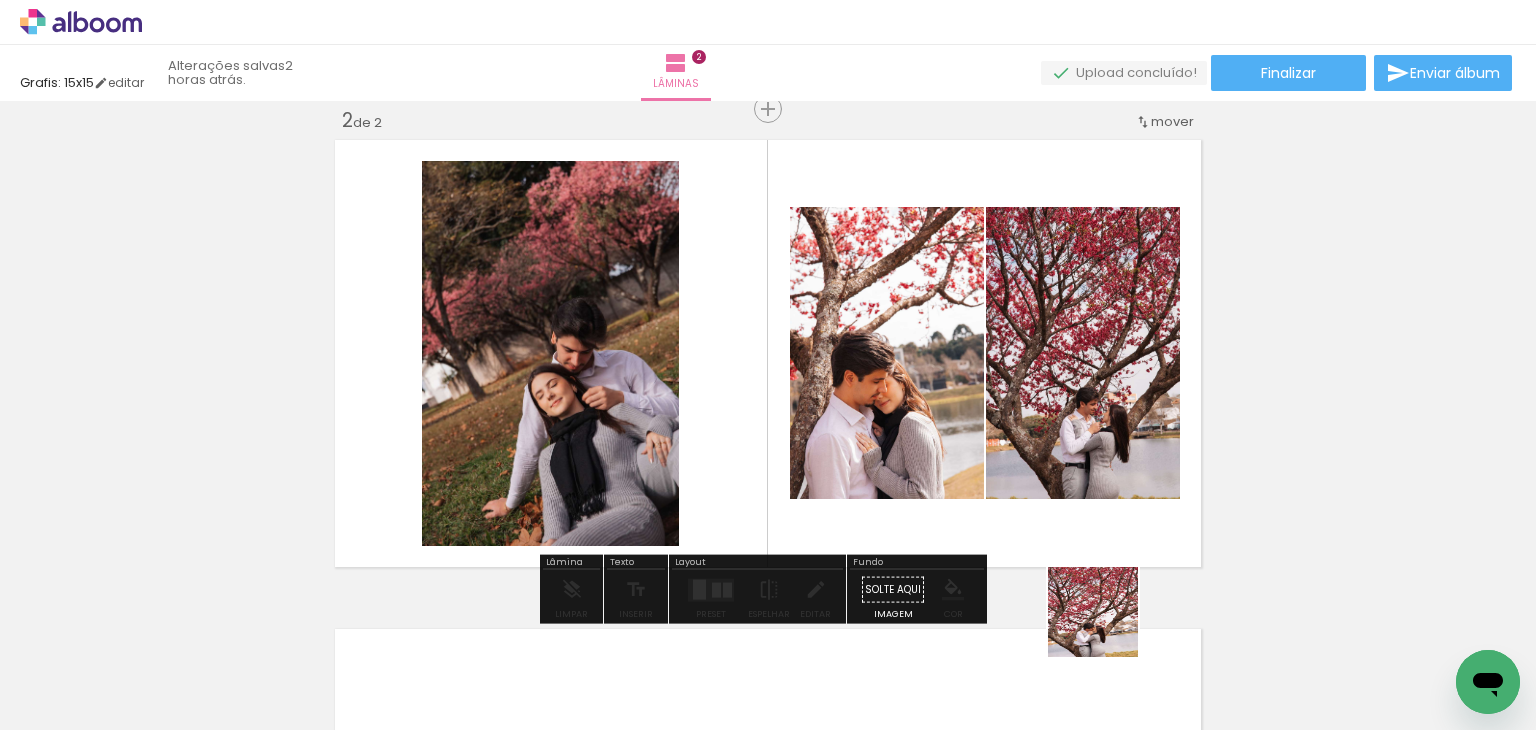 drag, startPoint x: 1112, startPoint y: 641, endPoint x: 1085, endPoint y: 439, distance: 203.79646 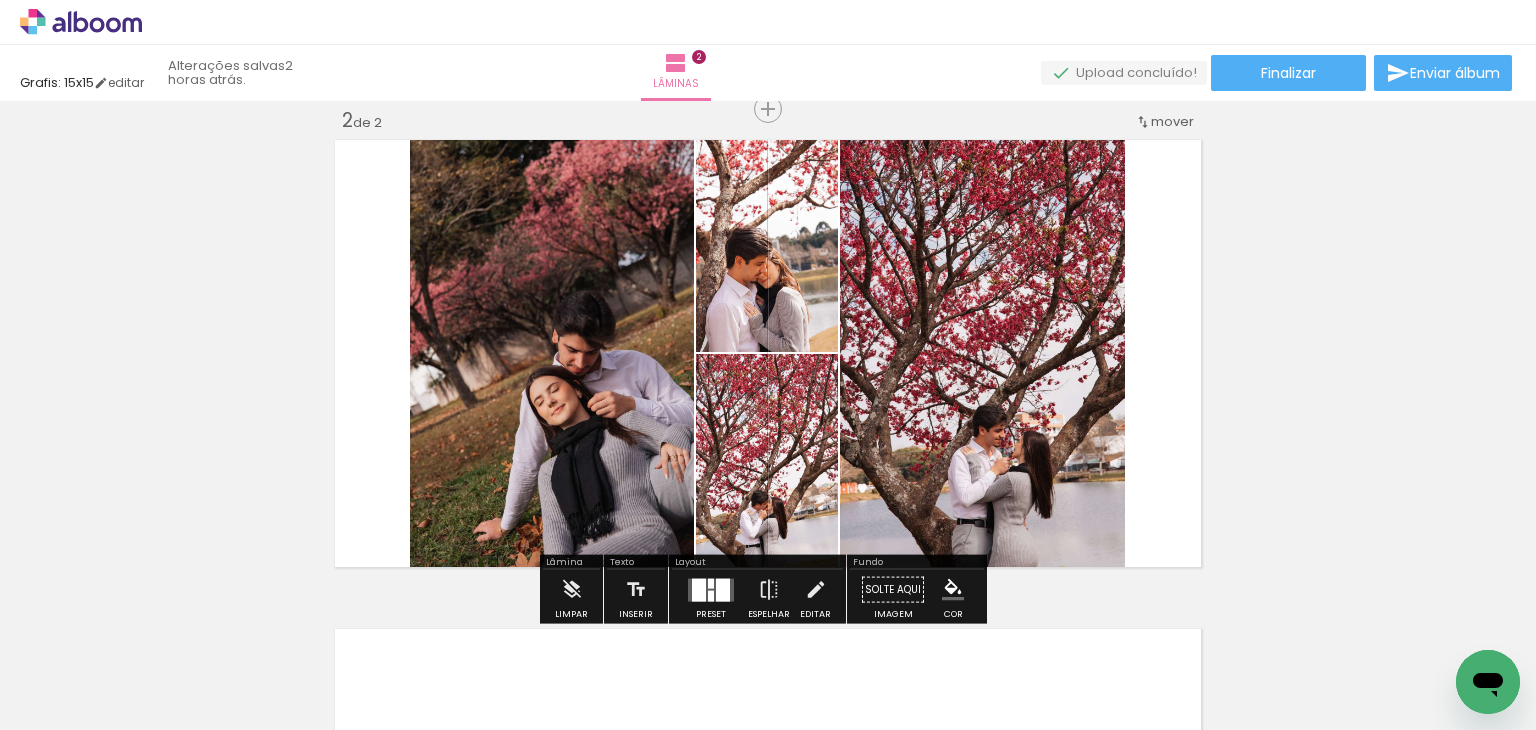 scroll, scrollTop: 0, scrollLeft: 192, axis: horizontal 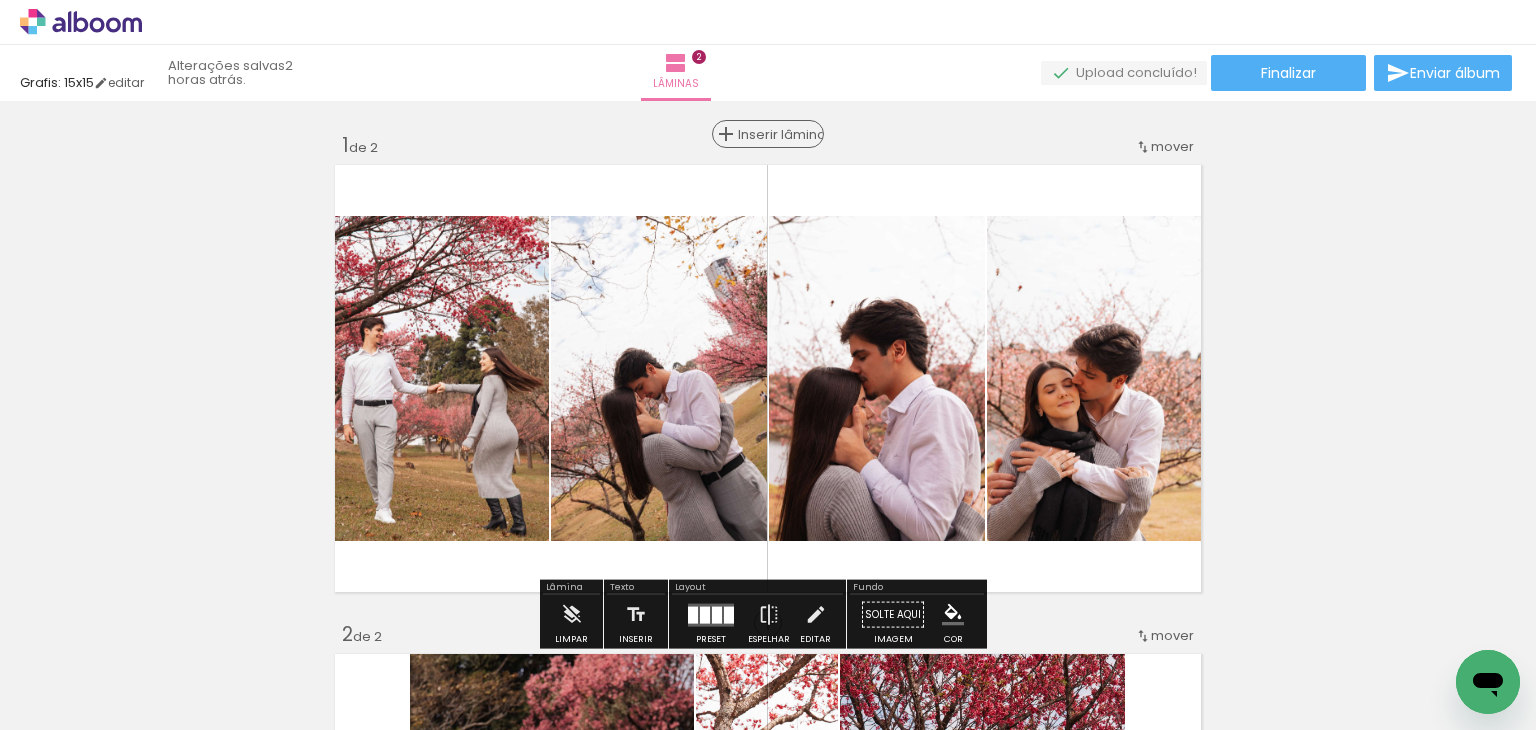 click on "Inserir lâmina" at bounding box center (768, 134) 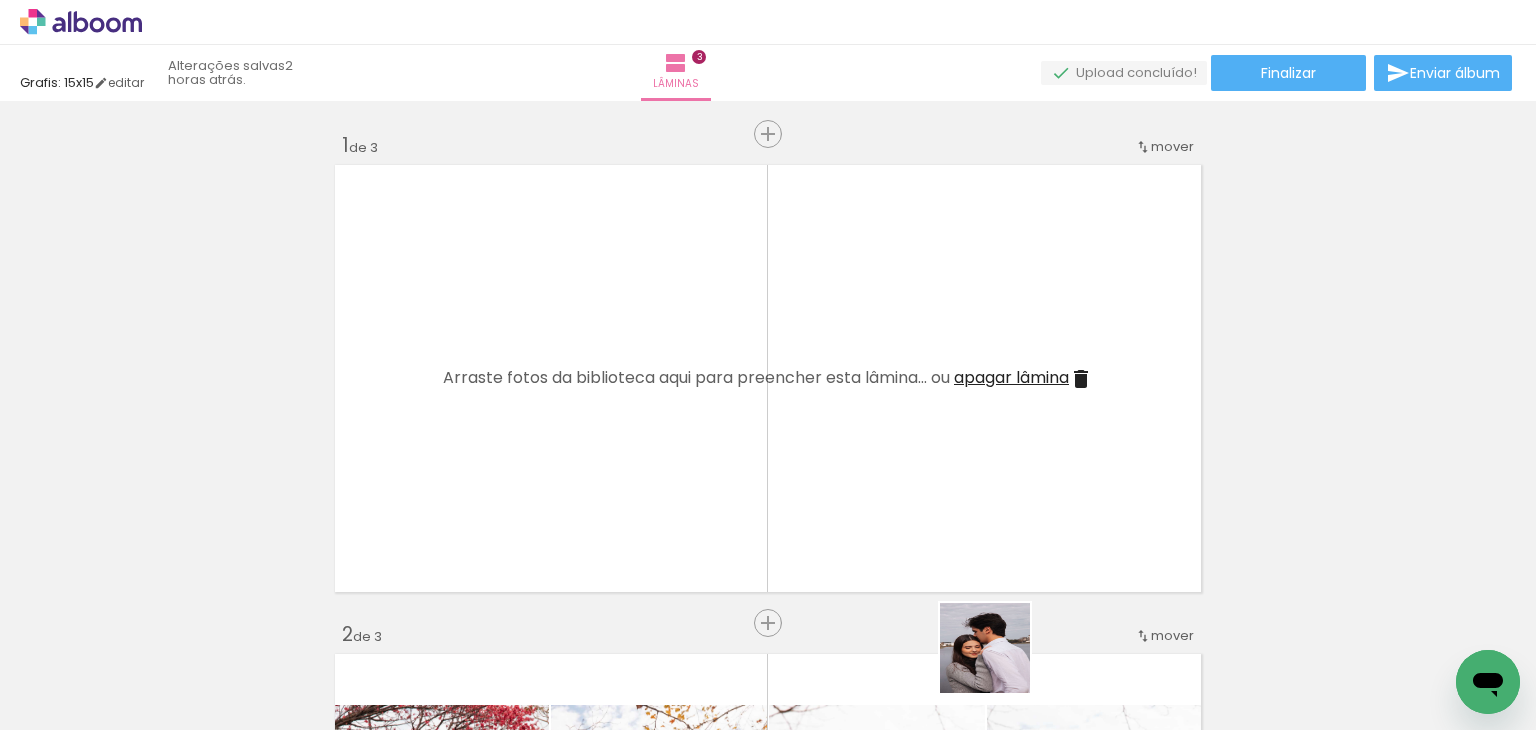 drag, startPoint x: 1011, startPoint y: 676, endPoint x: 693, endPoint y: 465, distance: 381.63464 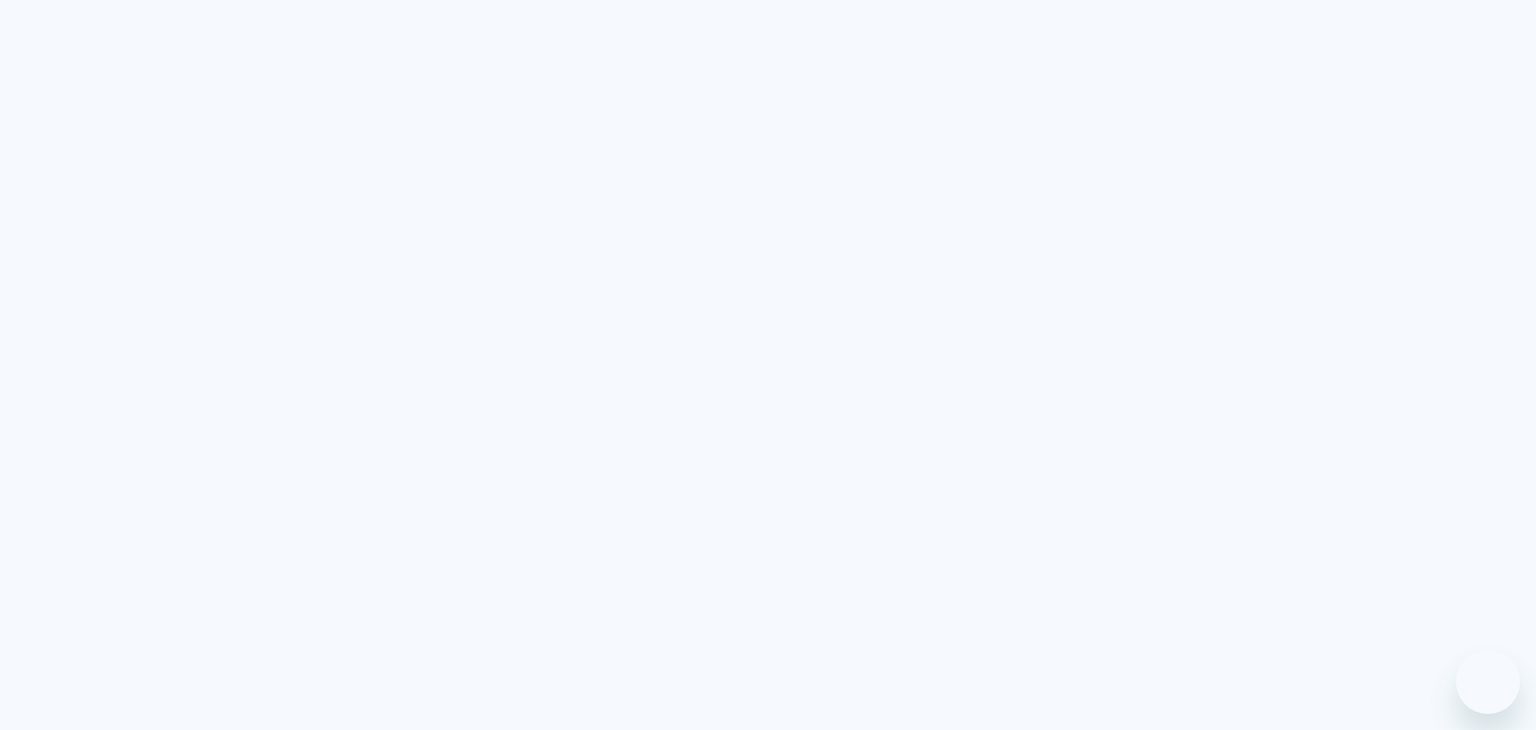 scroll, scrollTop: 0, scrollLeft: 0, axis: both 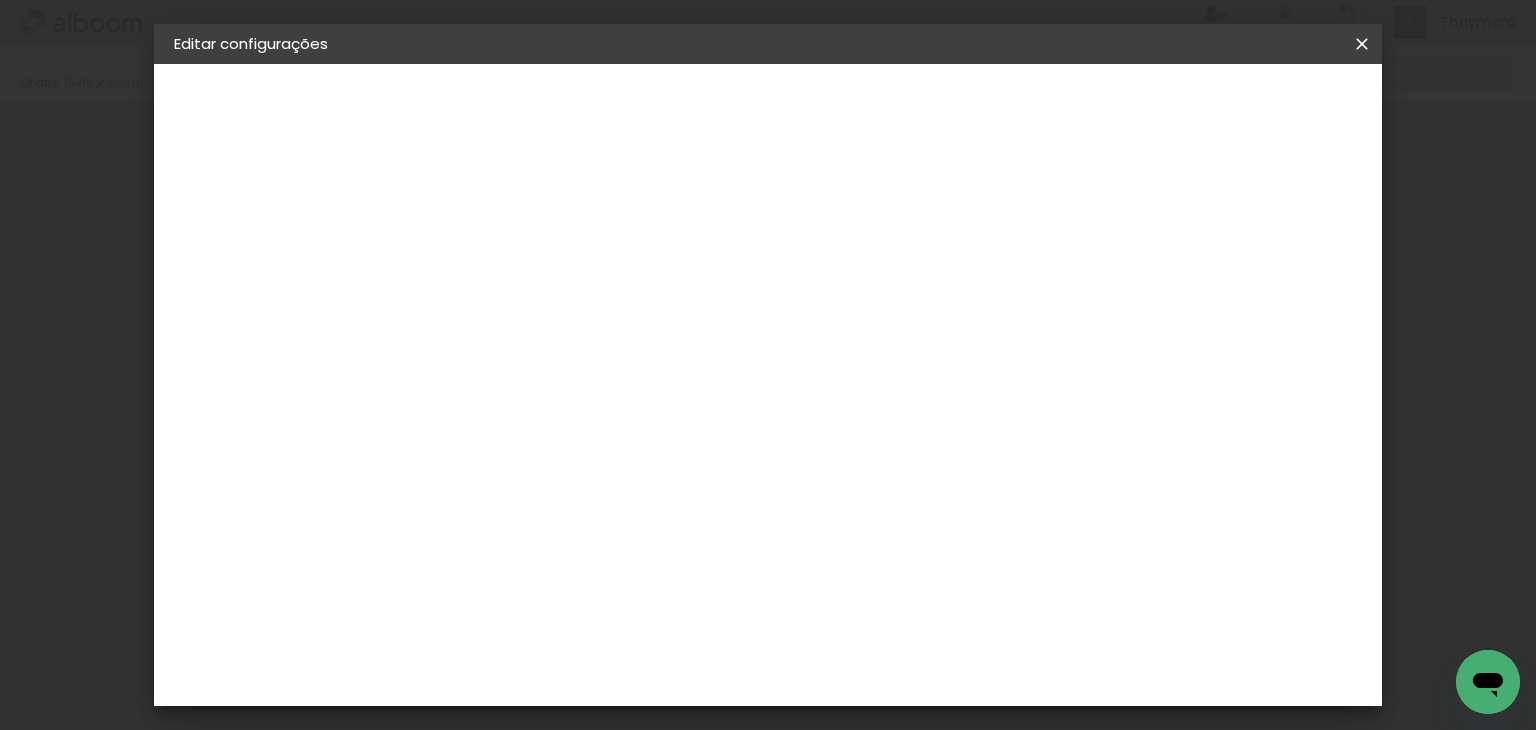 type on "1" 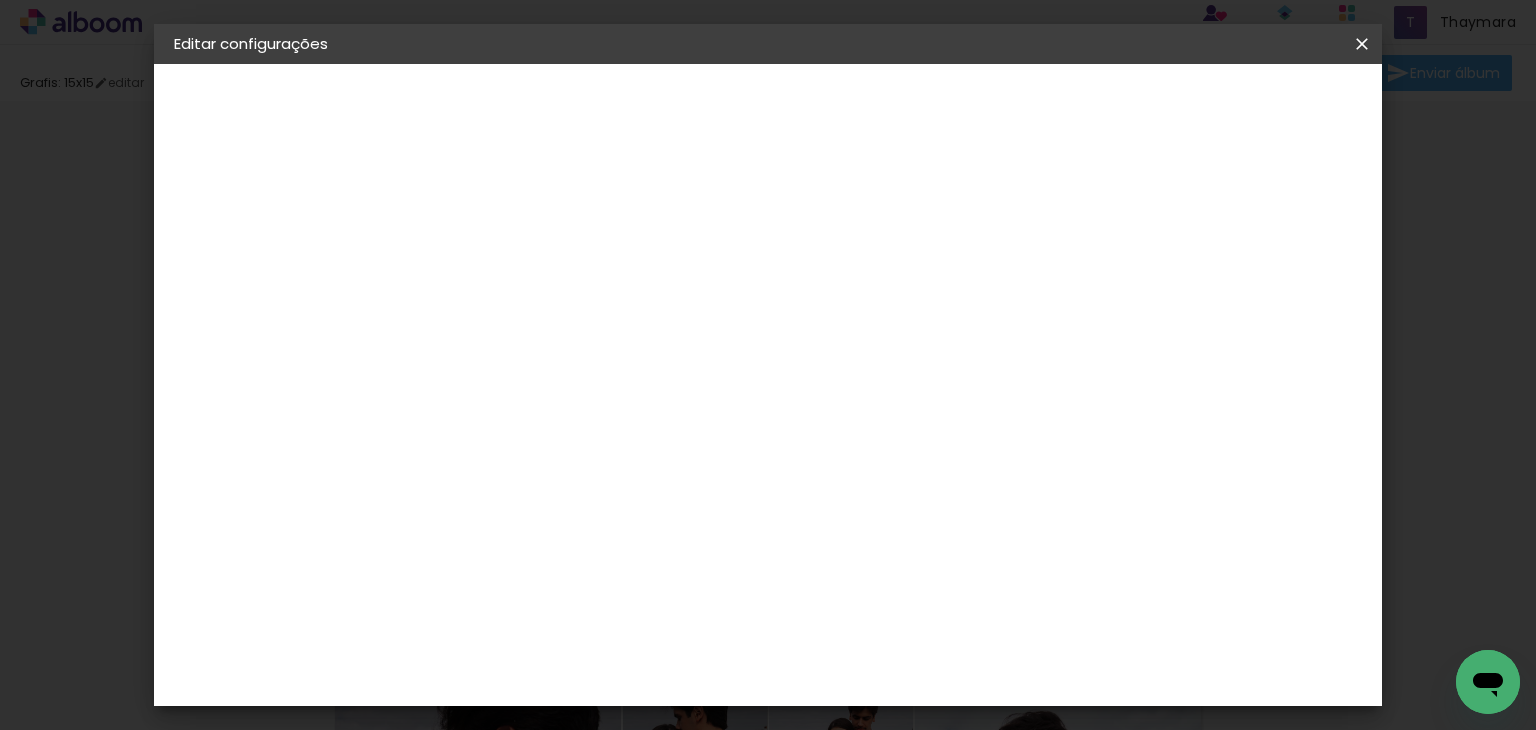 click on "Salvar configurações" at bounding box center [974, 106] 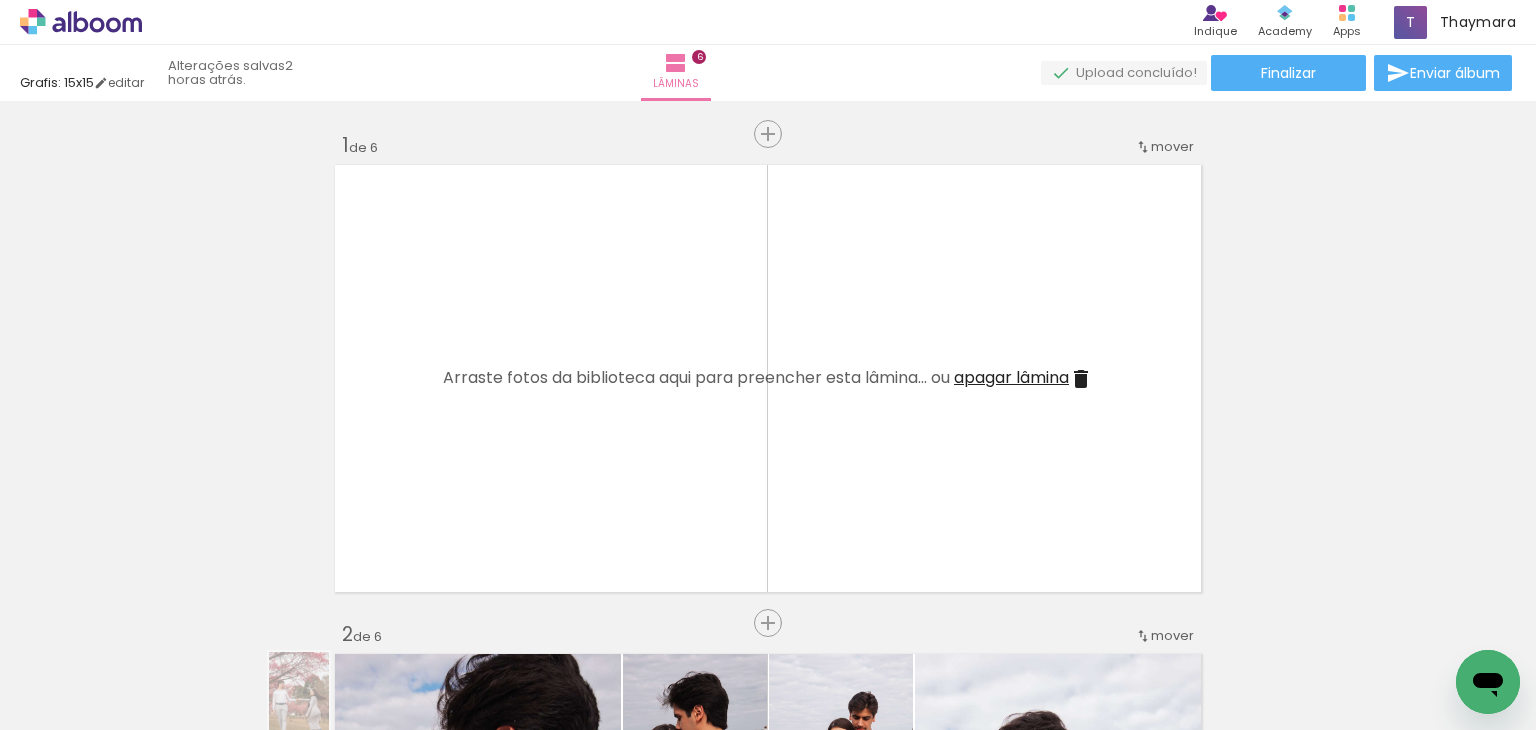 drag, startPoint x: 334, startPoint y: 661, endPoint x: 329, endPoint y: 712, distance: 51.24451 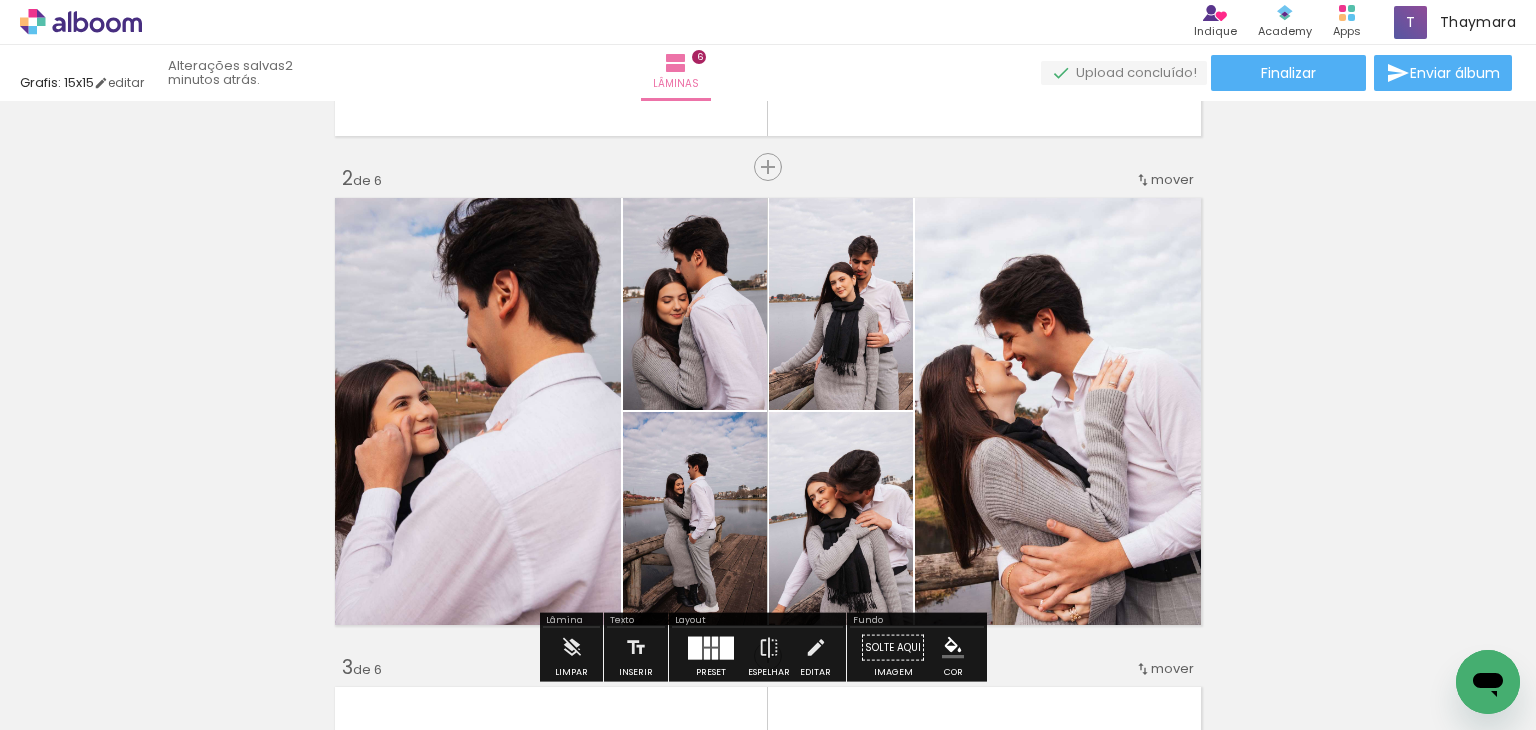 scroll, scrollTop: 468, scrollLeft: 0, axis: vertical 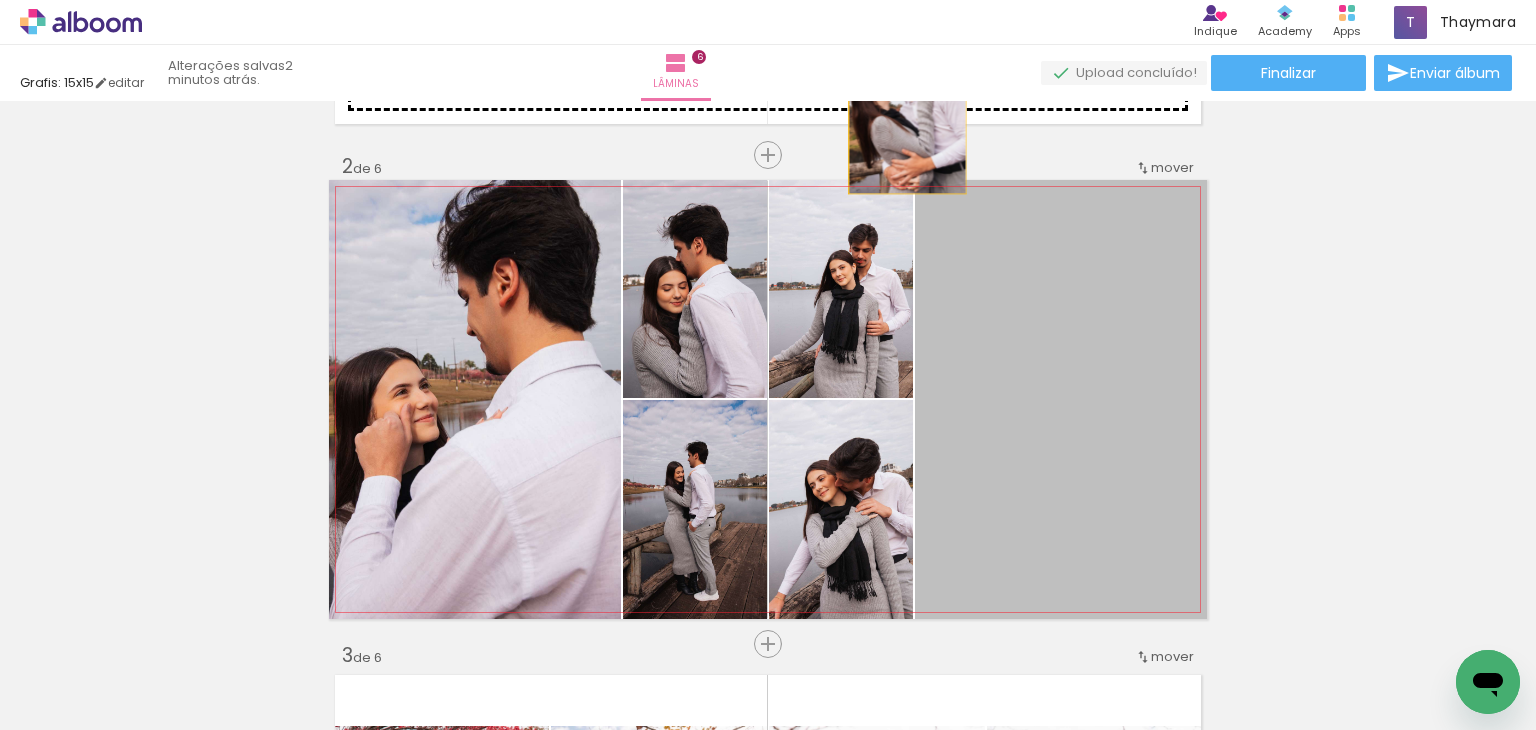 drag, startPoint x: 992, startPoint y: 325, endPoint x: 900, endPoint y: 105, distance: 238.46173 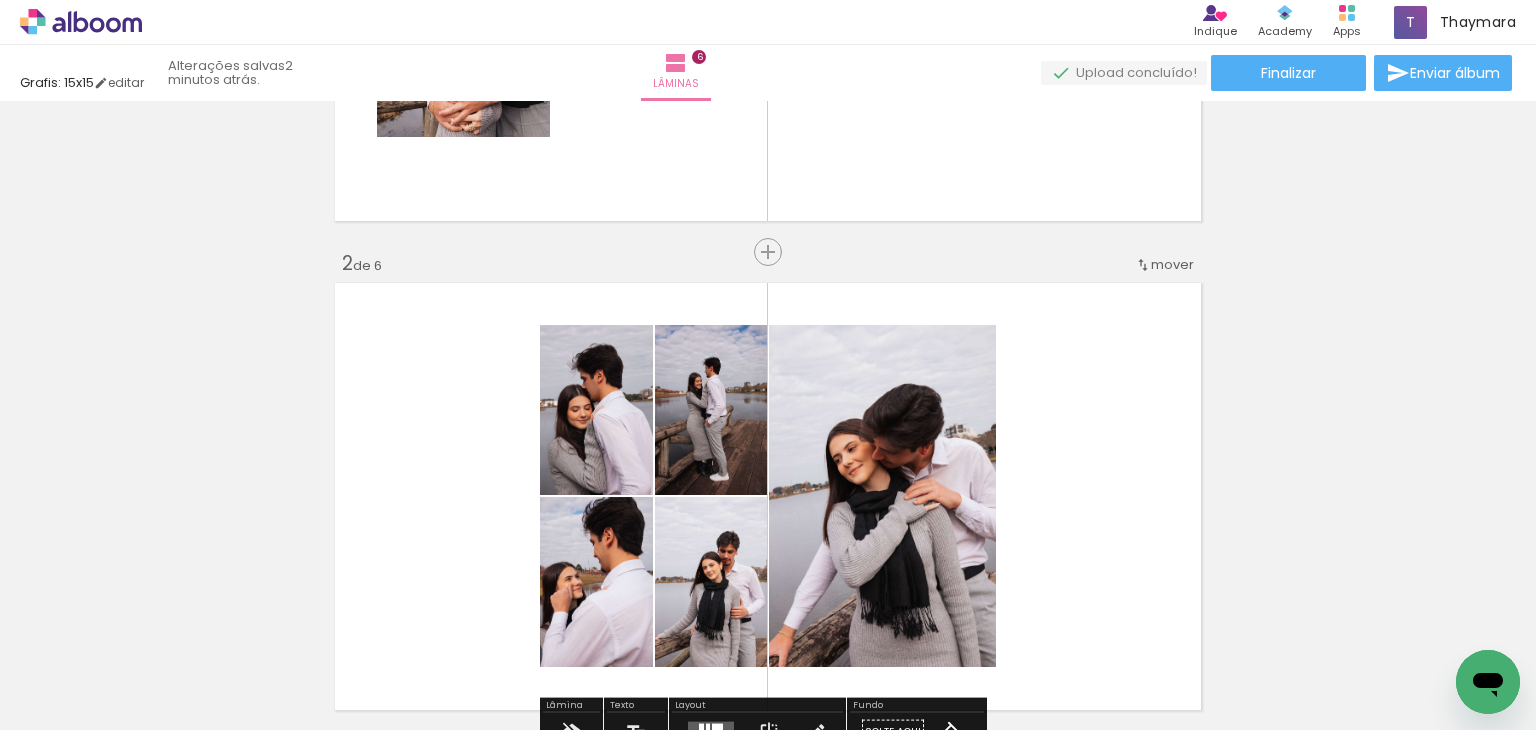 scroll, scrollTop: 368, scrollLeft: 0, axis: vertical 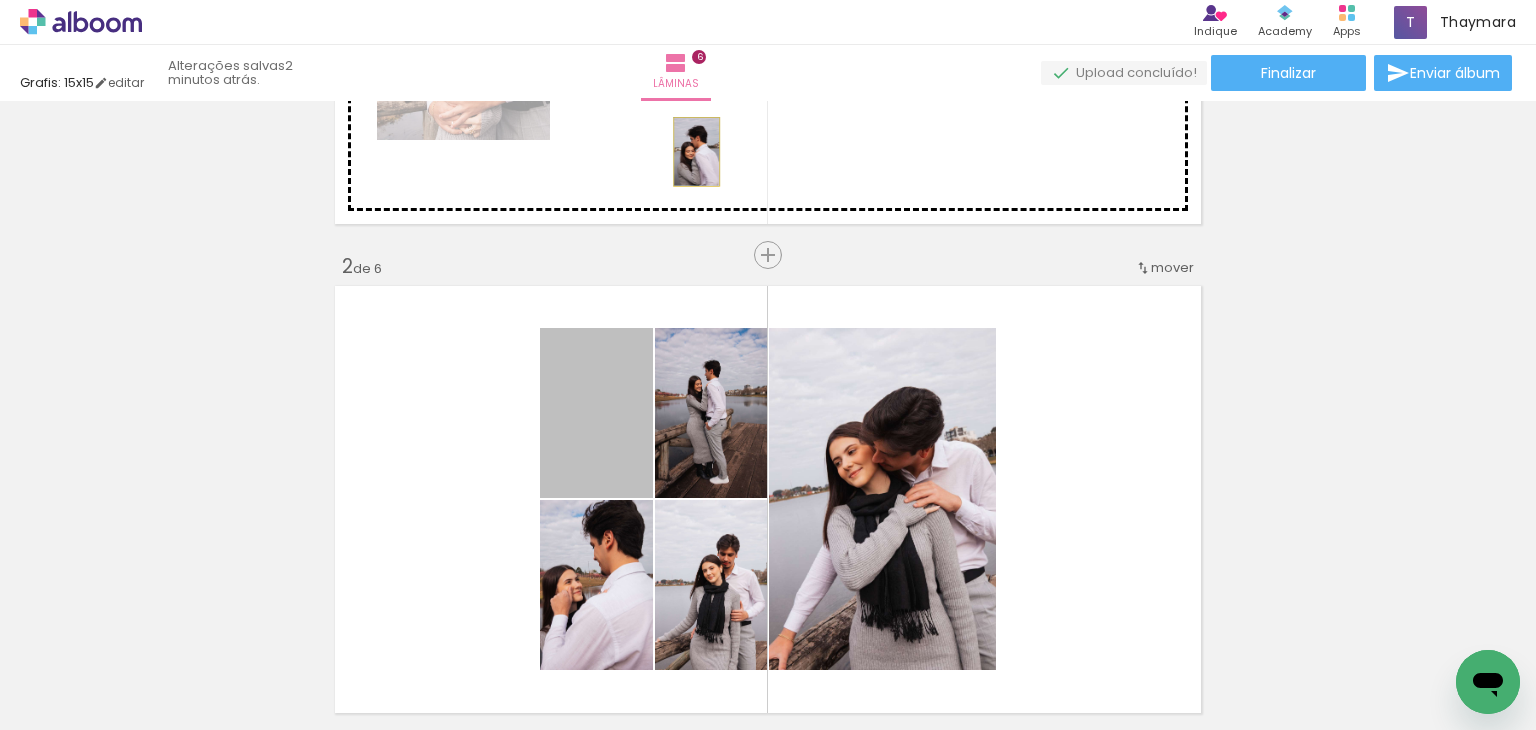 drag, startPoint x: 596, startPoint y: 399, endPoint x: 689, endPoint y: 151, distance: 264.8641 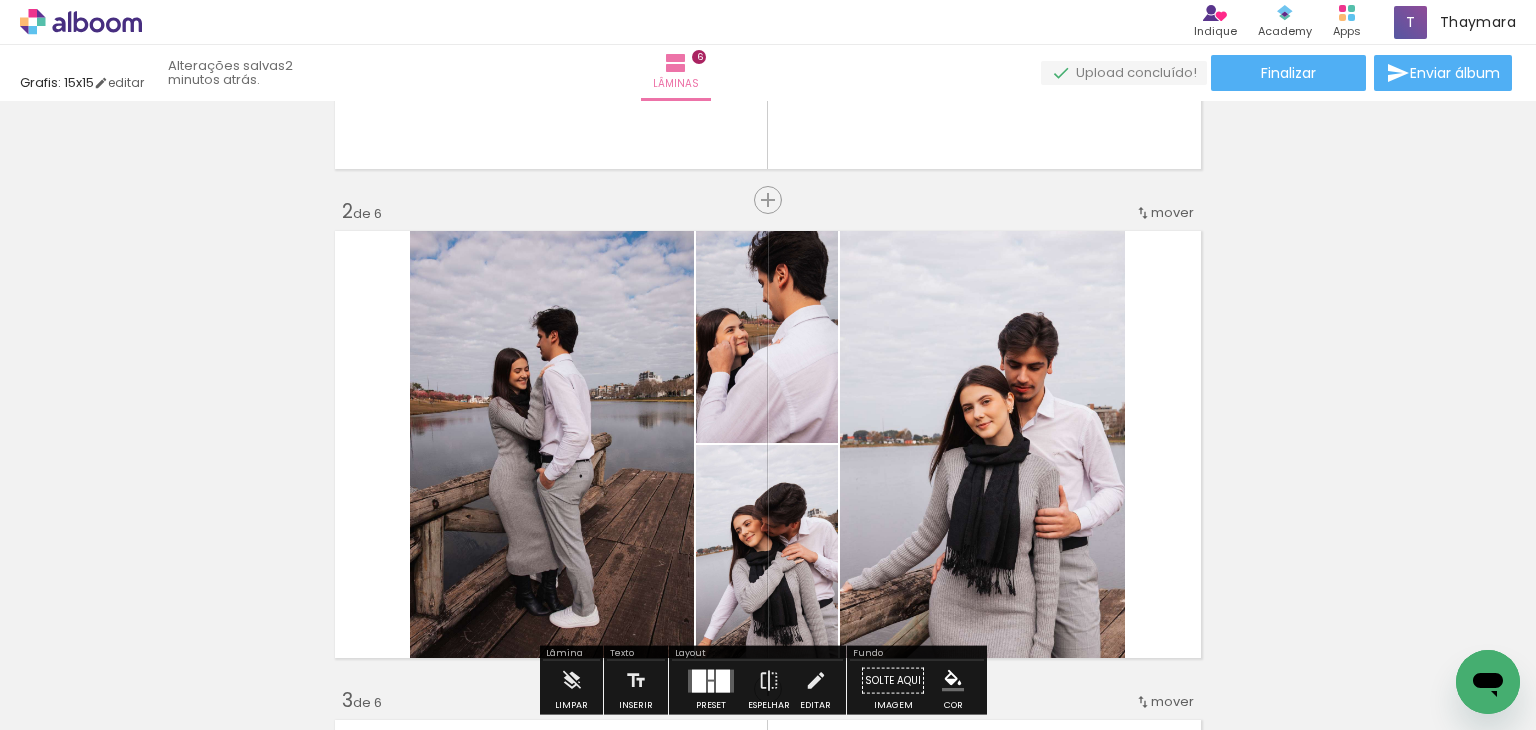 scroll, scrollTop: 431, scrollLeft: 0, axis: vertical 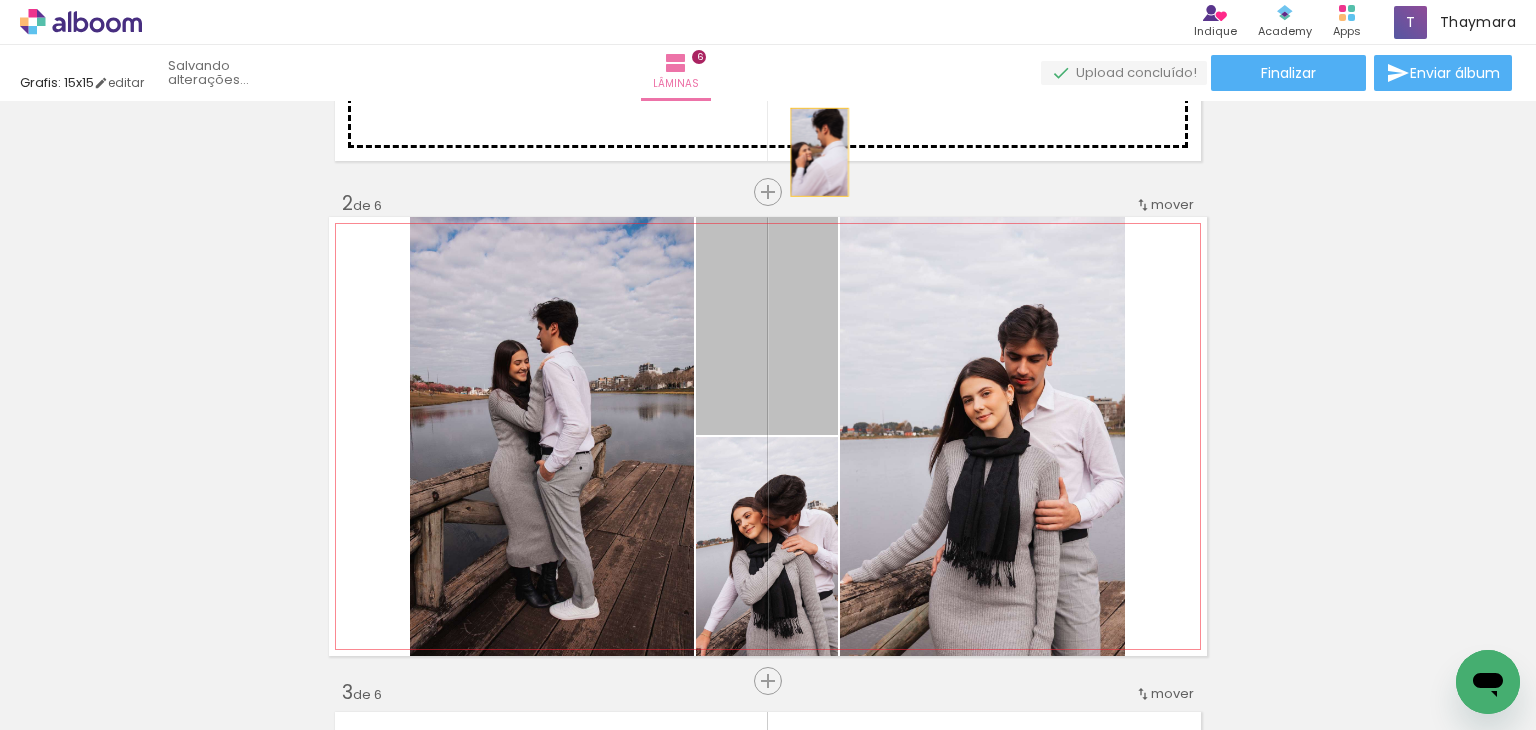 drag, startPoint x: 806, startPoint y: 385, endPoint x: 812, endPoint y: 152, distance: 233.07724 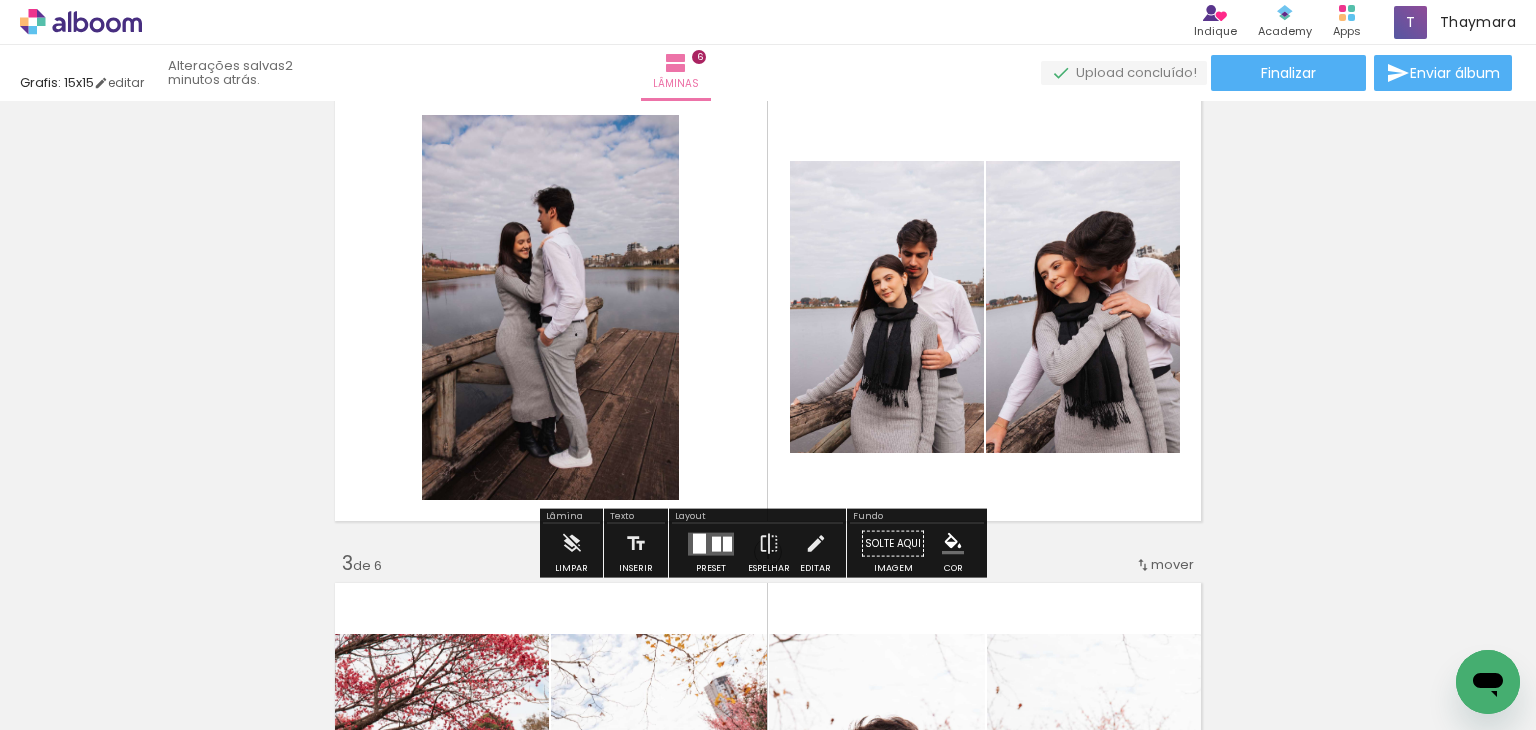 scroll, scrollTop: 560, scrollLeft: 0, axis: vertical 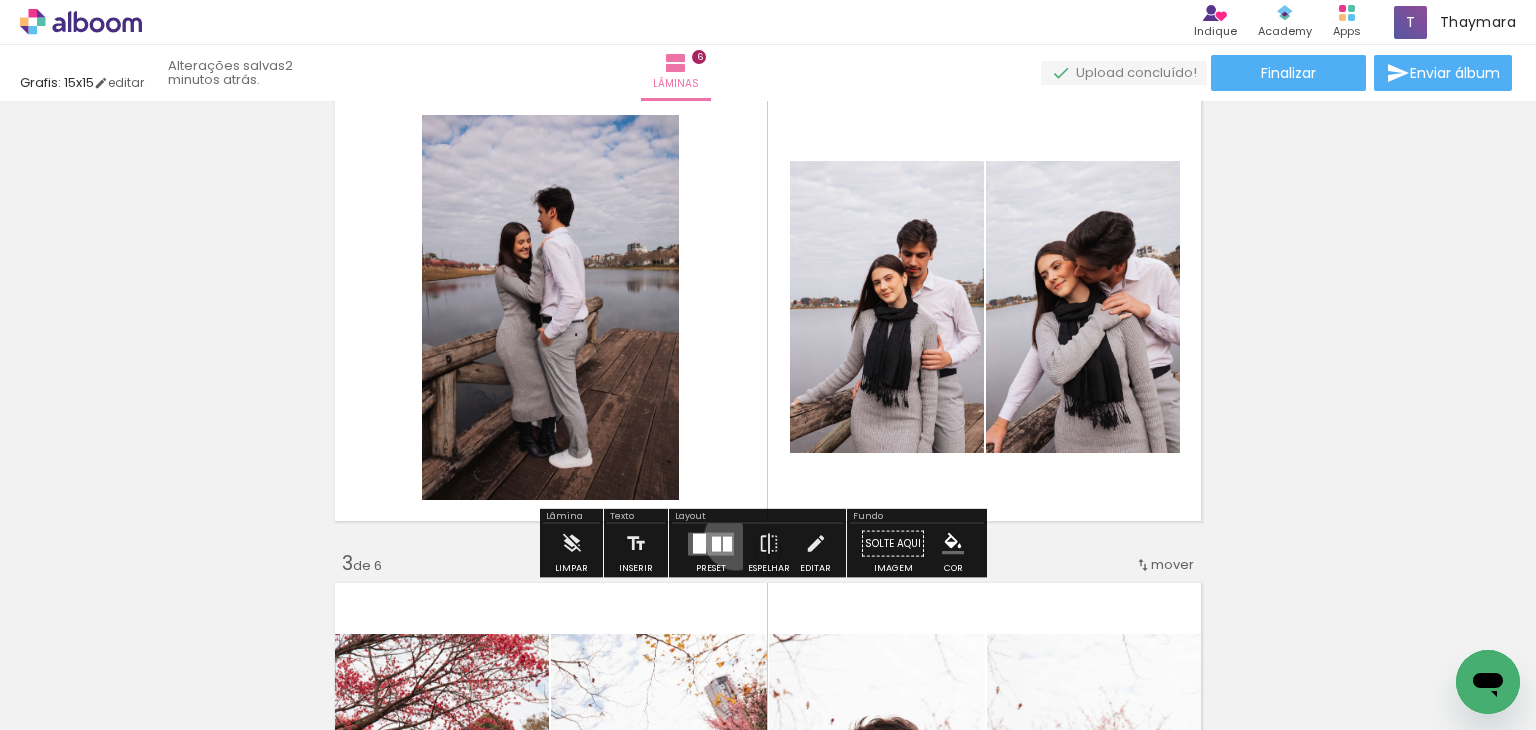 click at bounding box center (711, 544) 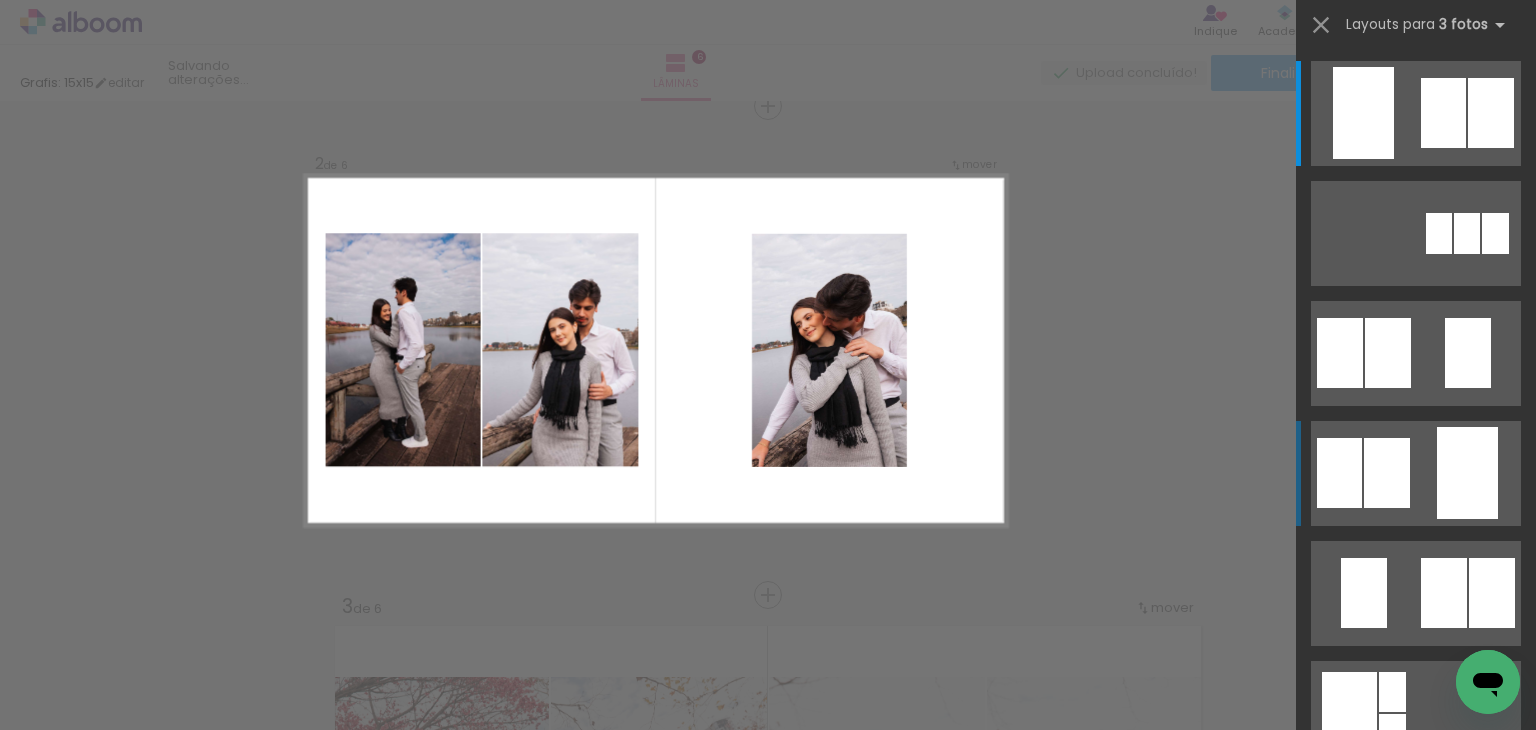 scroll, scrollTop: 514, scrollLeft: 0, axis: vertical 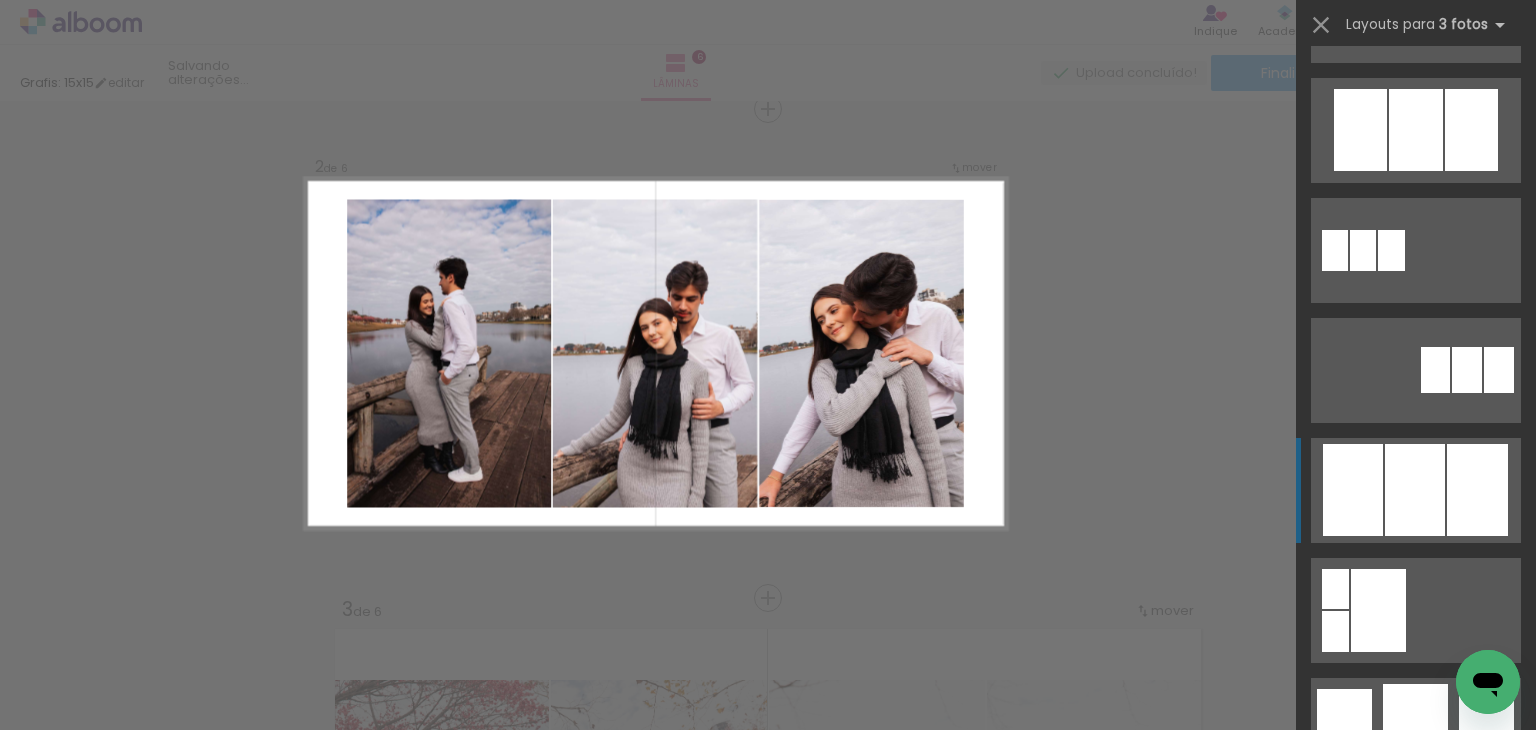 click at bounding box center (1344, 730) 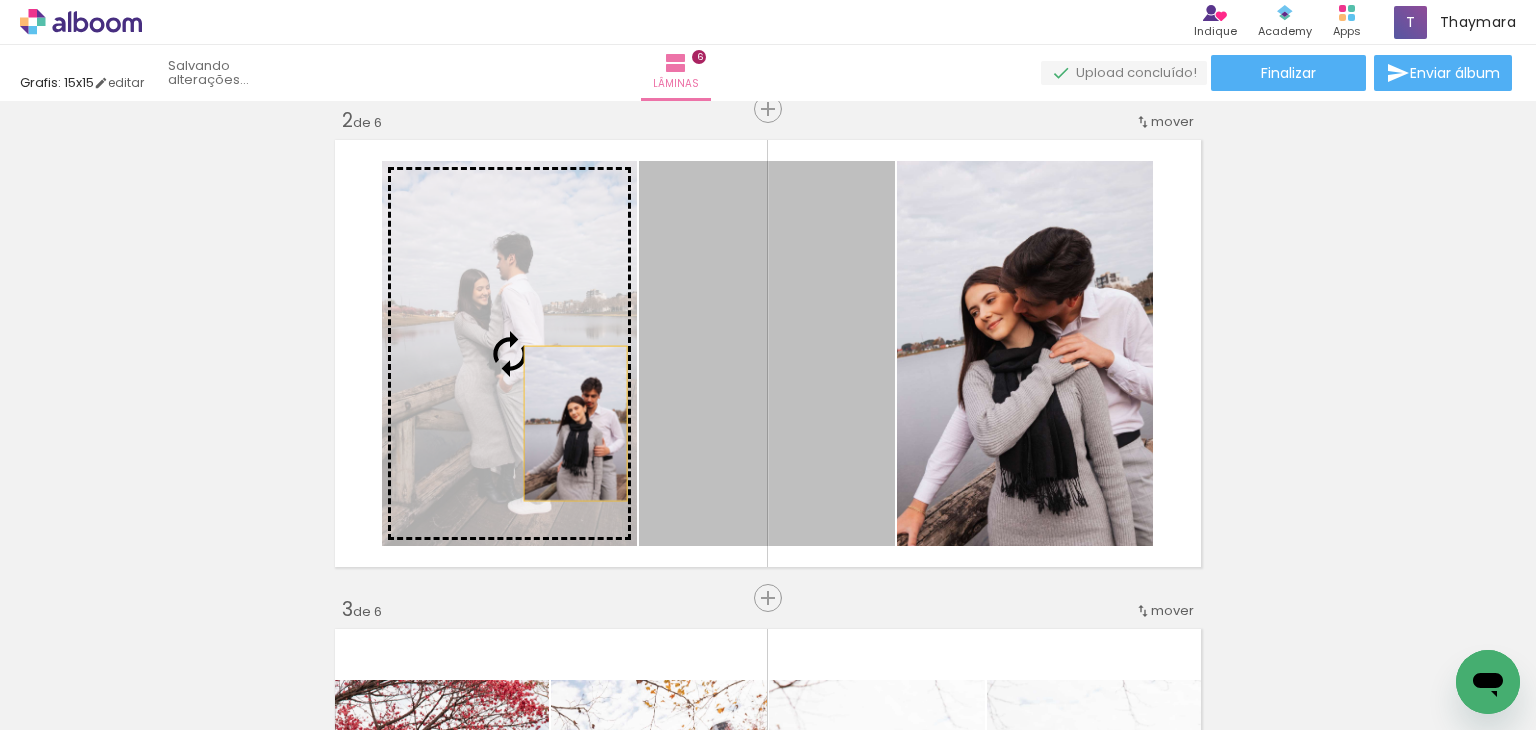 drag, startPoint x: 867, startPoint y: 431, endPoint x: 555, endPoint y: 421, distance: 312.16022 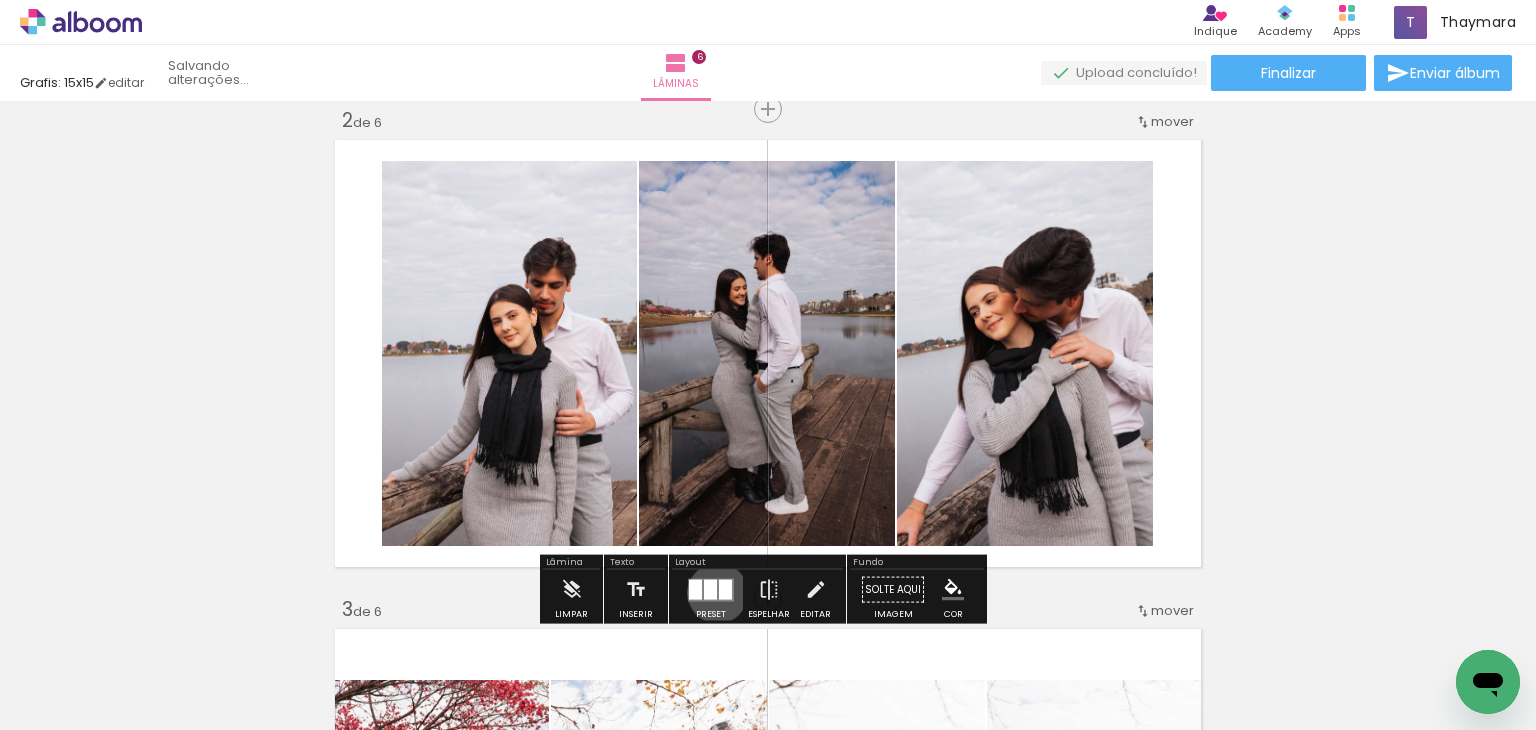 click at bounding box center [725, 589] 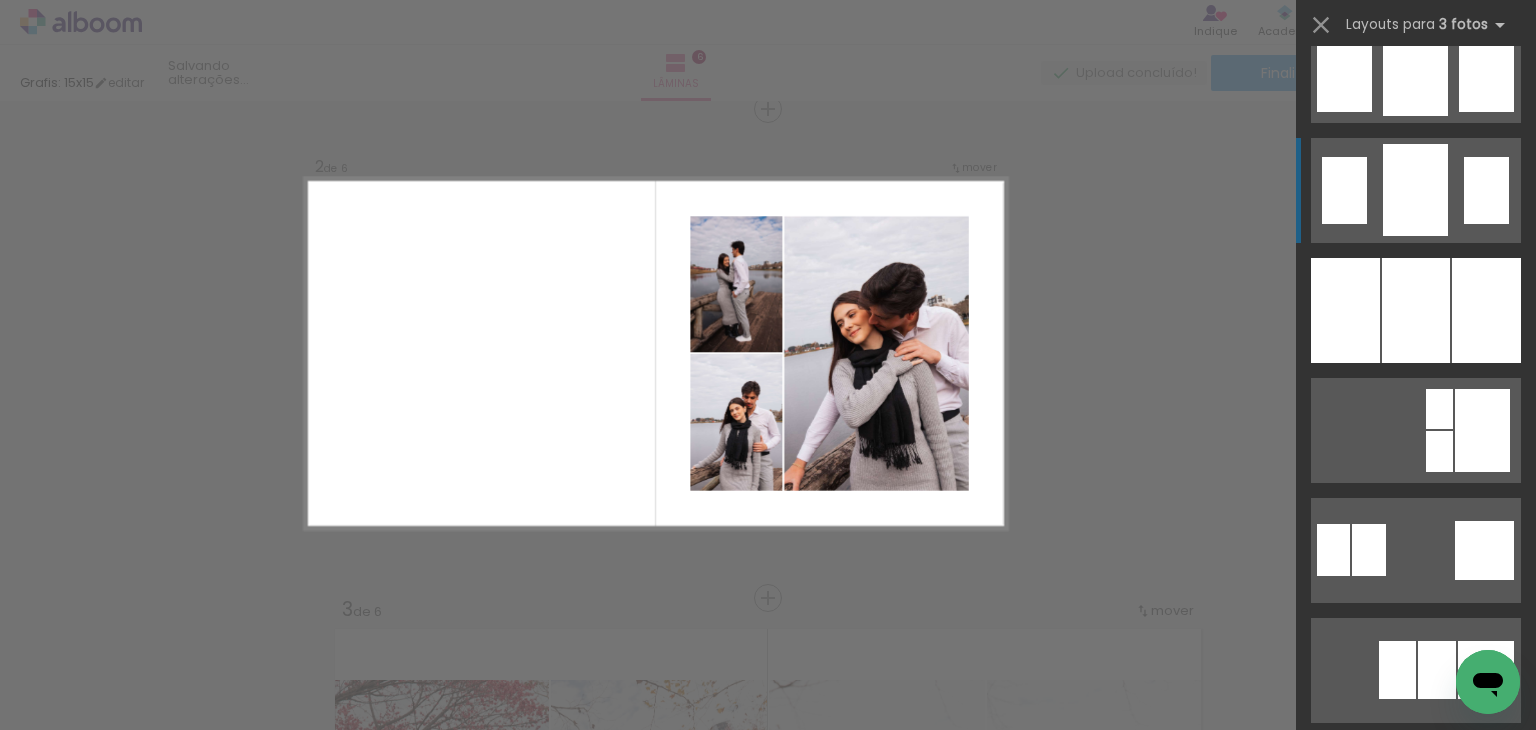 scroll, scrollTop: 1604, scrollLeft: 0, axis: vertical 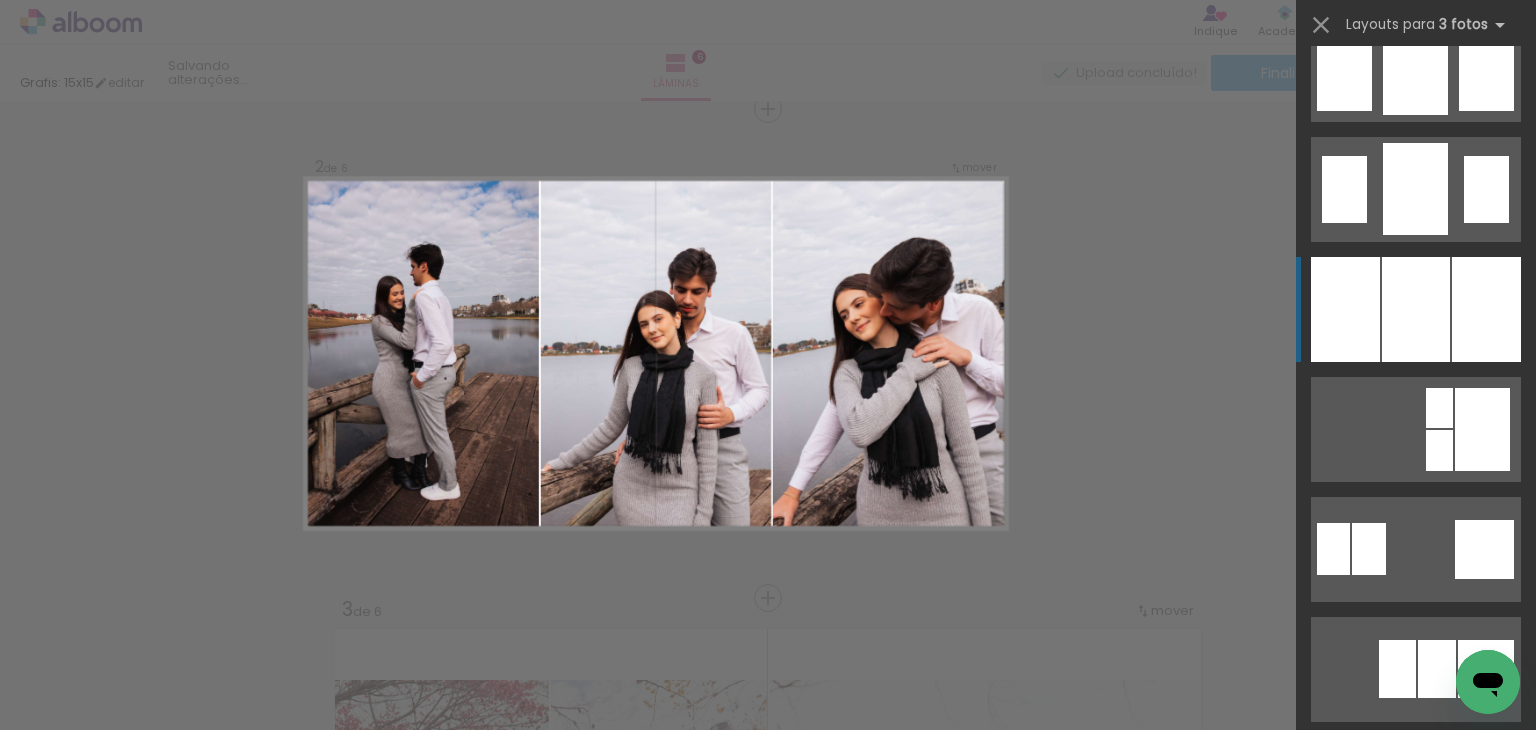 click at bounding box center (1416, 309) 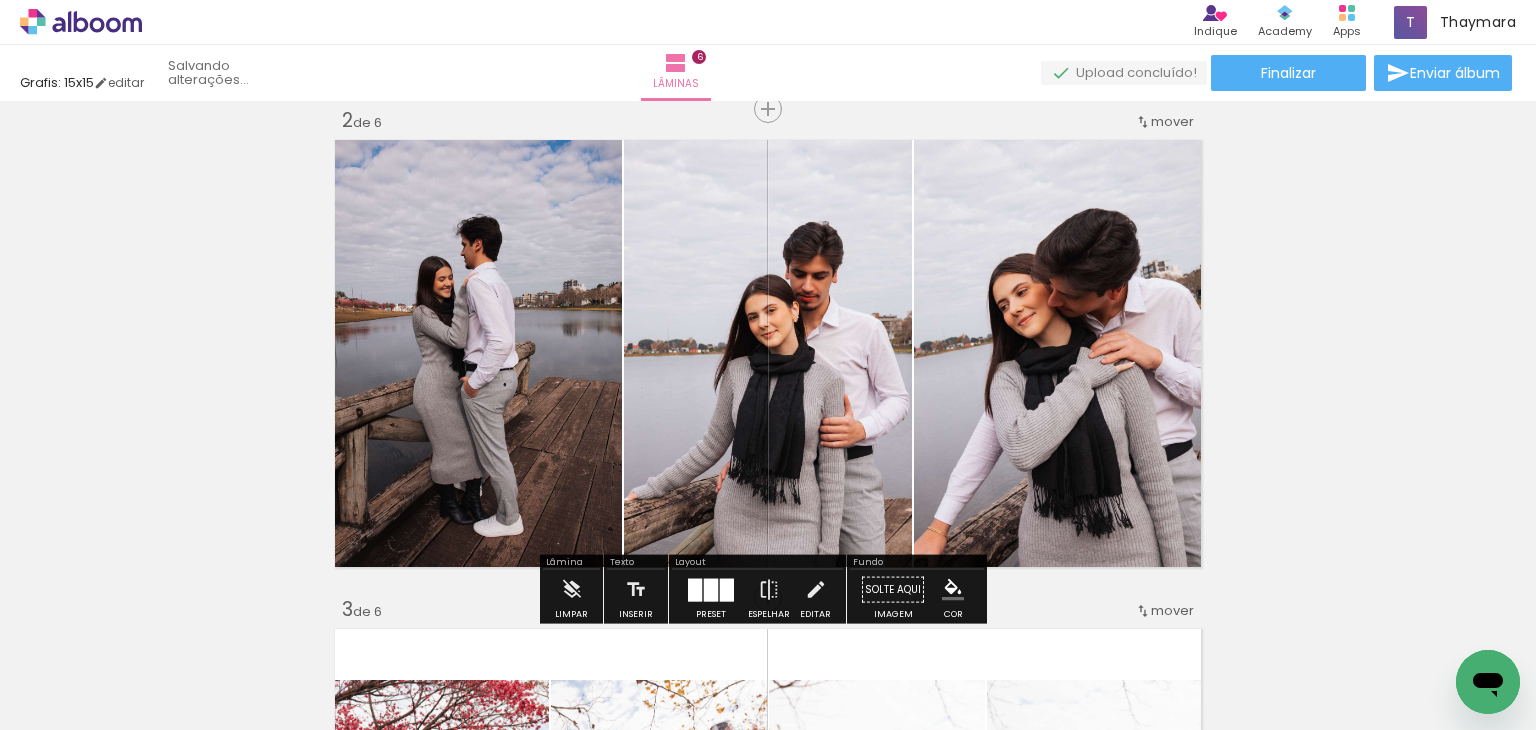 drag, startPoint x: 1066, startPoint y: 352, endPoint x: 663, endPoint y: 411, distance: 407.29596 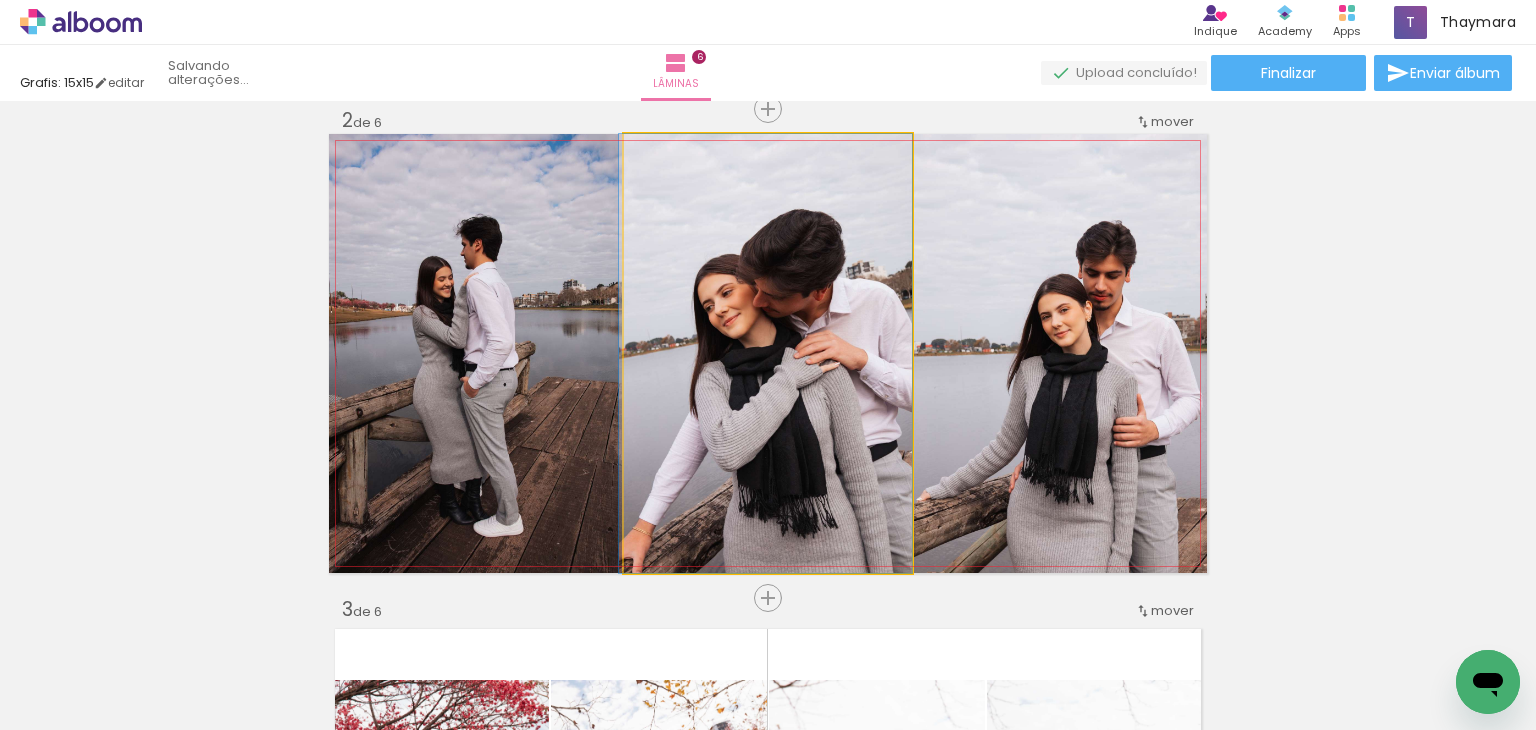 drag, startPoint x: 796, startPoint y: 400, endPoint x: 688, endPoint y: 182, distance: 243.28584 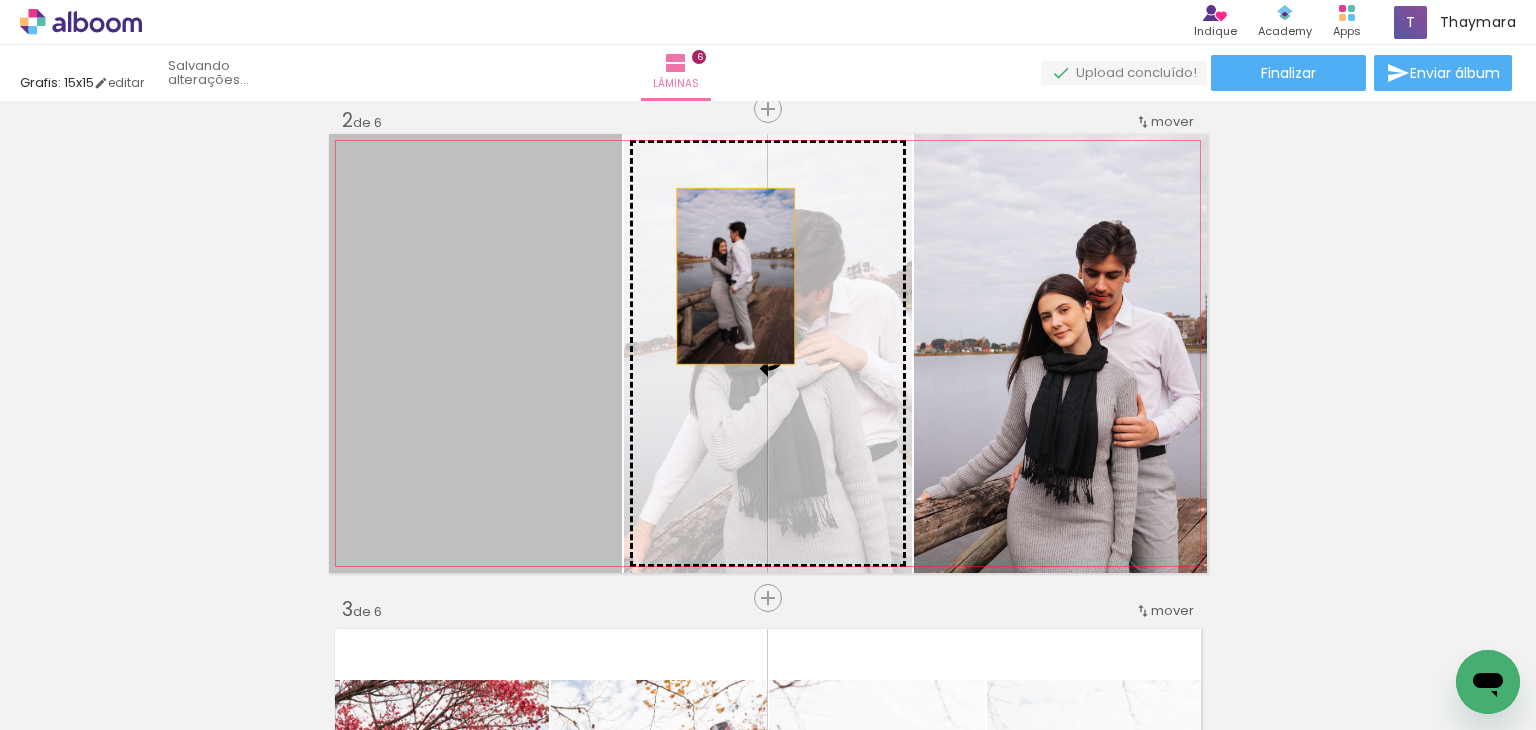 drag, startPoint x: 496, startPoint y: 306, endPoint x: 800, endPoint y: 278, distance: 305.28674 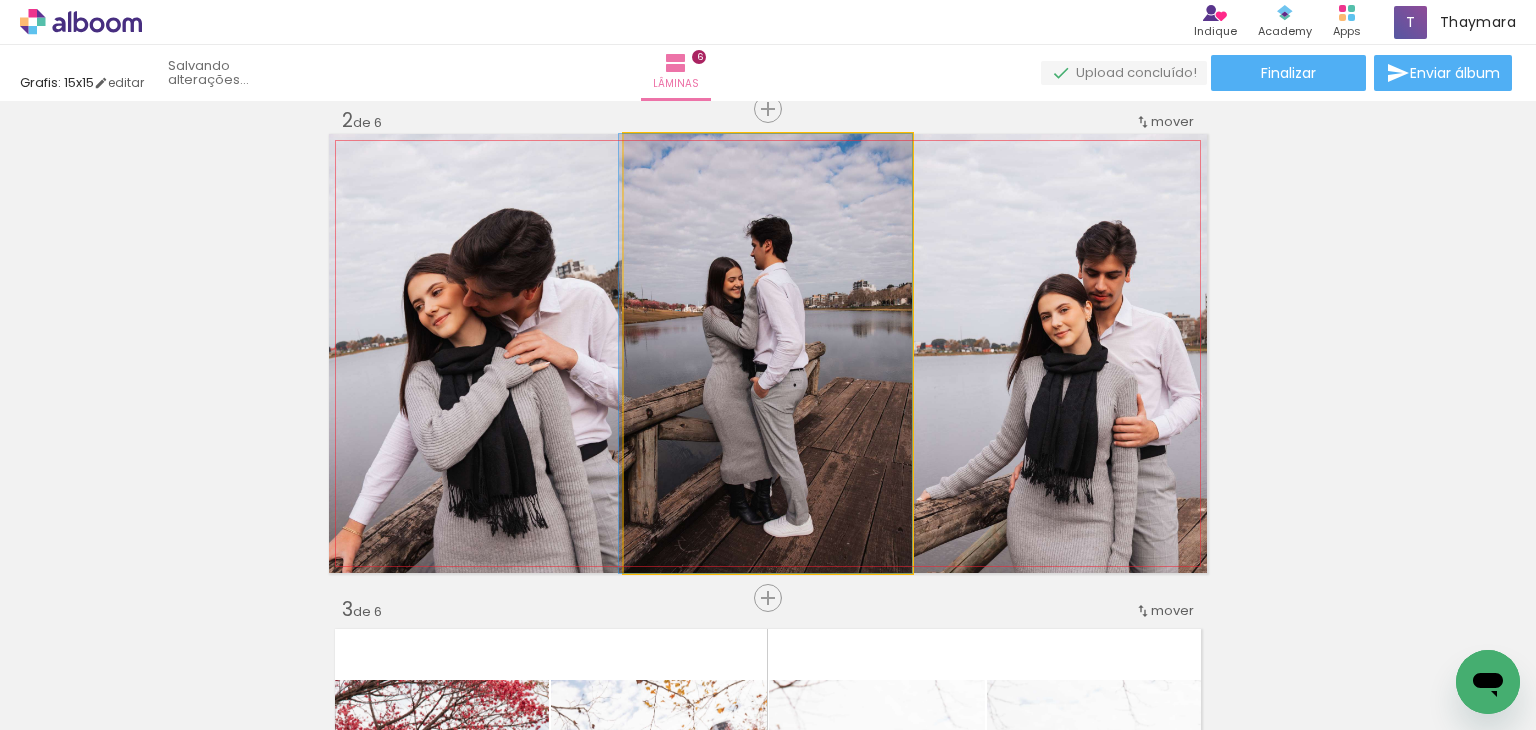 drag, startPoint x: 800, startPoint y: 278, endPoint x: 748, endPoint y: 259, distance: 55.362442 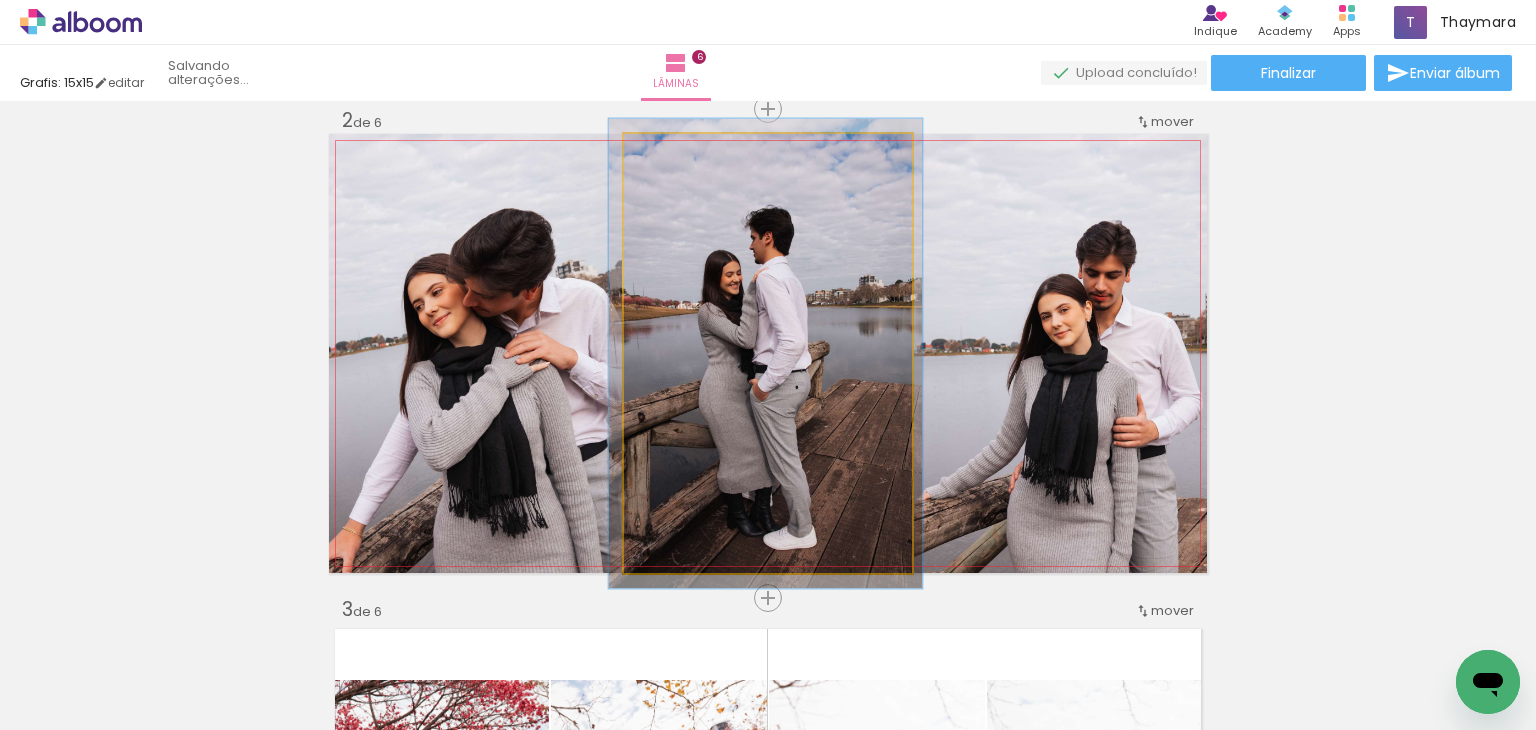type on "107" 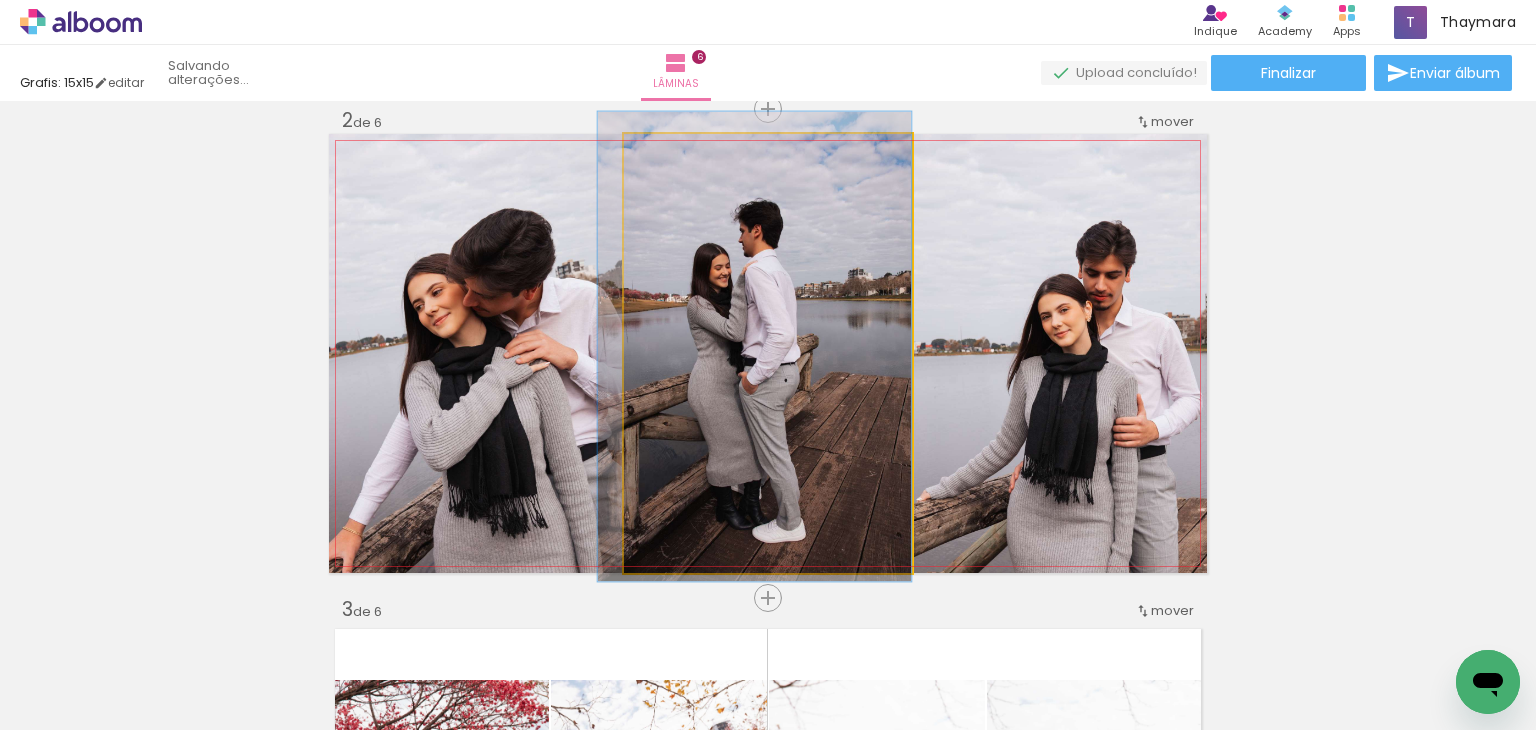 drag, startPoint x: 711, startPoint y: 330, endPoint x: 650, endPoint y: 323, distance: 61.400326 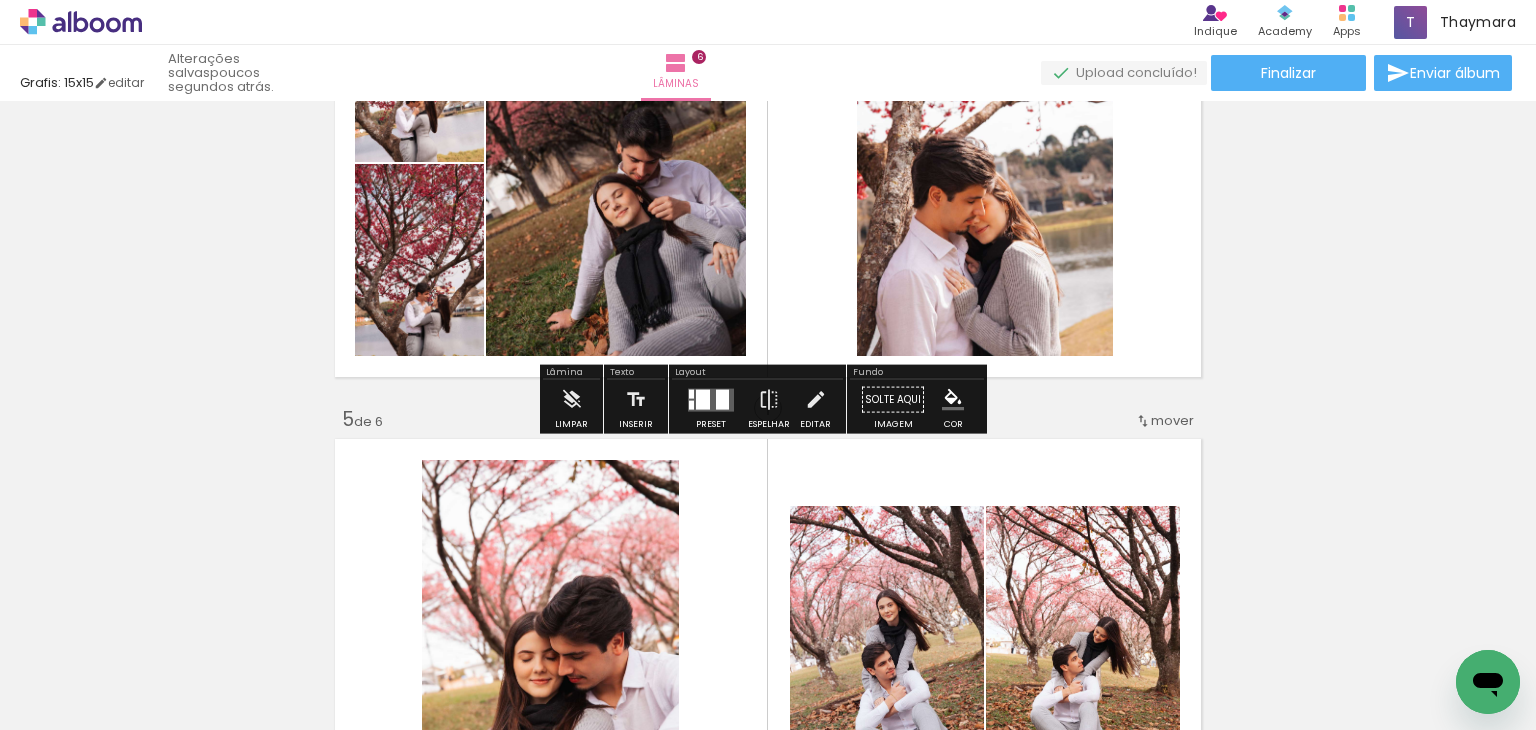 scroll, scrollTop: 1696, scrollLeft: 0, axis: vertical 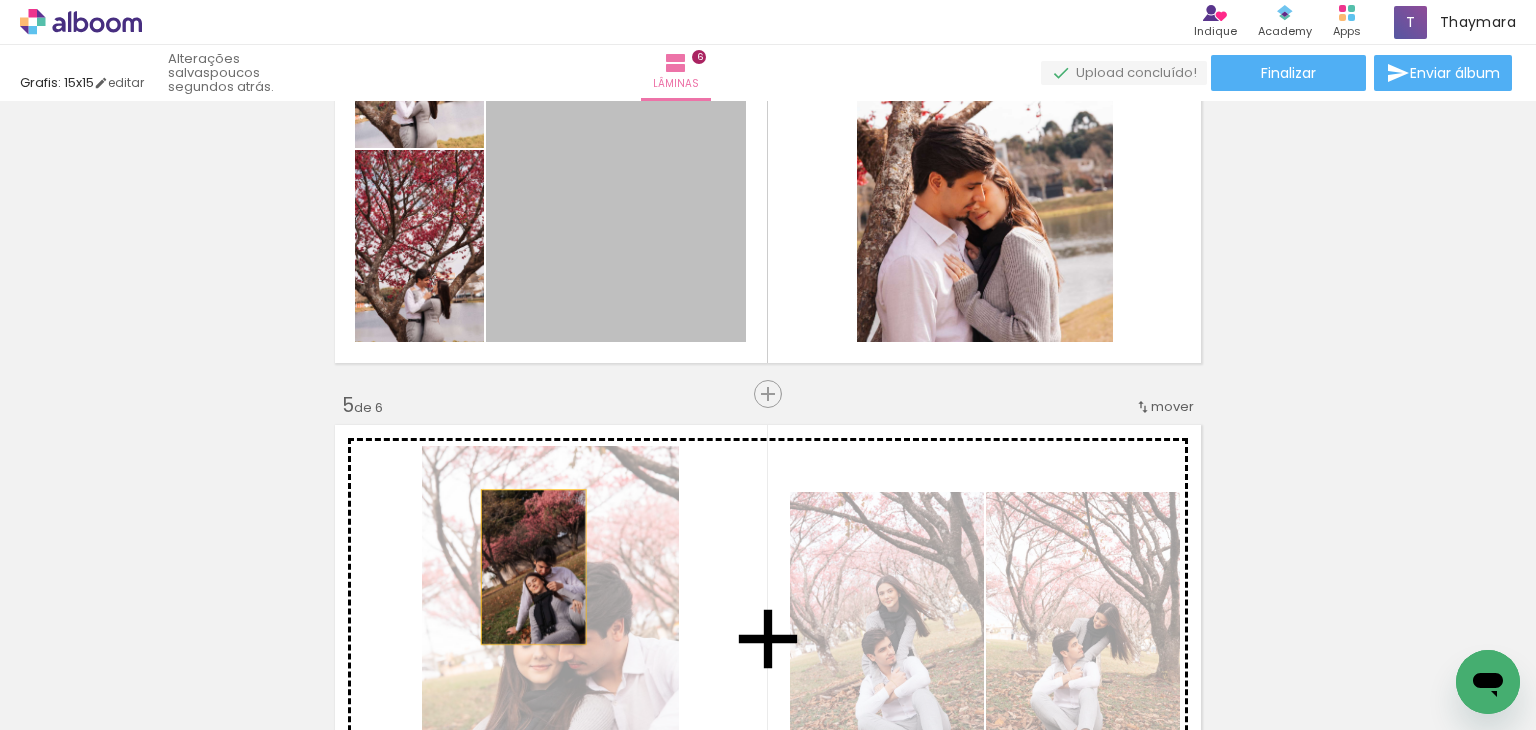 drag, startPoint x: 647, startPoint y: 244, endPoint x: 526, endPoint y: 567, distance: 344.9203 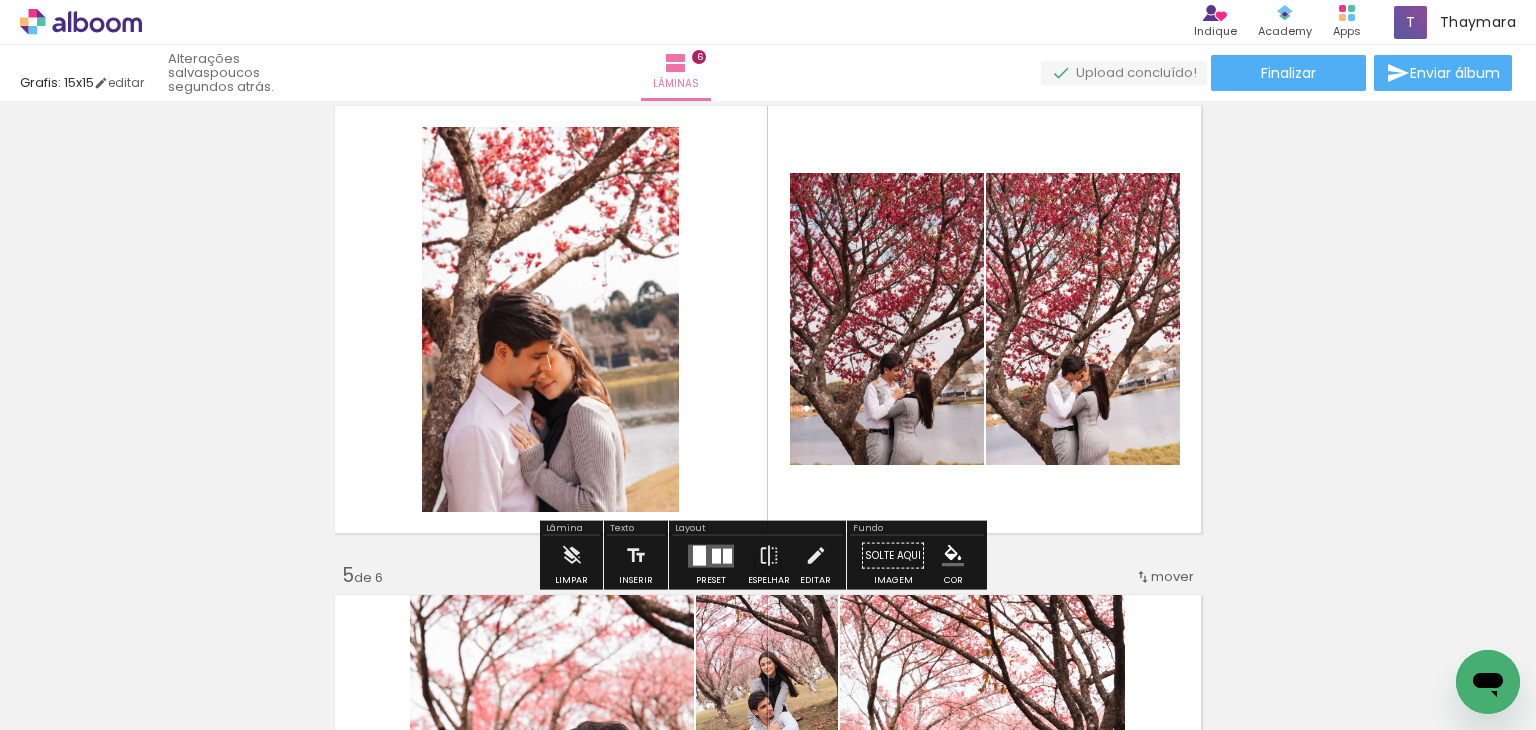 scroll, scrollTop: 1524, scrollLeft: 0, axis: vertical 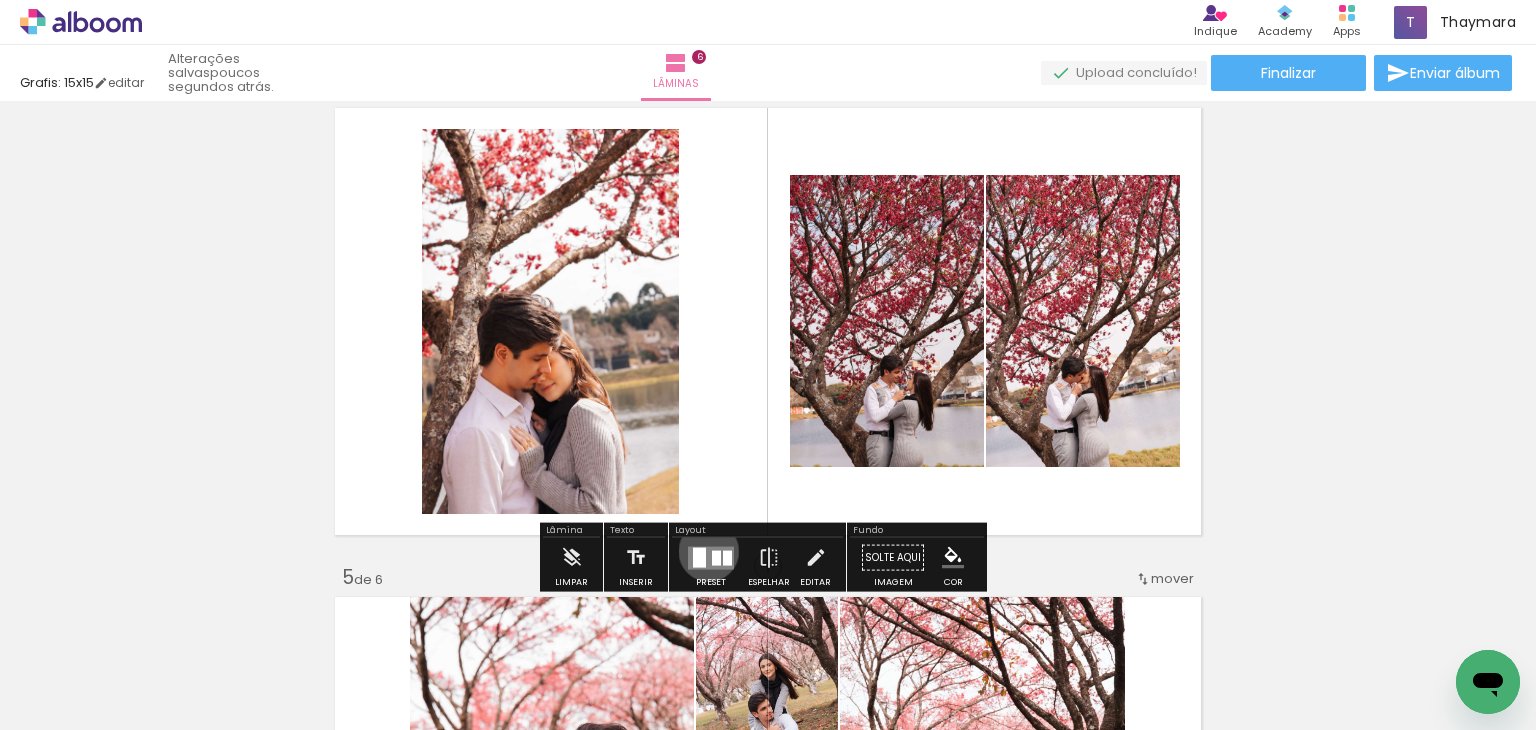 click at bounding box center (711, 557) 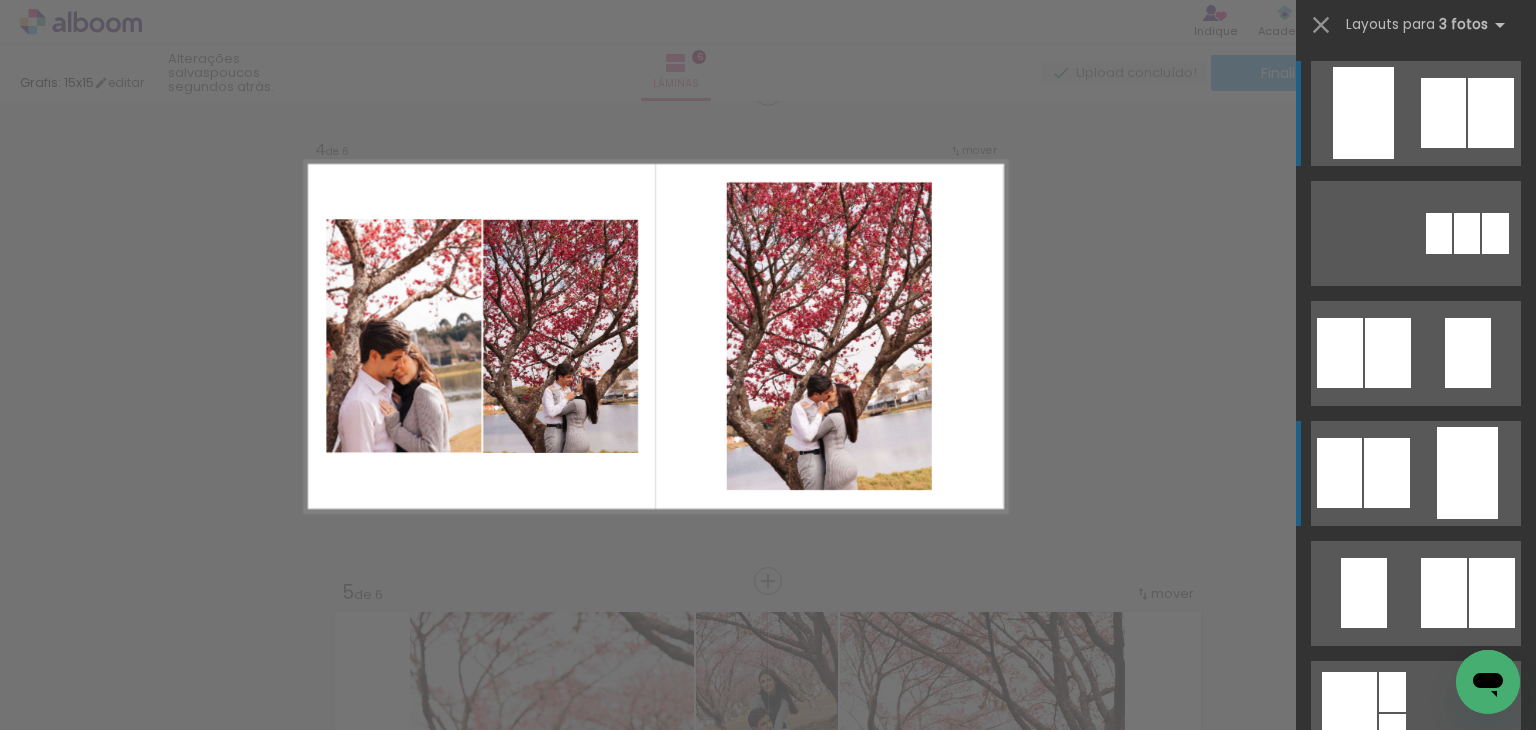 scroll, scrollTop: 1492, scrollLeft: 0, axis: vertical 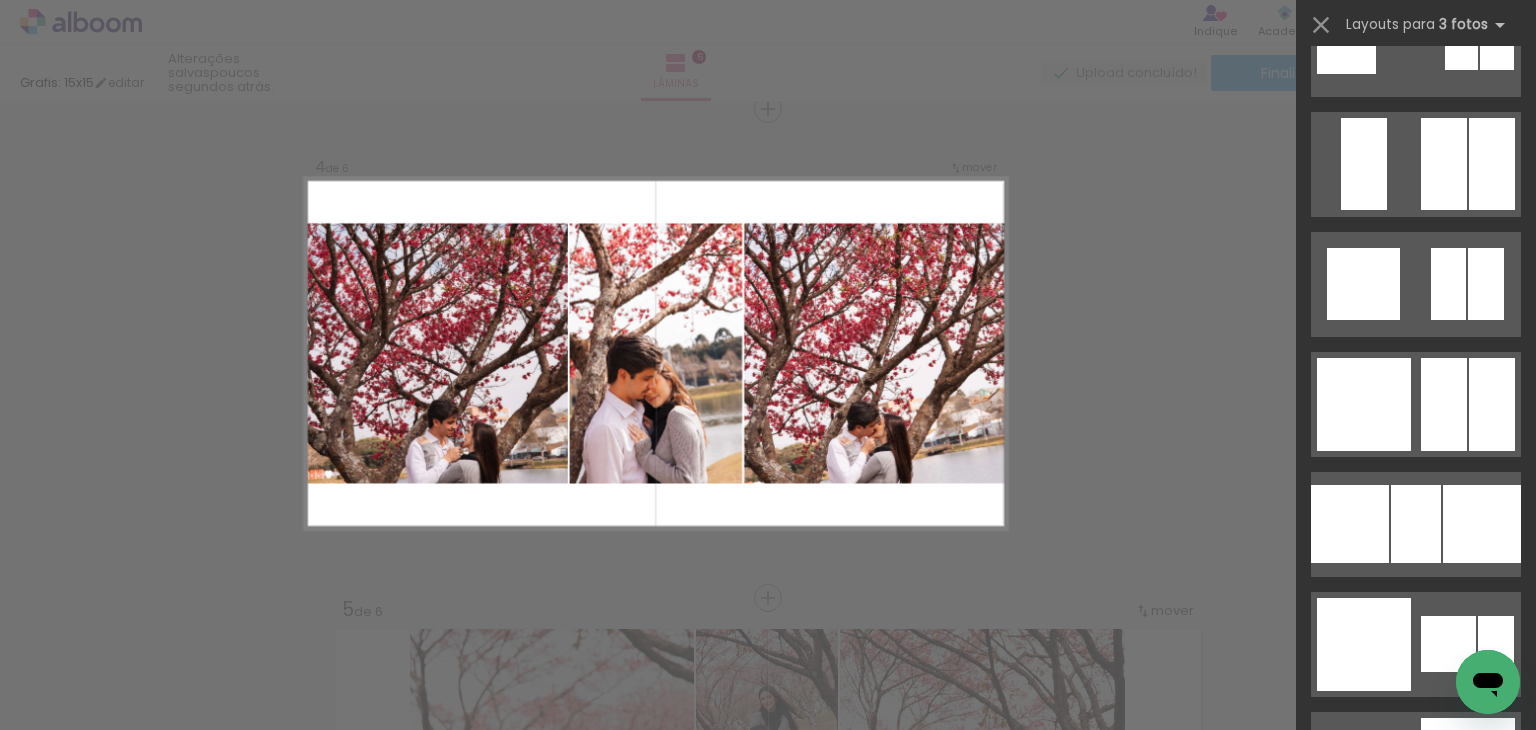 click on "Confirmar Cancelar" at bounding box center (768, 344) 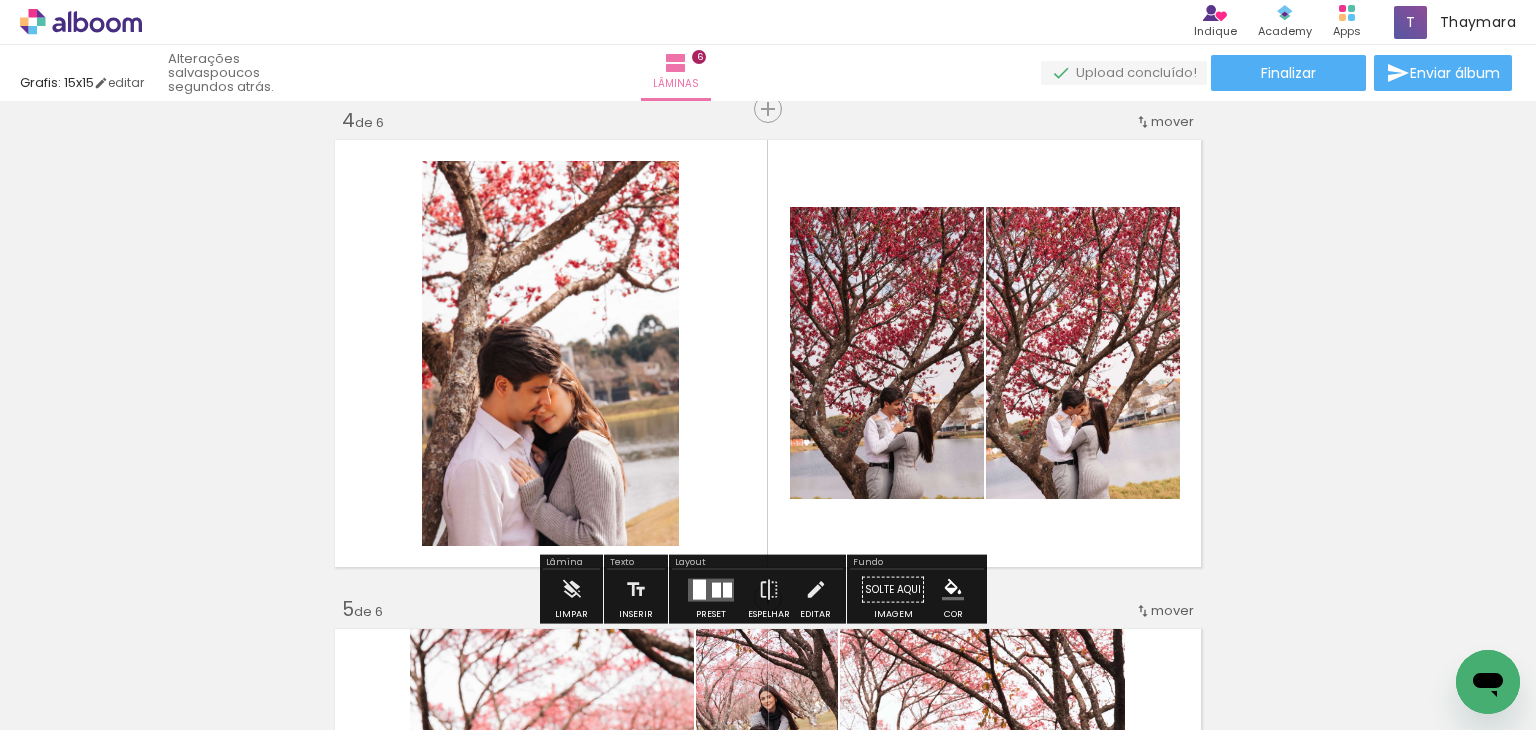 scroll, scrollTop: 1726, scrollLeft: 0, axis: vertical 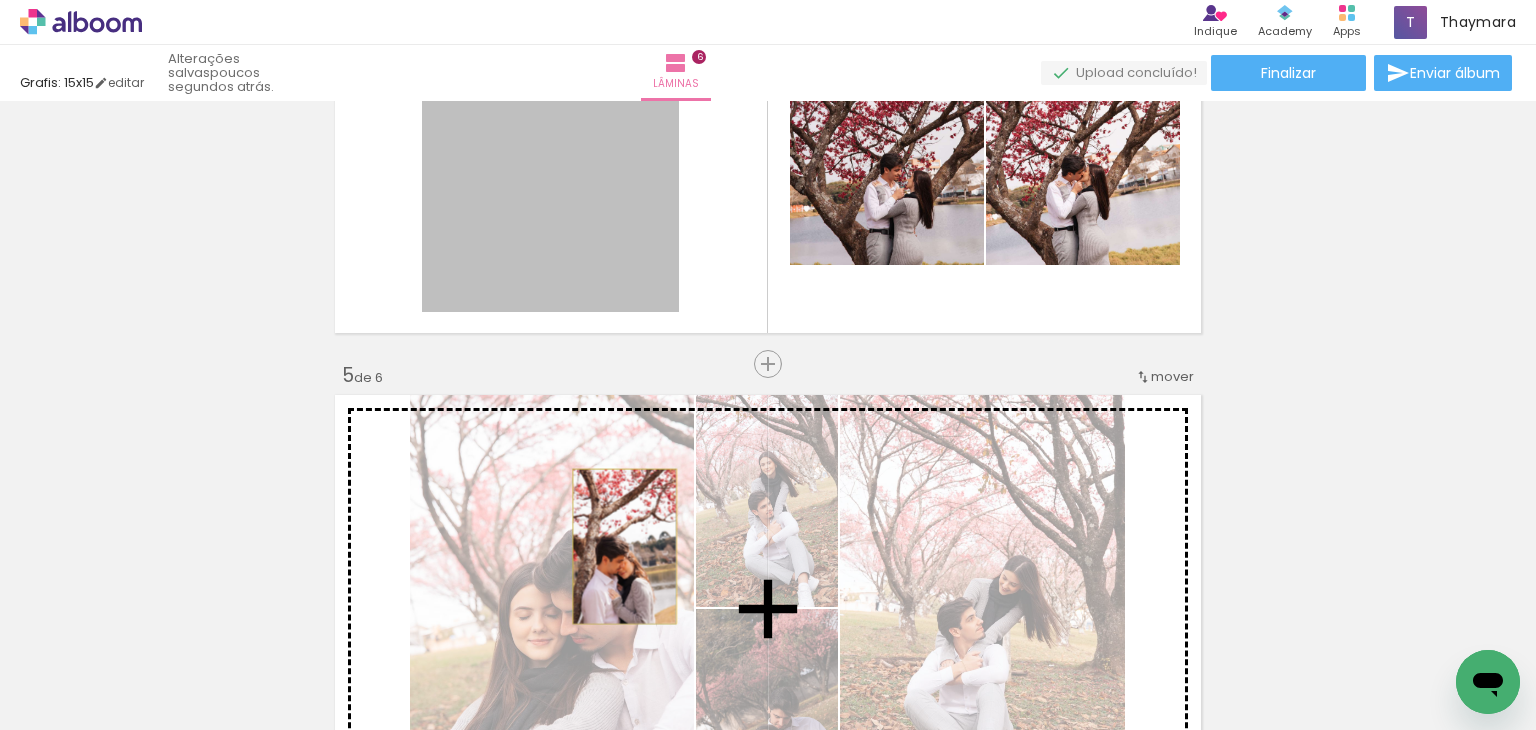 drag, startPoint x: 593, startPoint y: 194, endPoint x: 617, endPoint y: 546, distance: 352.81723 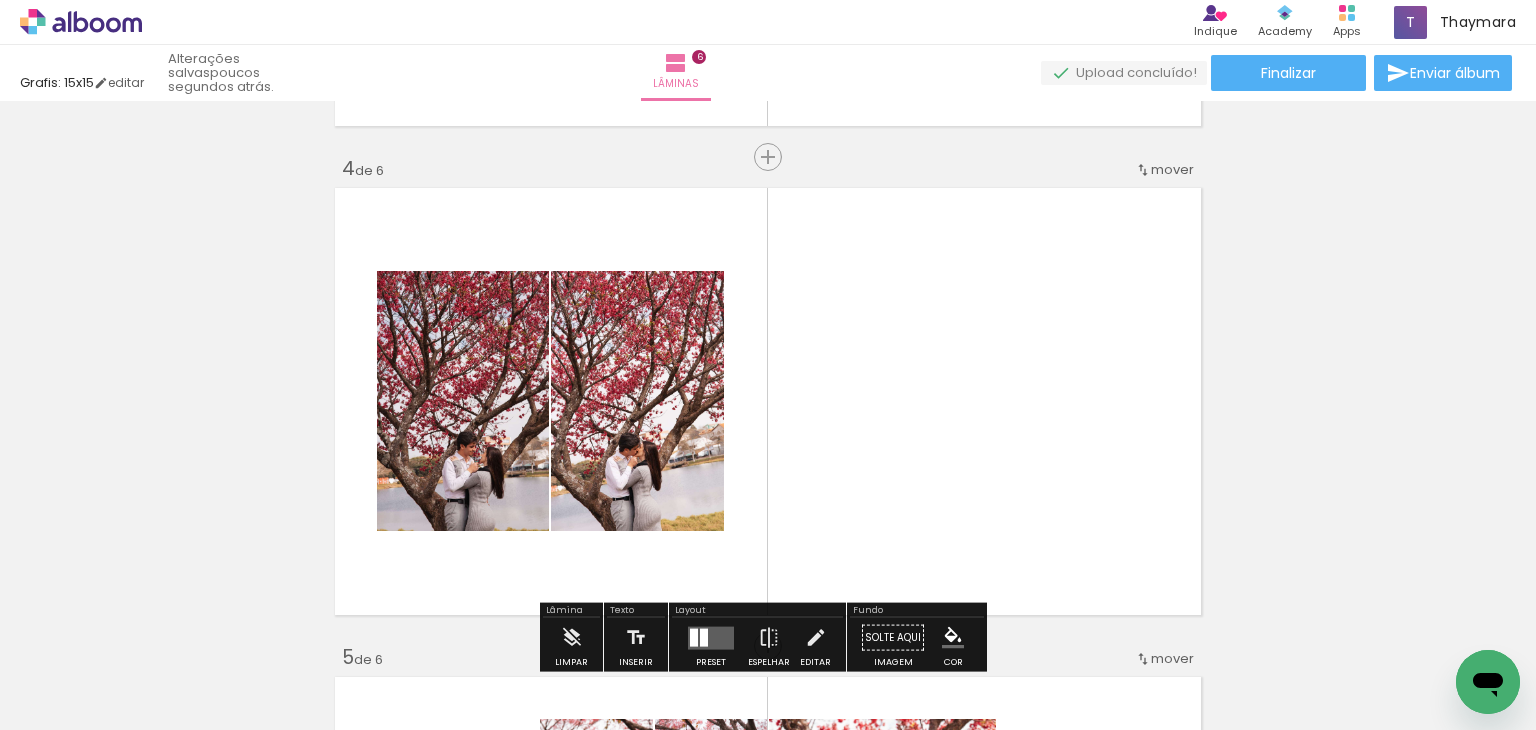 scroll, scrollTop: 1568, scrollLeft: 0, axis: vertical 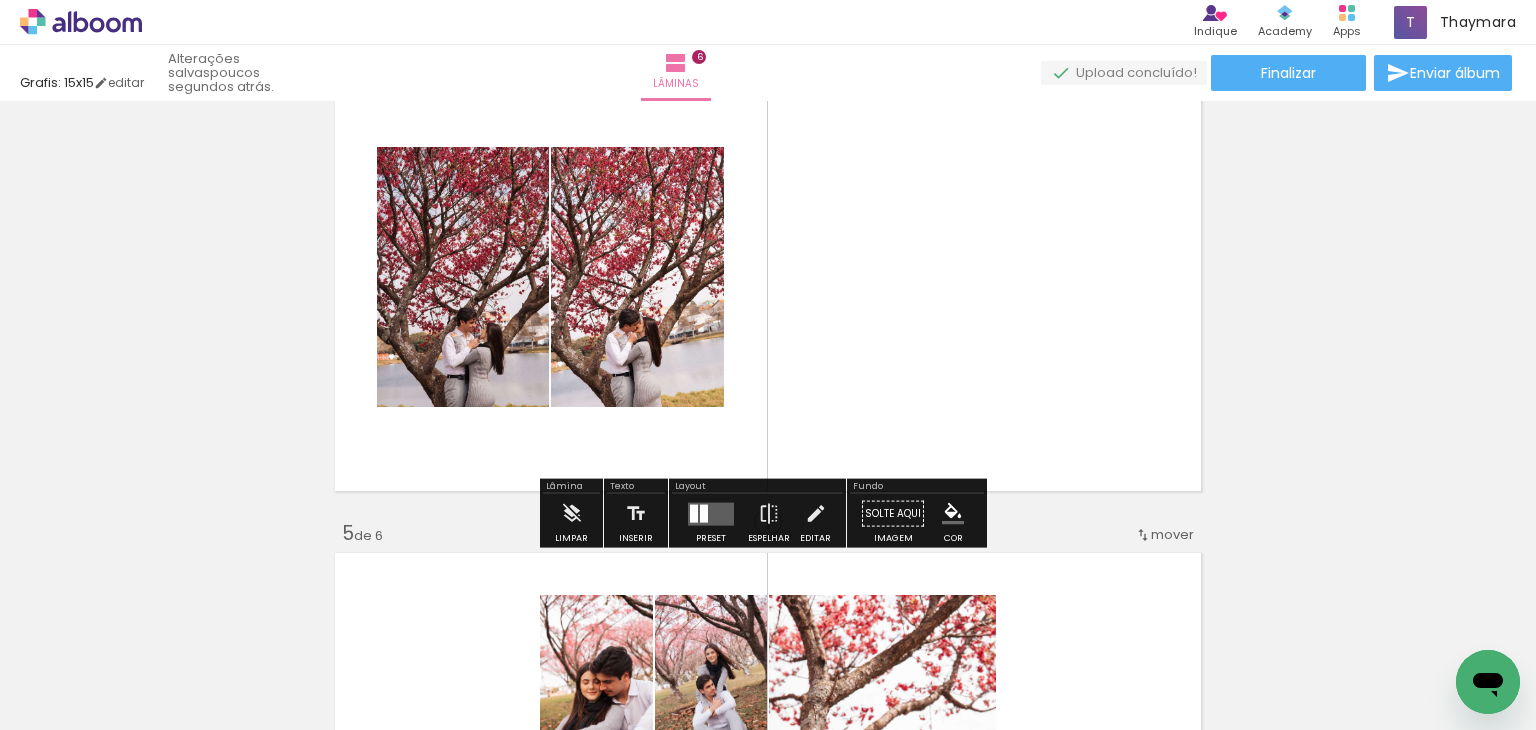 click at bounding box center [711, 513] 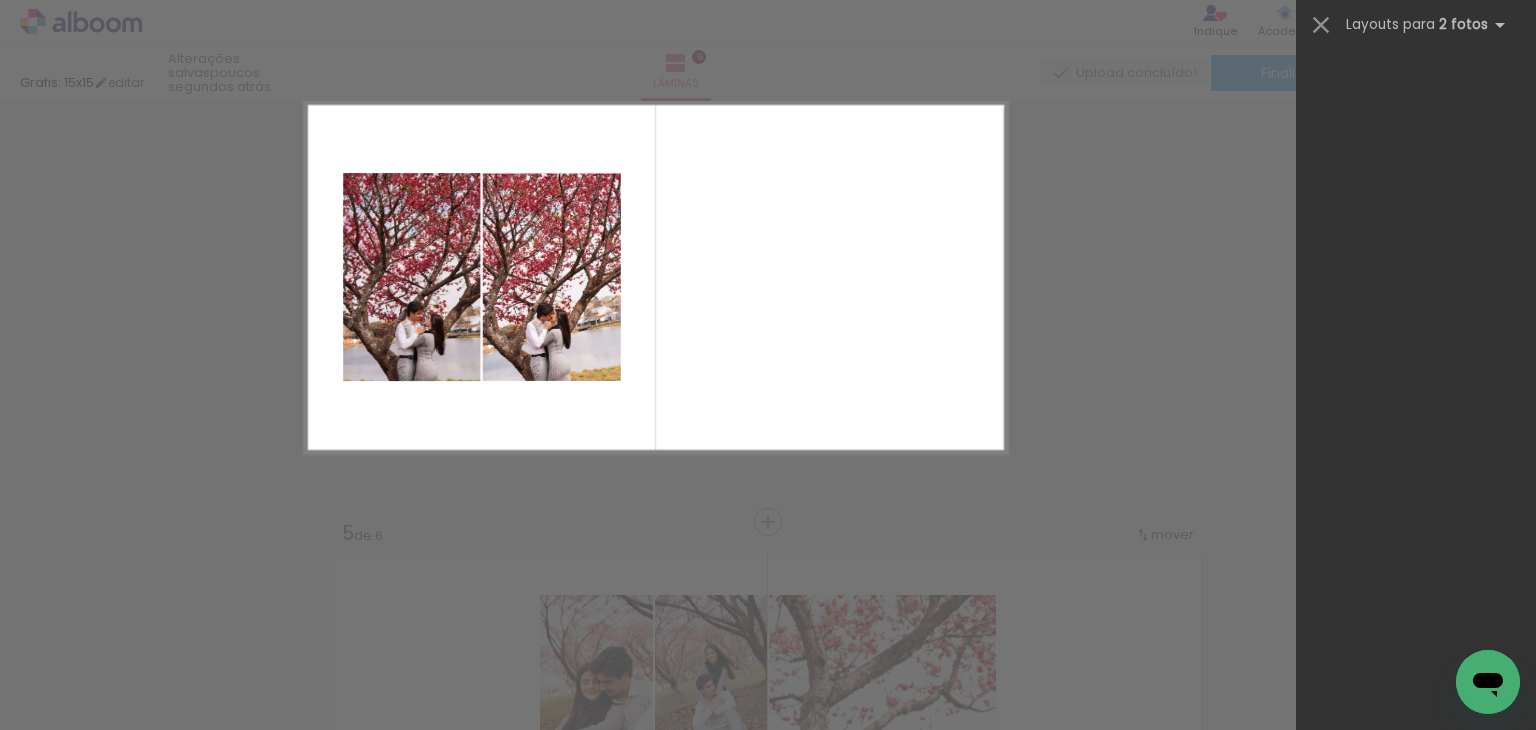 scroll, scrollTop: 0, scrollLeft: 0, axis: both 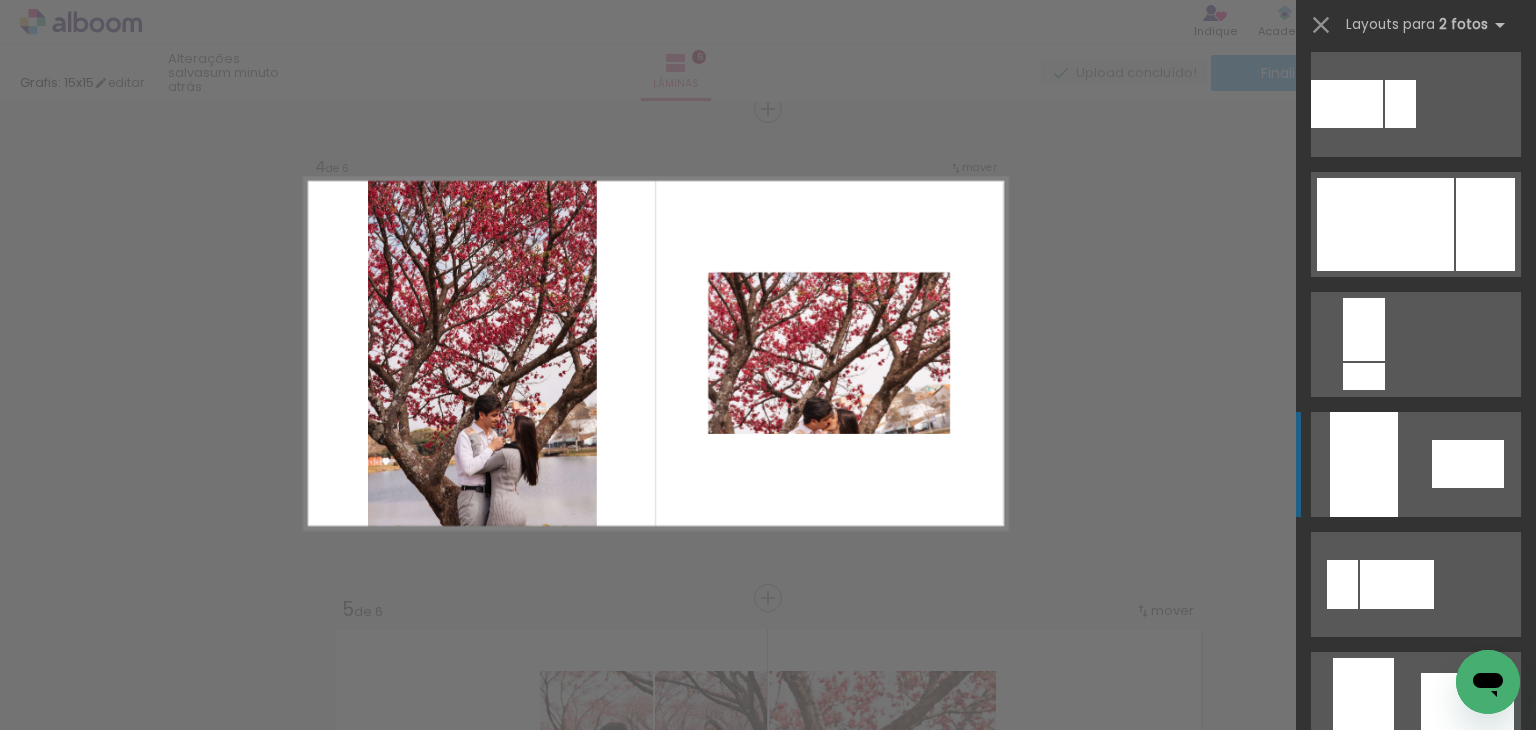 click at bounding box center [1416, 584] 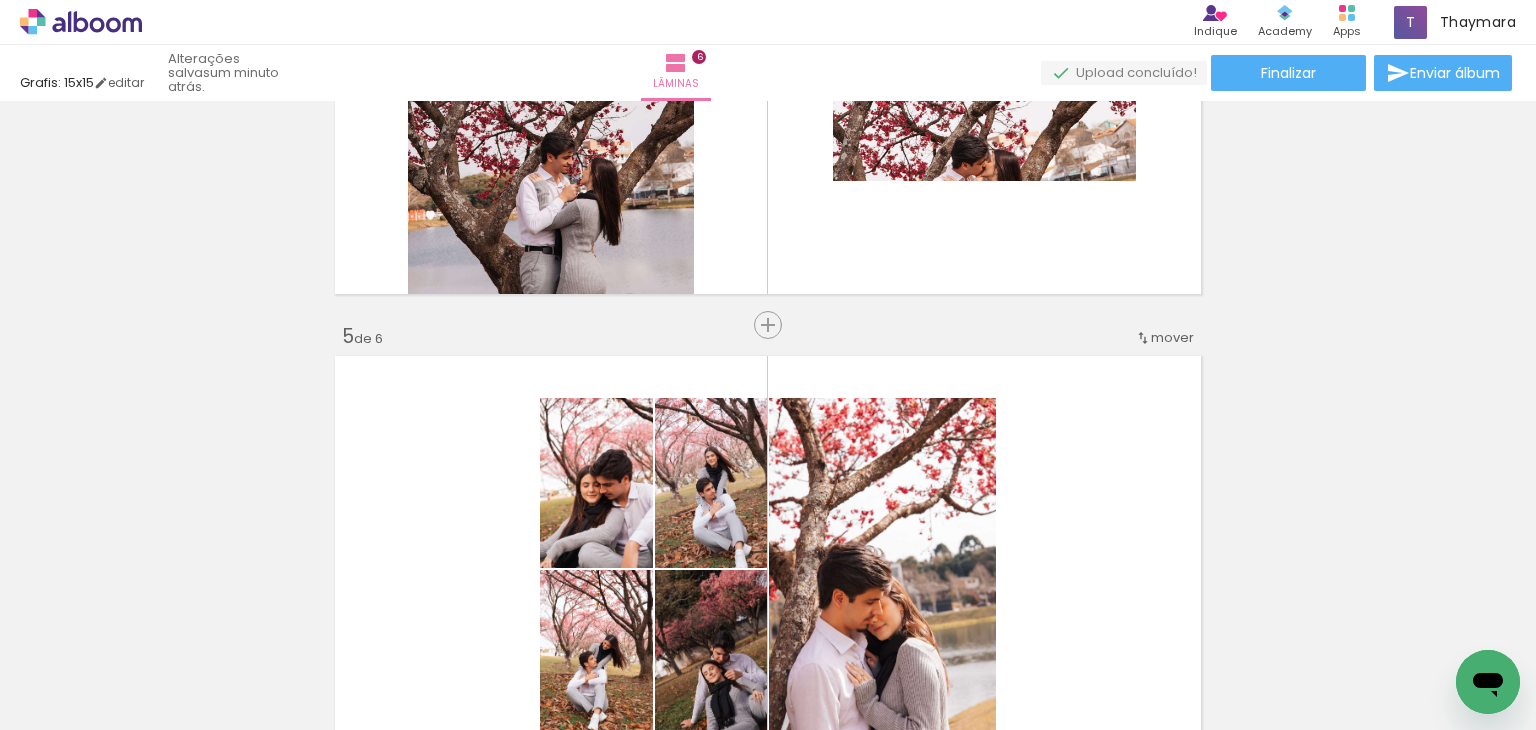 scroll, scrollTop: 1764, scrollLeft: 0, axis: vertical 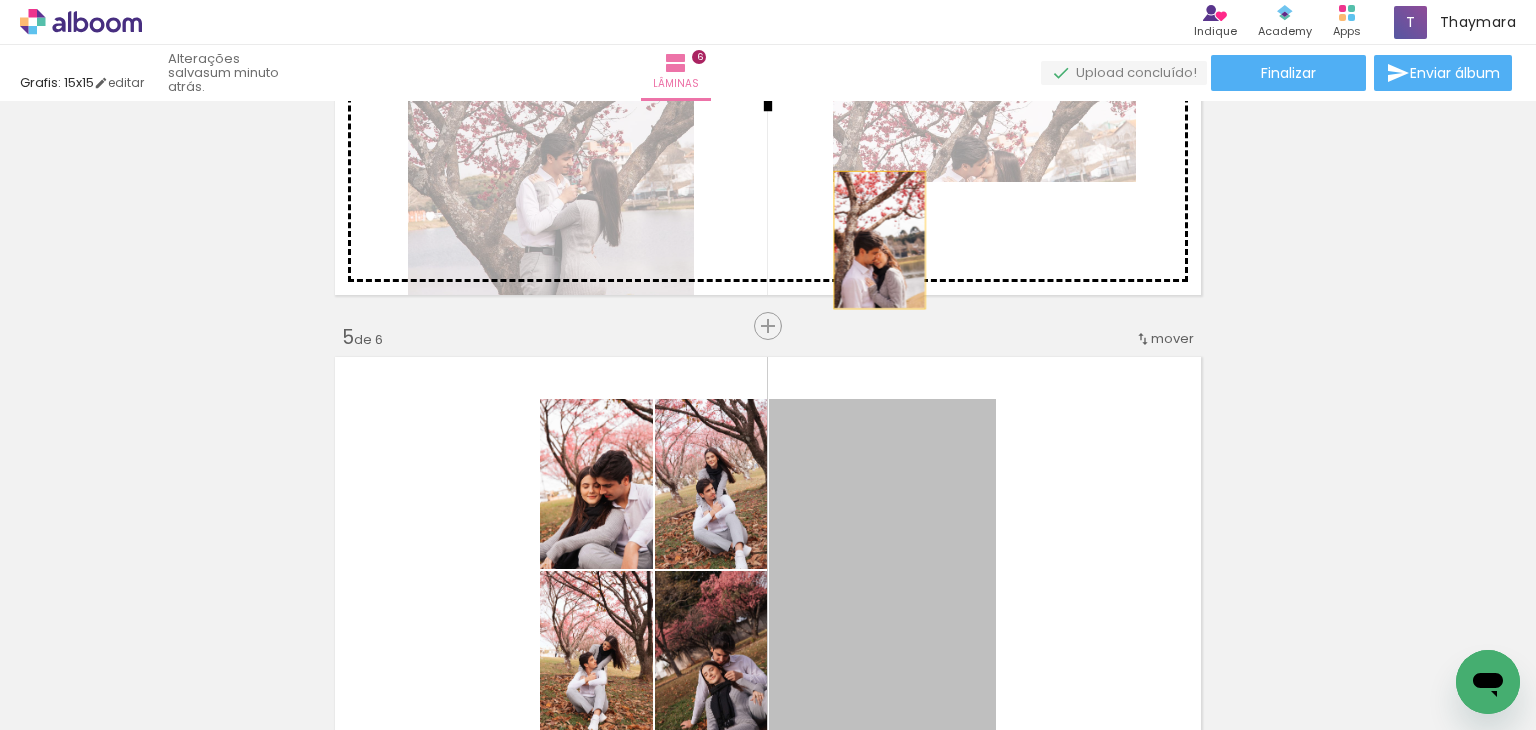 drag, startPoint x: 869, startPoint y: 513, endPoint x: 872, endPoint y: 240, distance: 273.01648 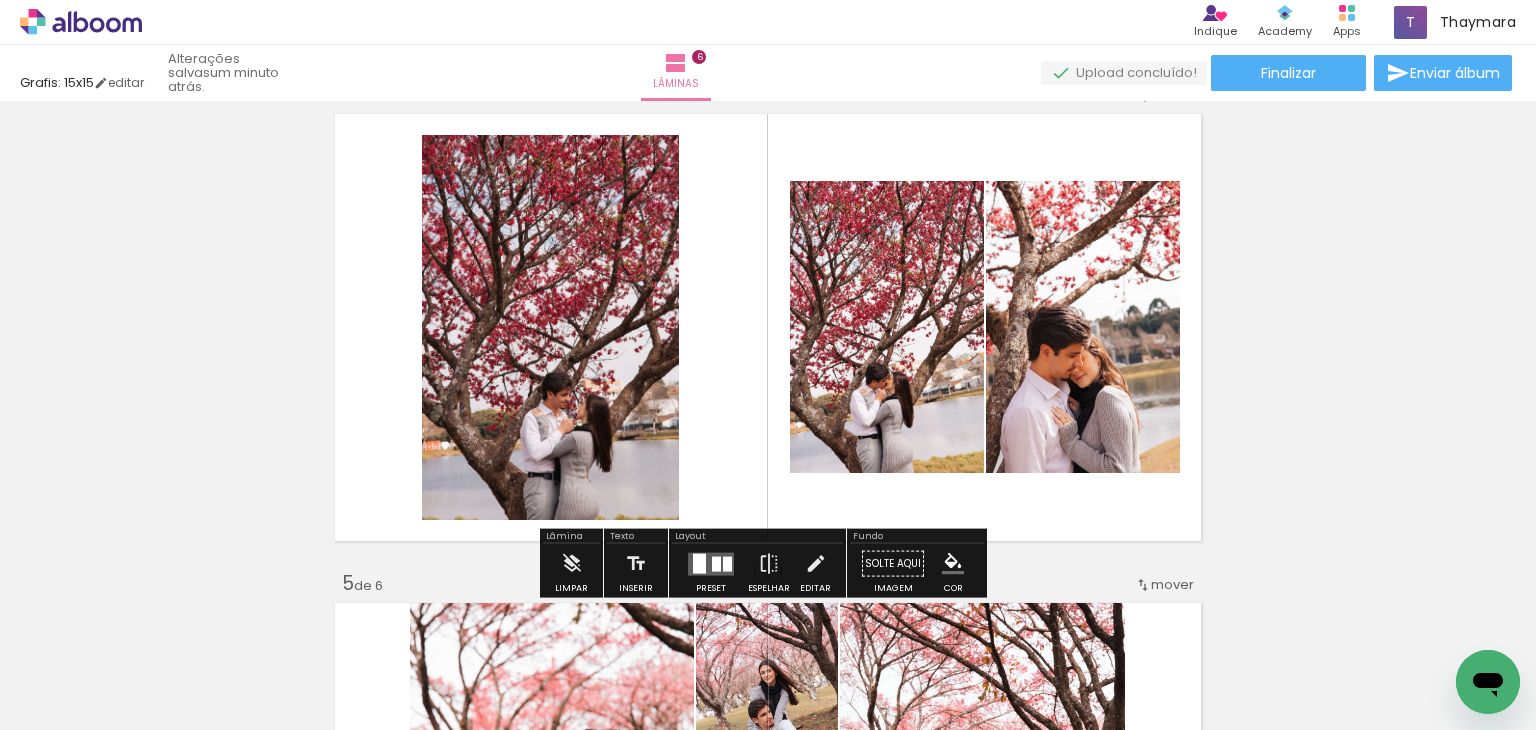 scroll, scrollTop: 1521, scrollLeft: 0, axis: vertical 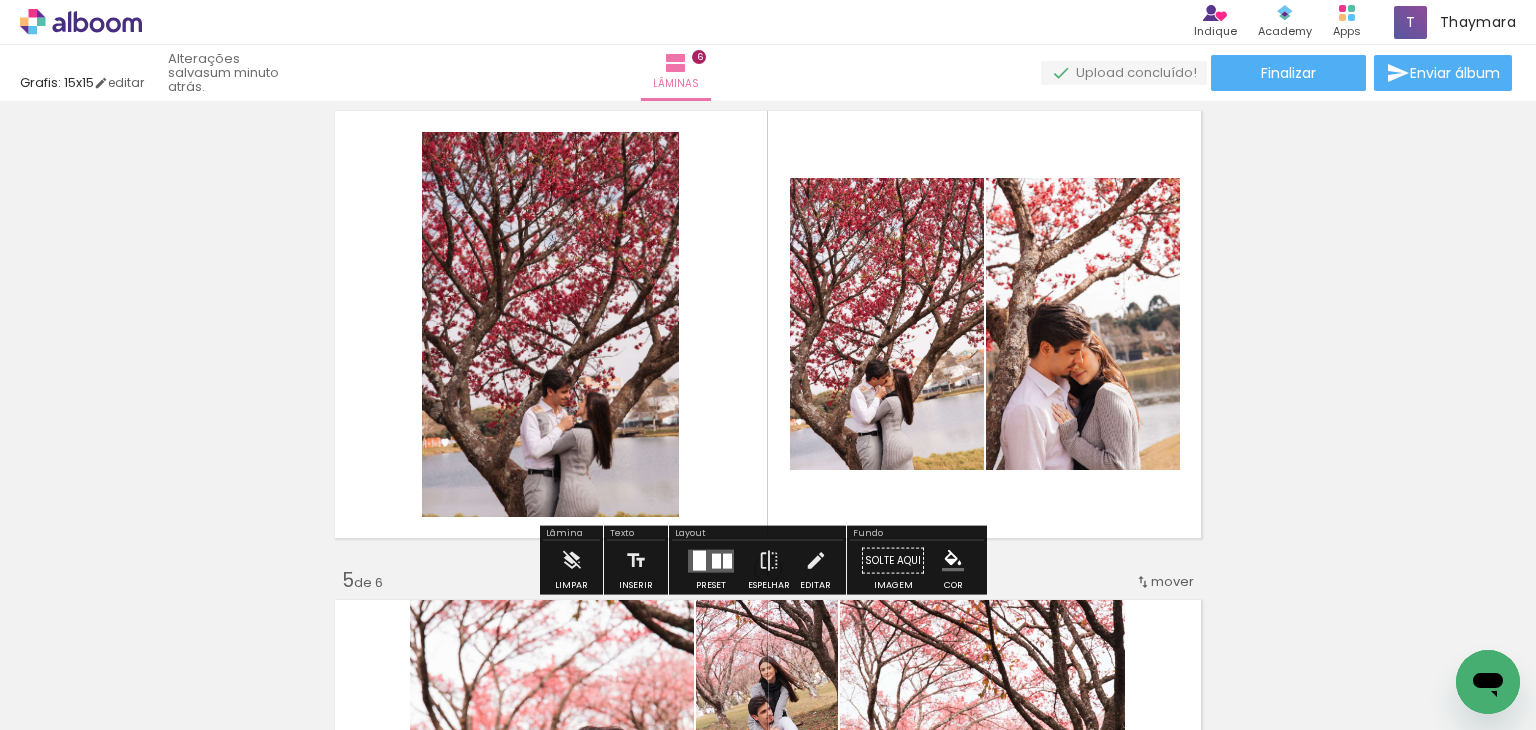 click at bounding box center (716, 560) 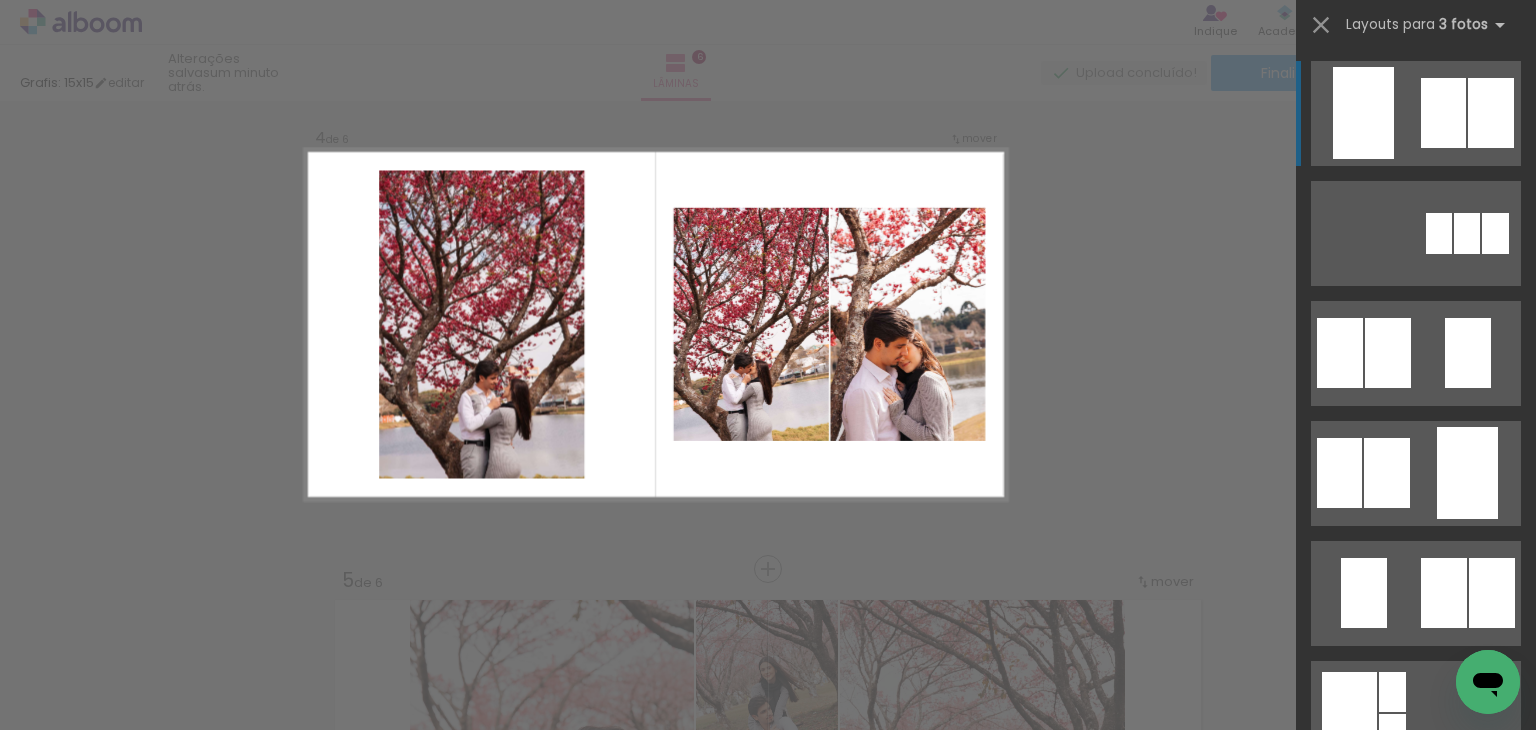 scroll, scrollTop: 0, scrollLeft: 0, axis: both 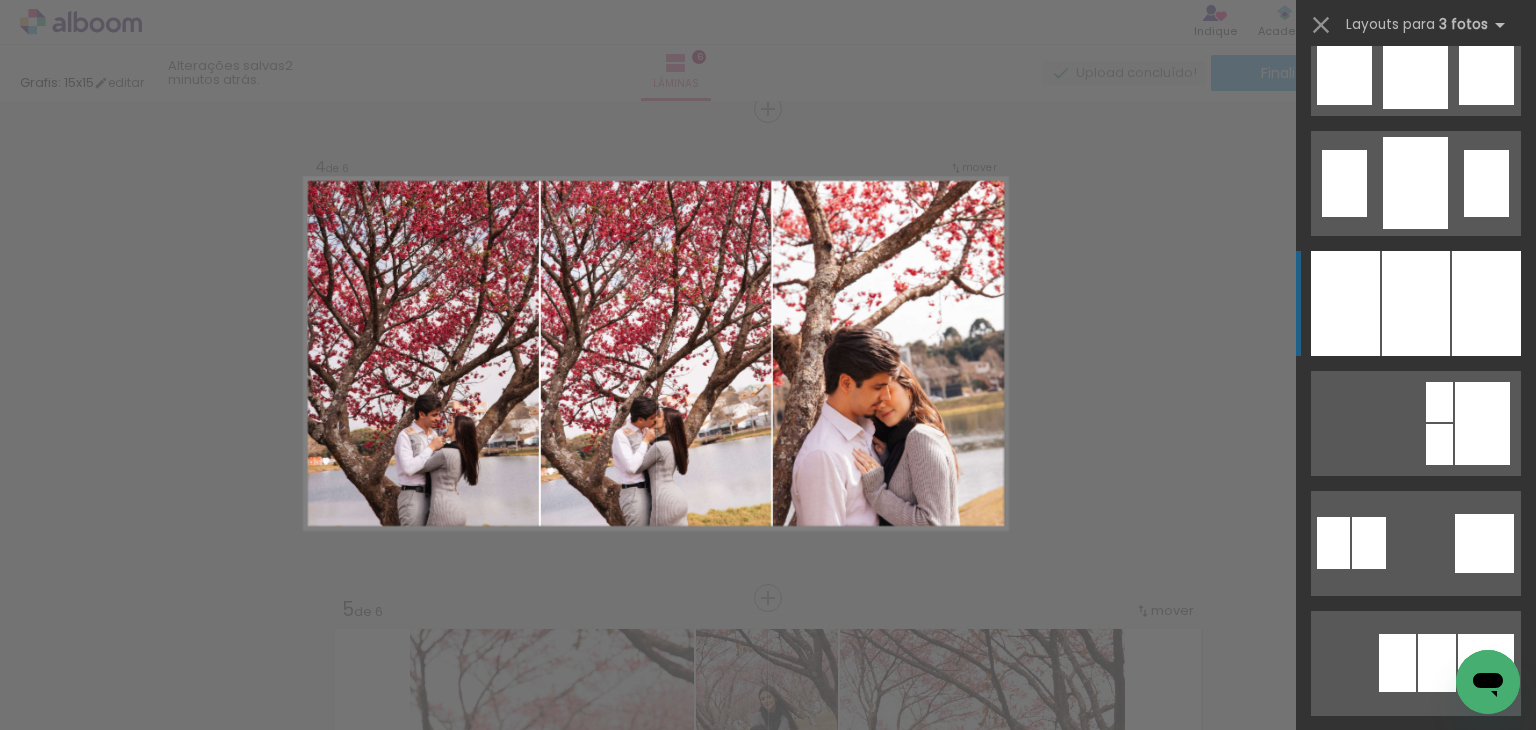 click at bounding box center [1416, 303] 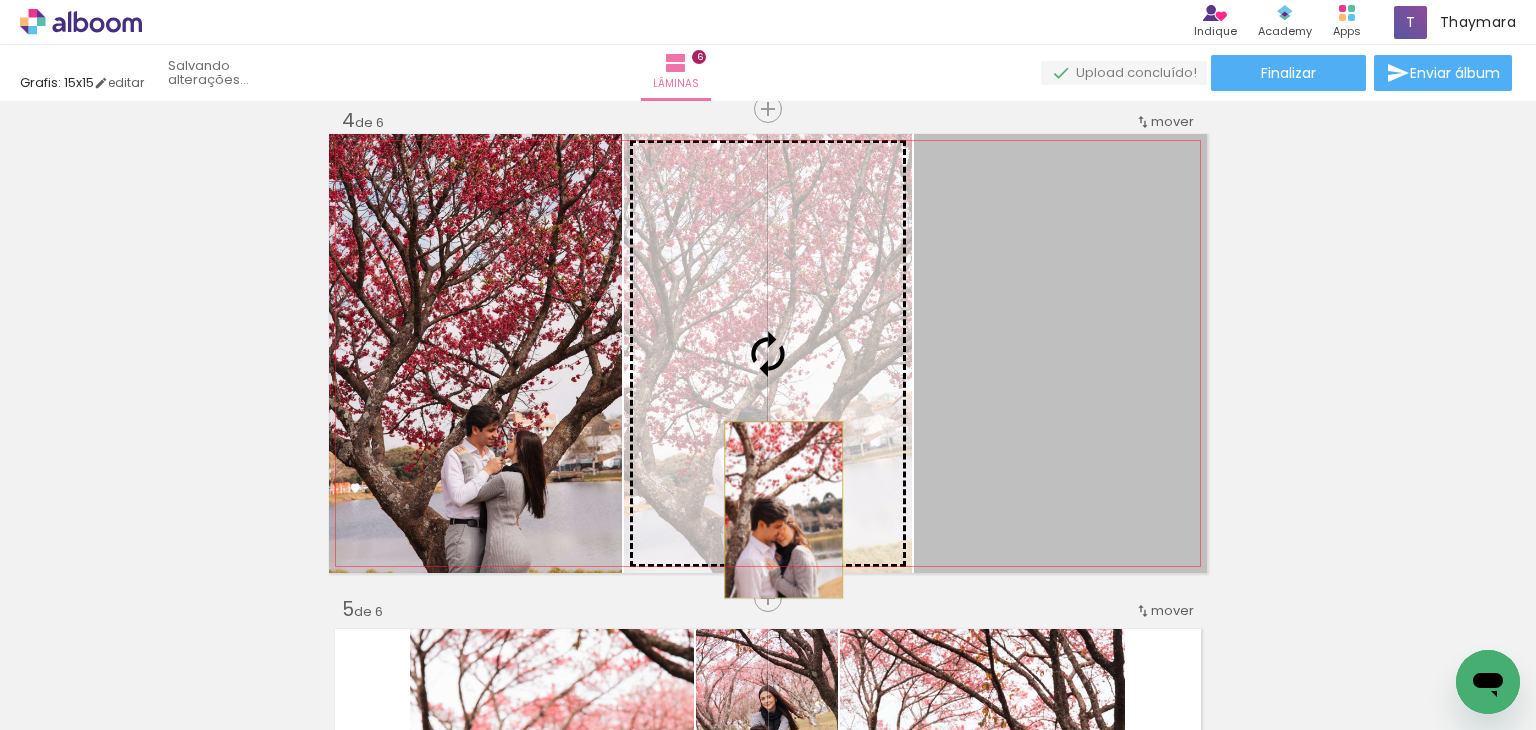 drag, startPoint x: 1083, startPoint y: 523, endPoint x: 776, endPoint y: 509, distance: 307.31906 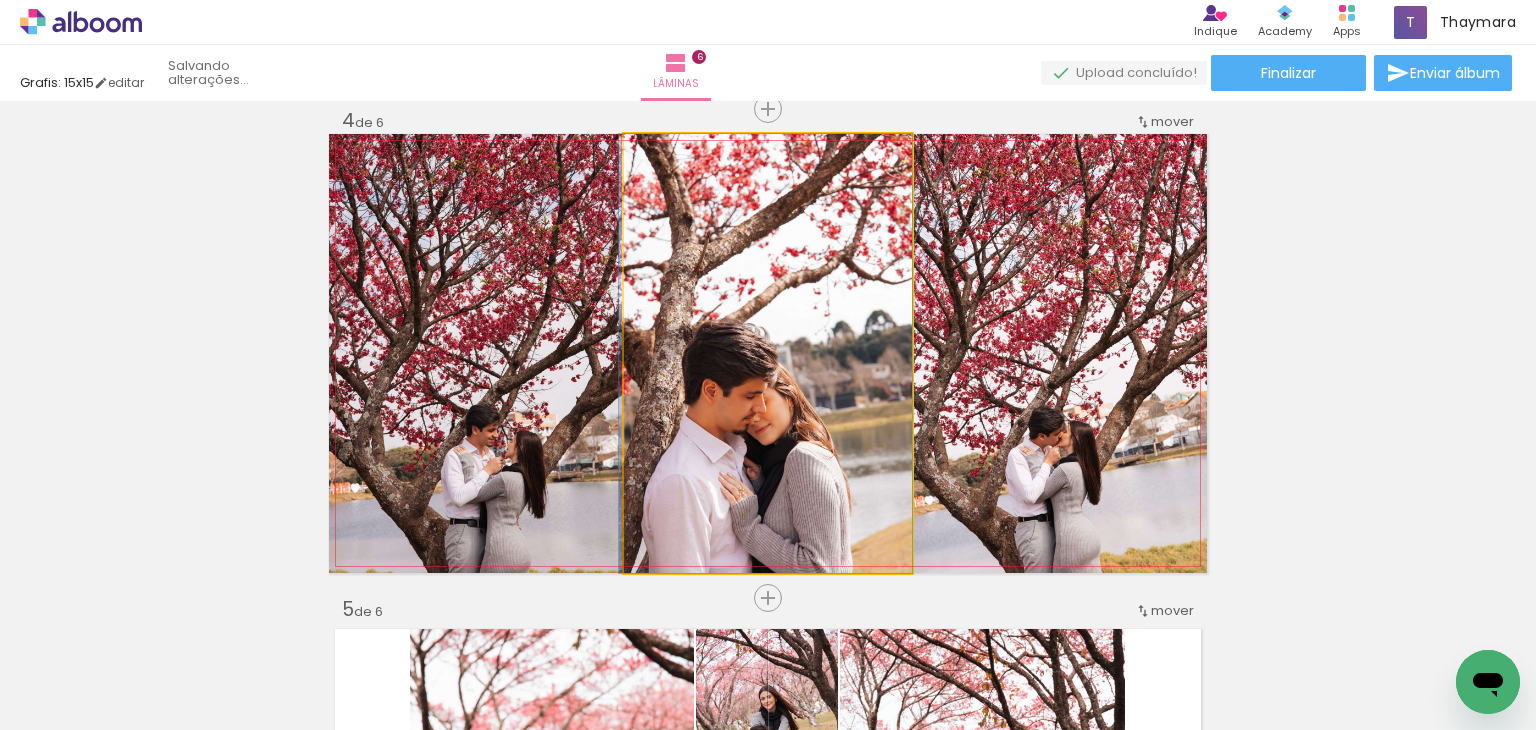 drag, startPoint x: 800, startPoint y: 483, endPoint x: 501, endPoint y: 477, distance: 299.06018 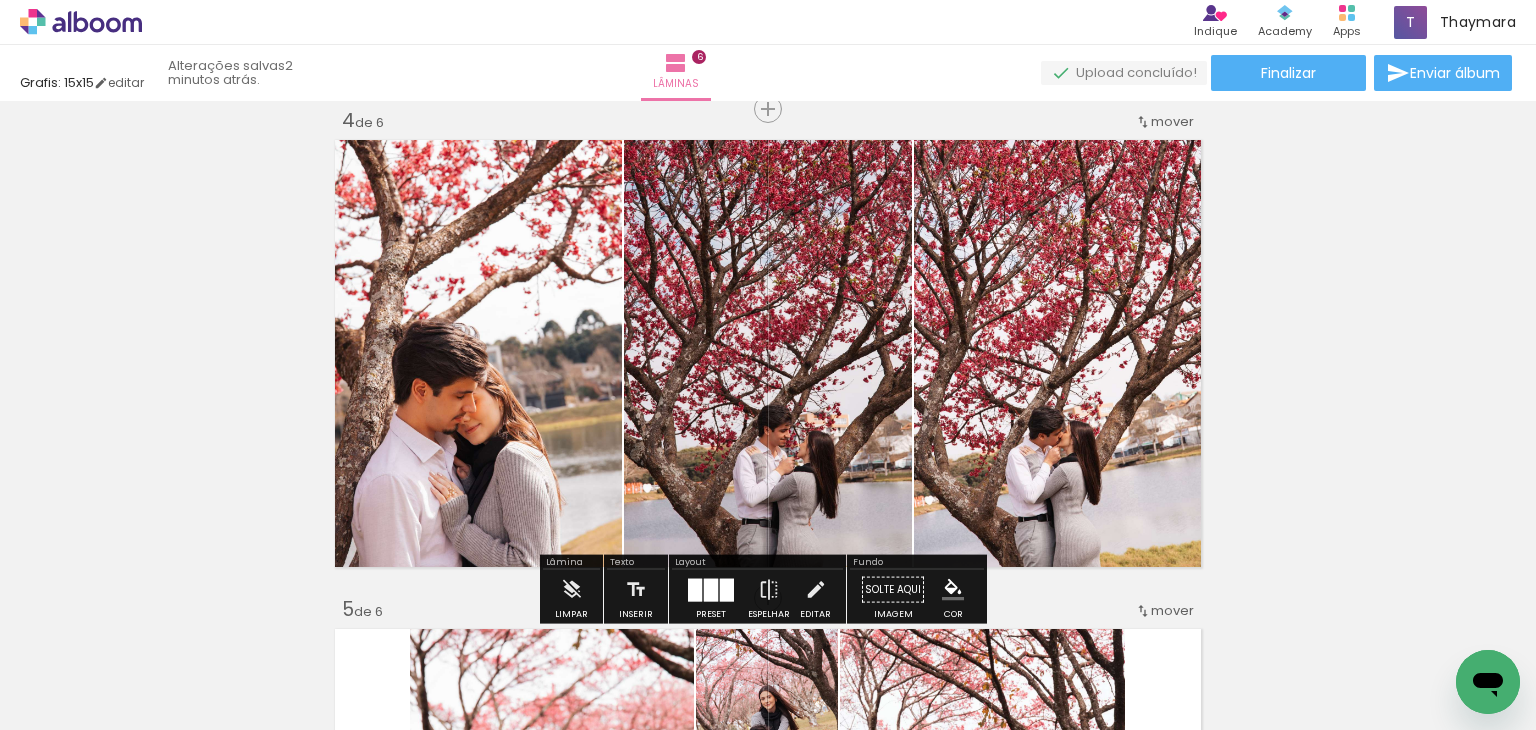 click 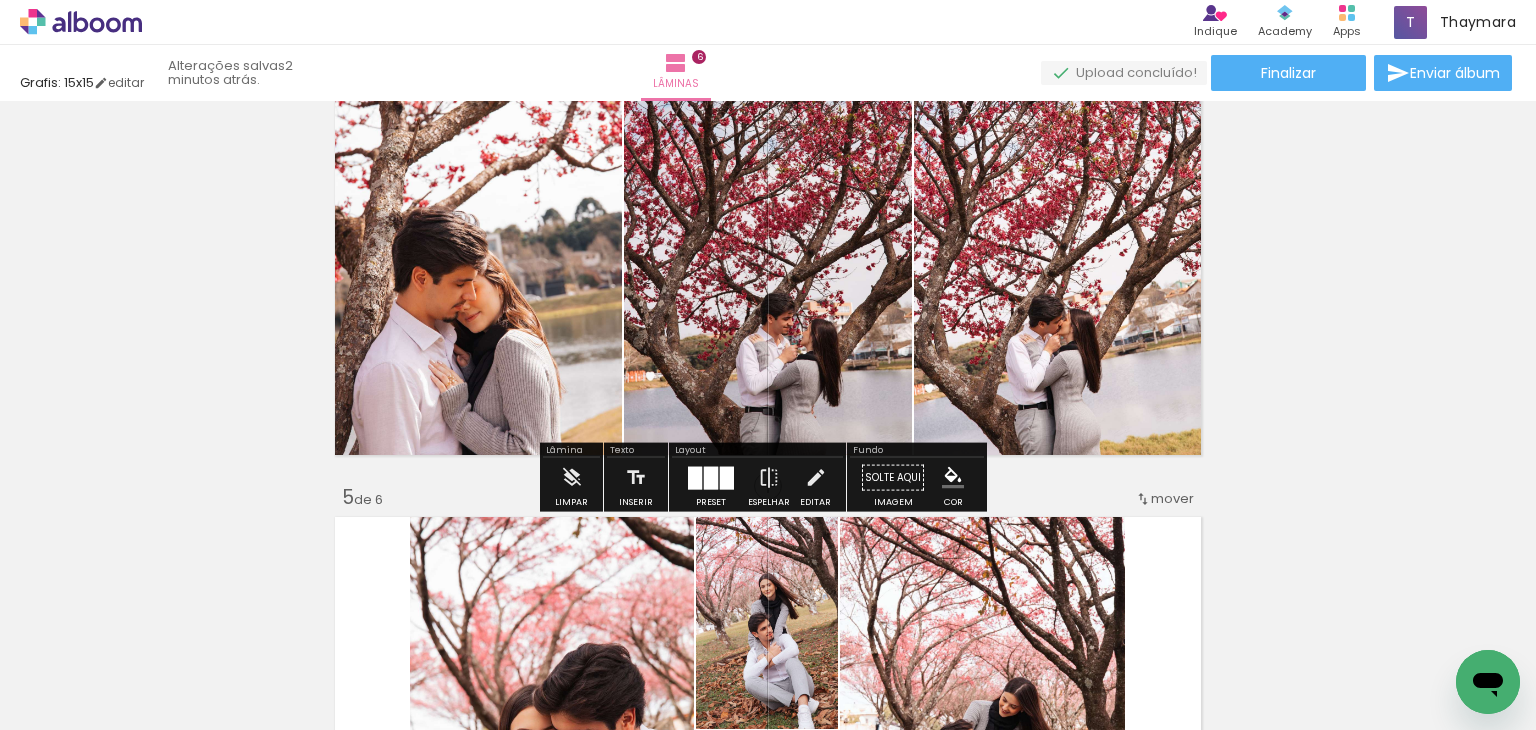 scroll, scrollTop: 1580, scrollLeft: 0, axis: vertical 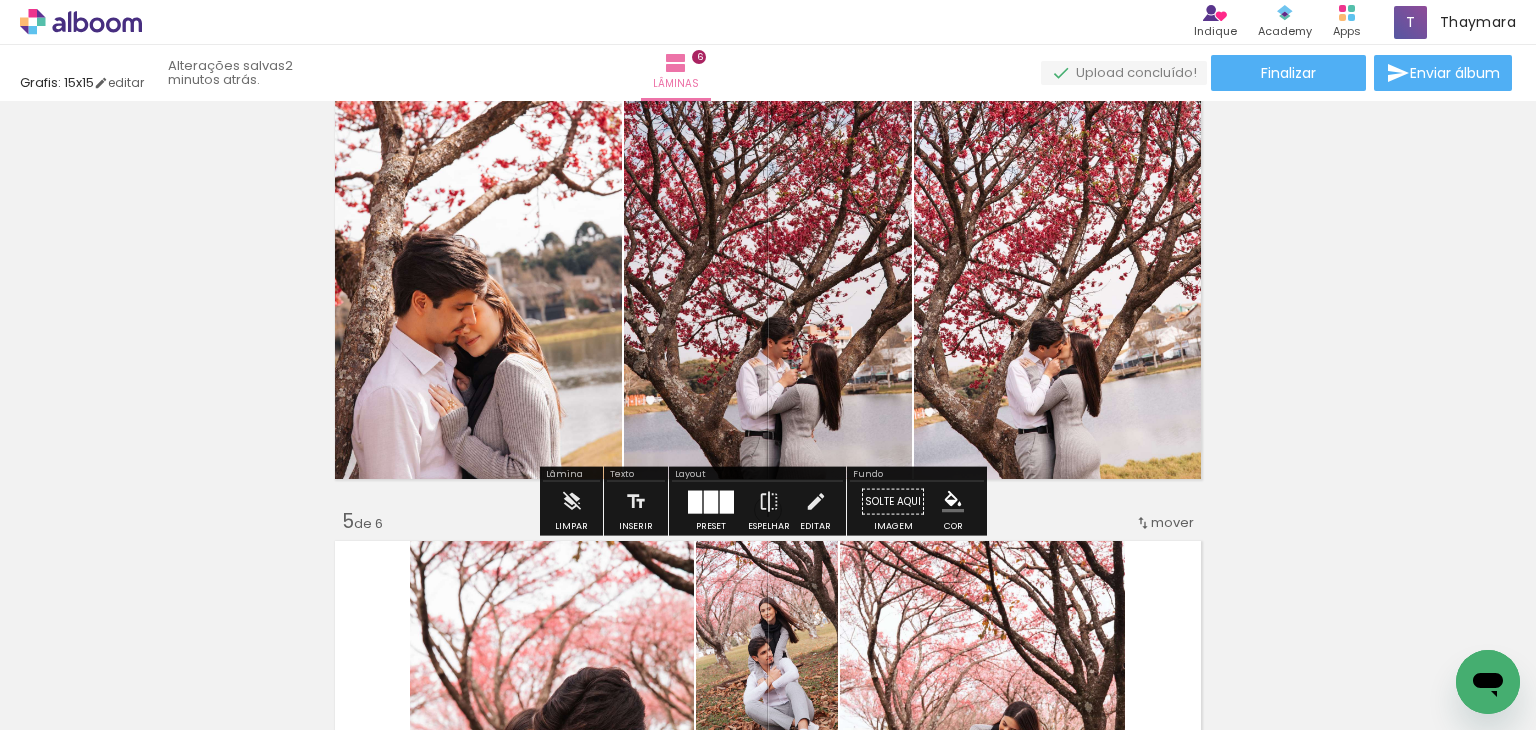 click at bounding box center (695, 501) 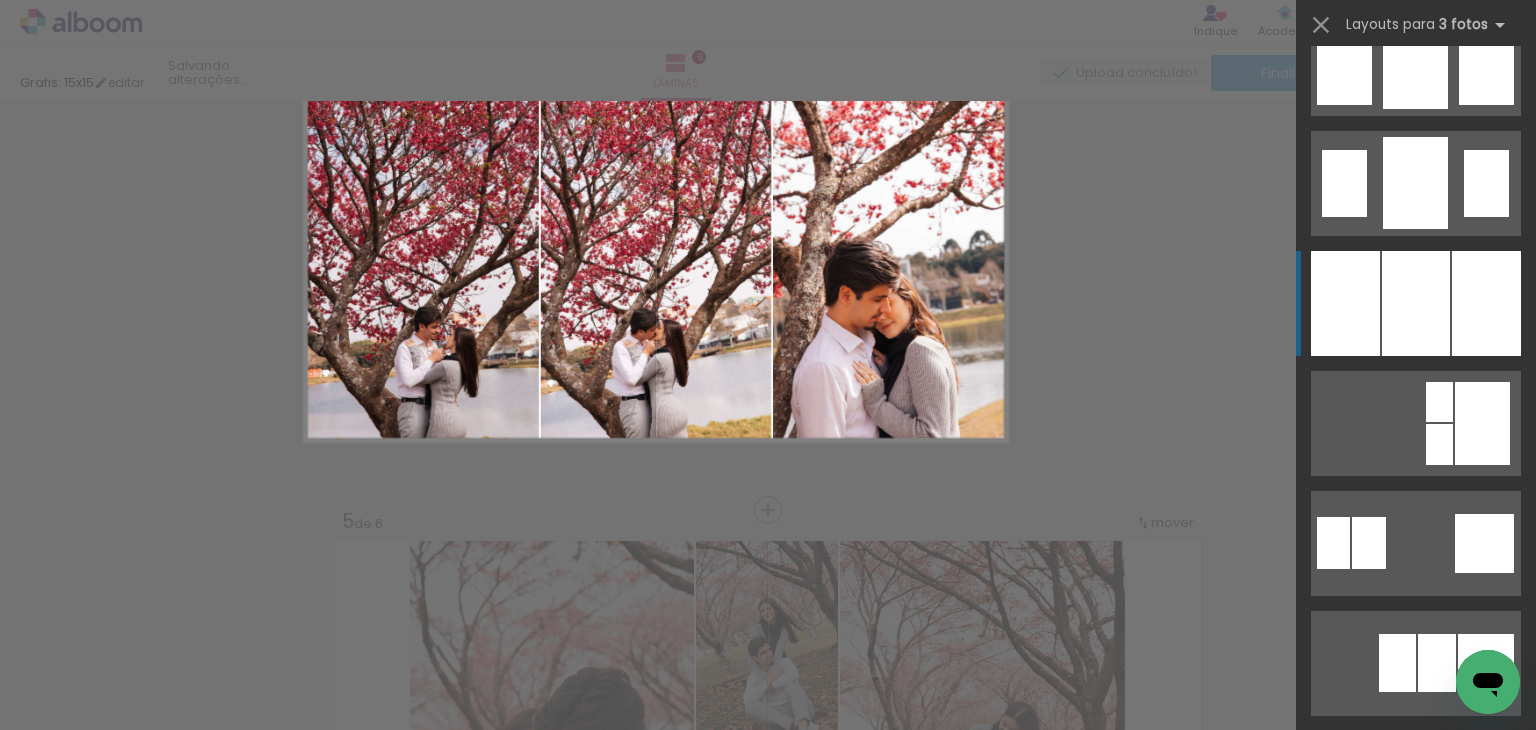 scroll, scrollTop: 1800, scrollLeft: 0, axis: vertical 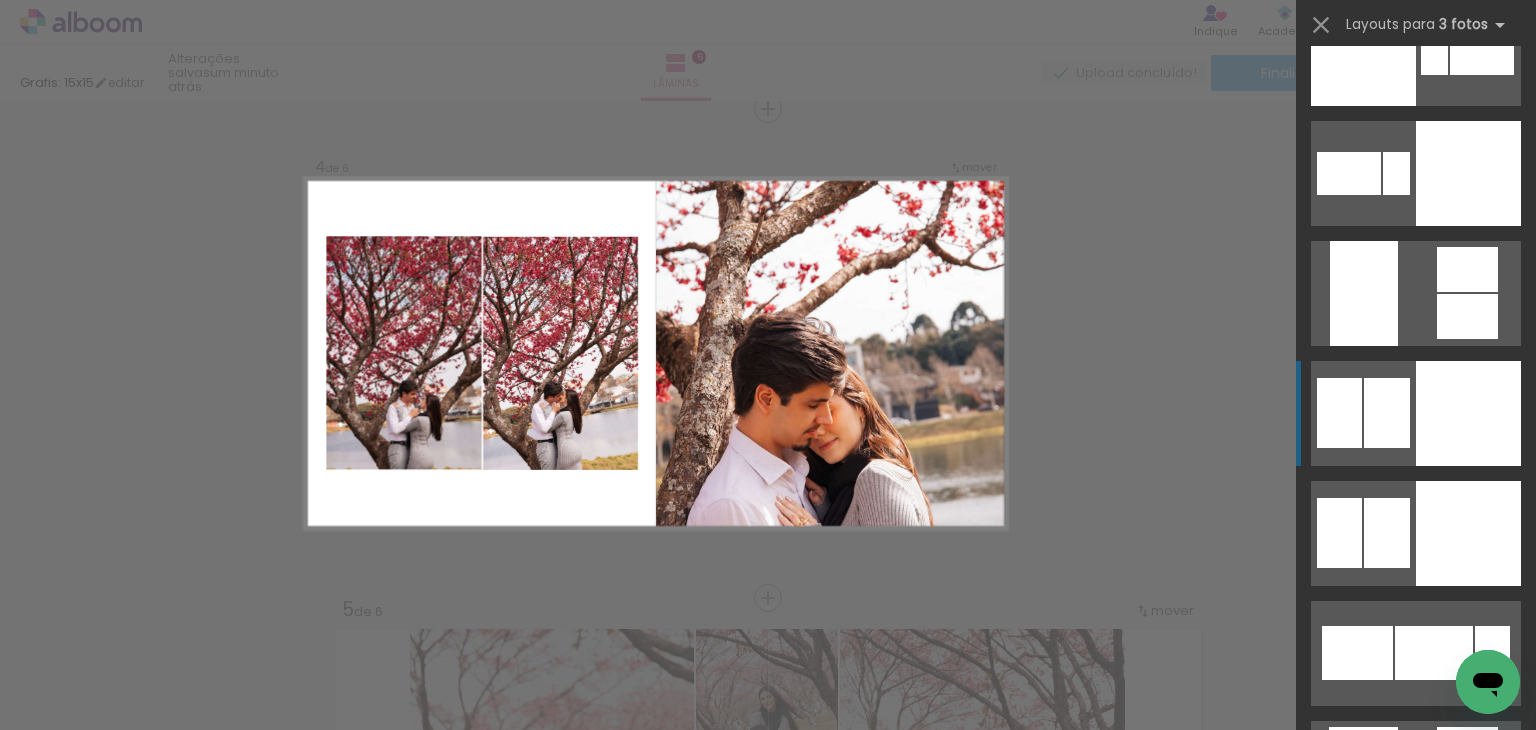 click at bounding box center [1468, 173] 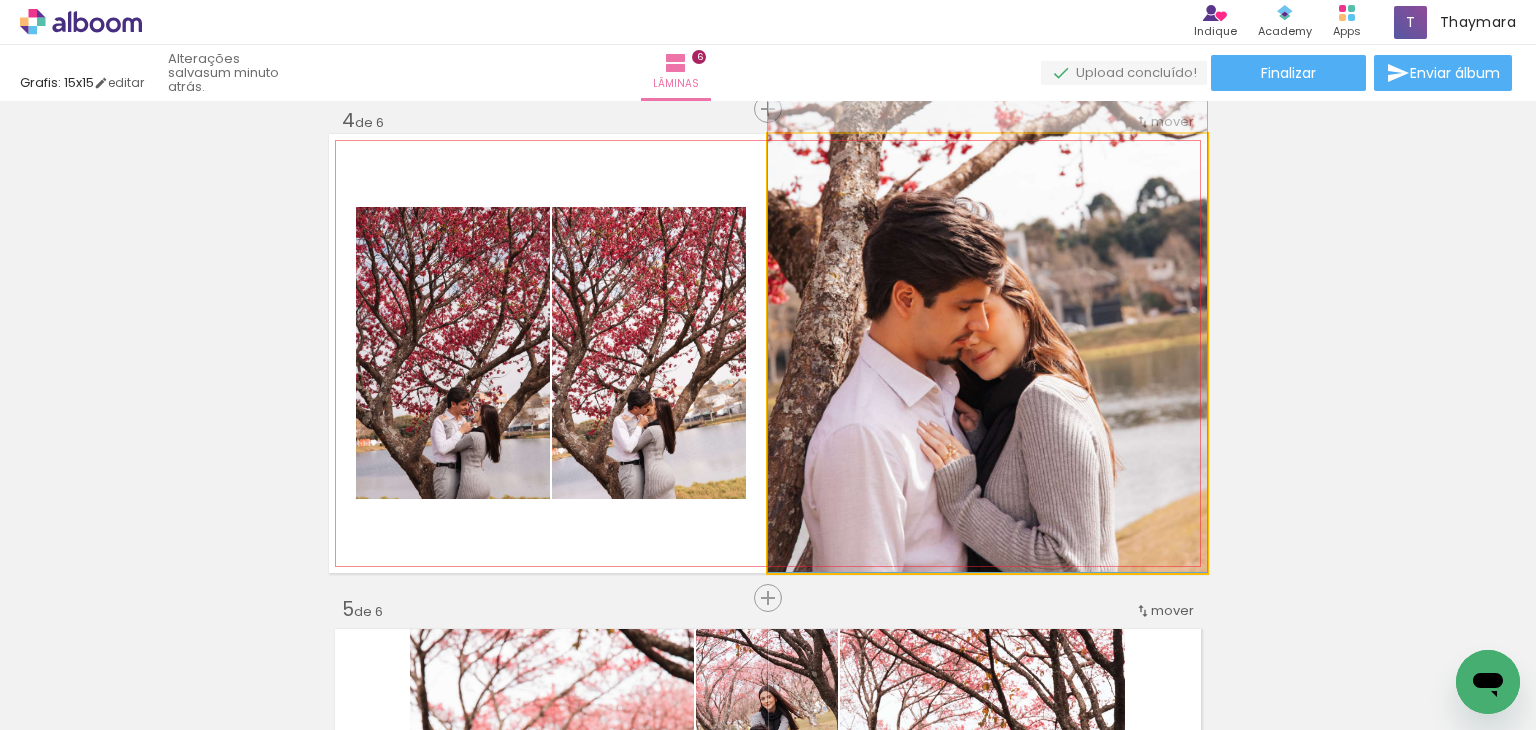 drag, startPoint x: 960, startPoint y: 421, endPoint x: 960, endPoint y: 284, distance: 137 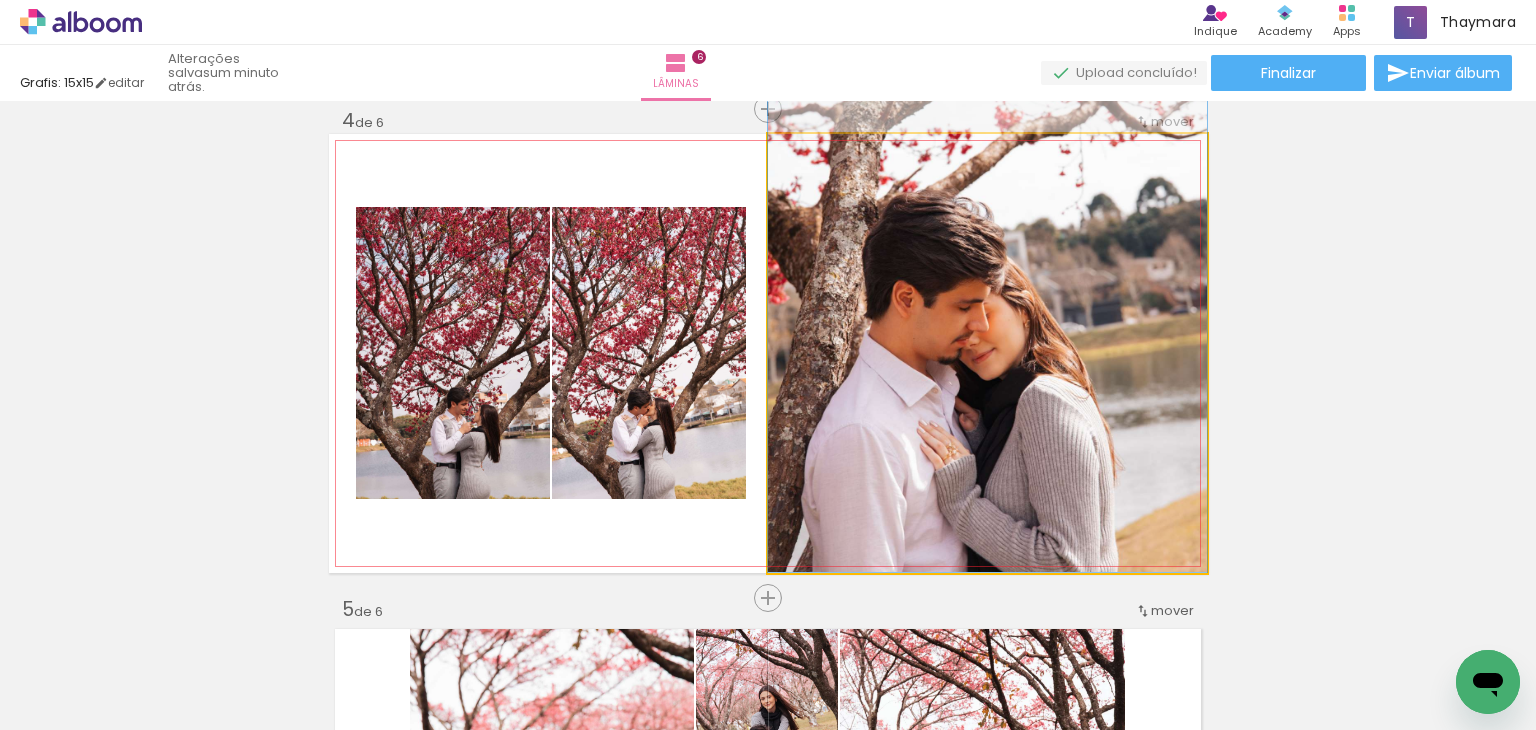 click 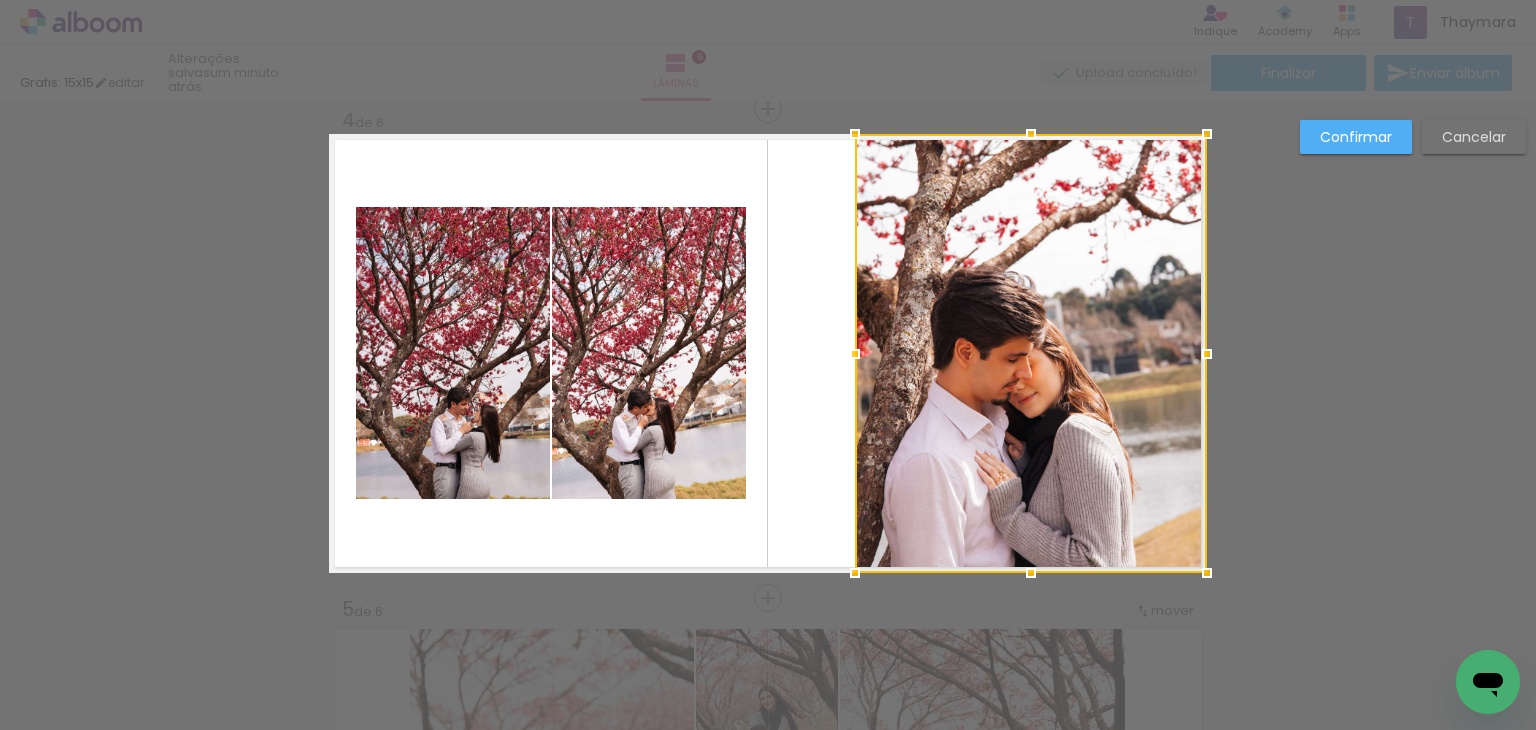 drag, startPoint x: 756, startPoint y: 353, endPoint x: 843, endPoint y: 359, distance: 87.20665 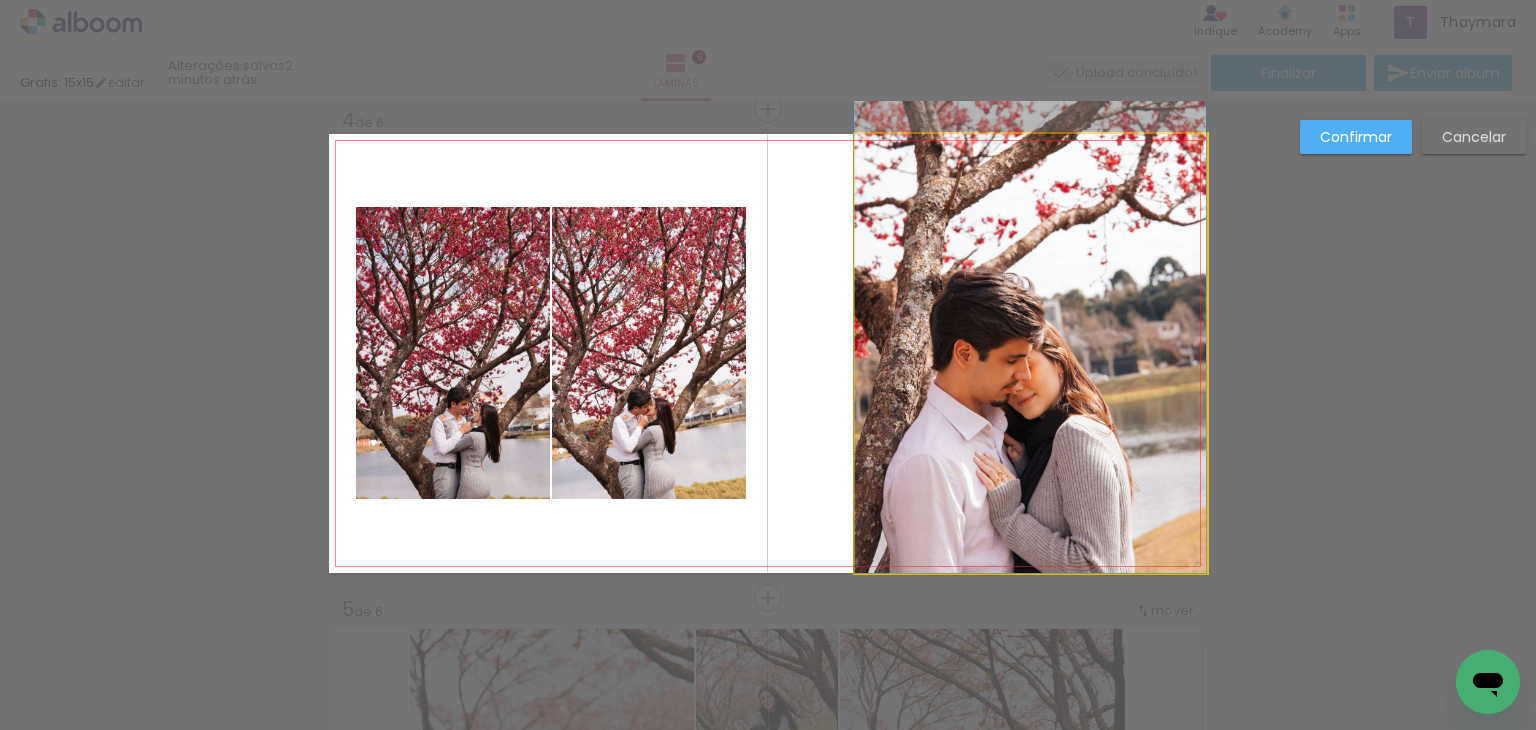 drag, startPoint x: 967, startPoint y: 381, endPoint x: 936, endPoint y: 349, distance: 44.553337 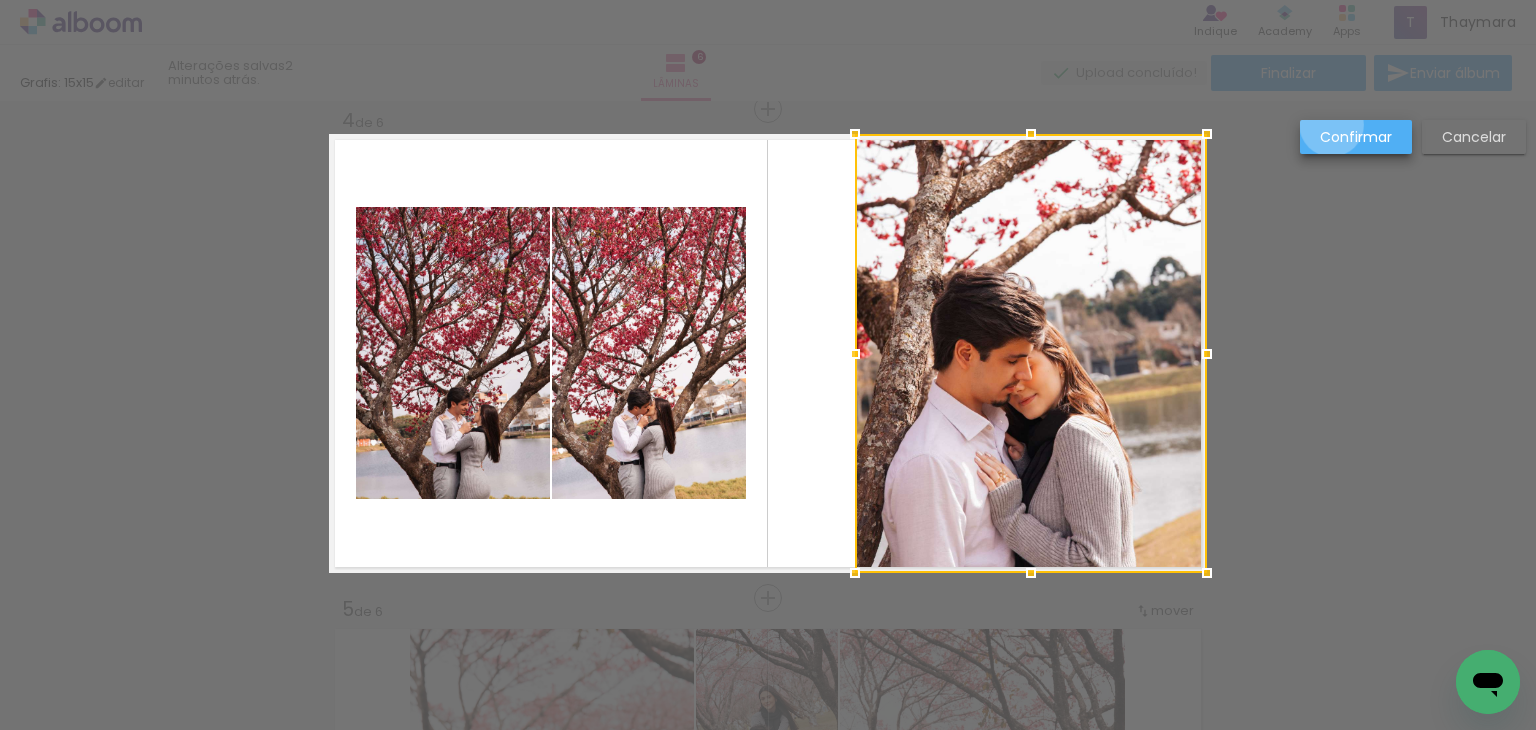 click on "Confirmar" at bounding box center (1356, 137) 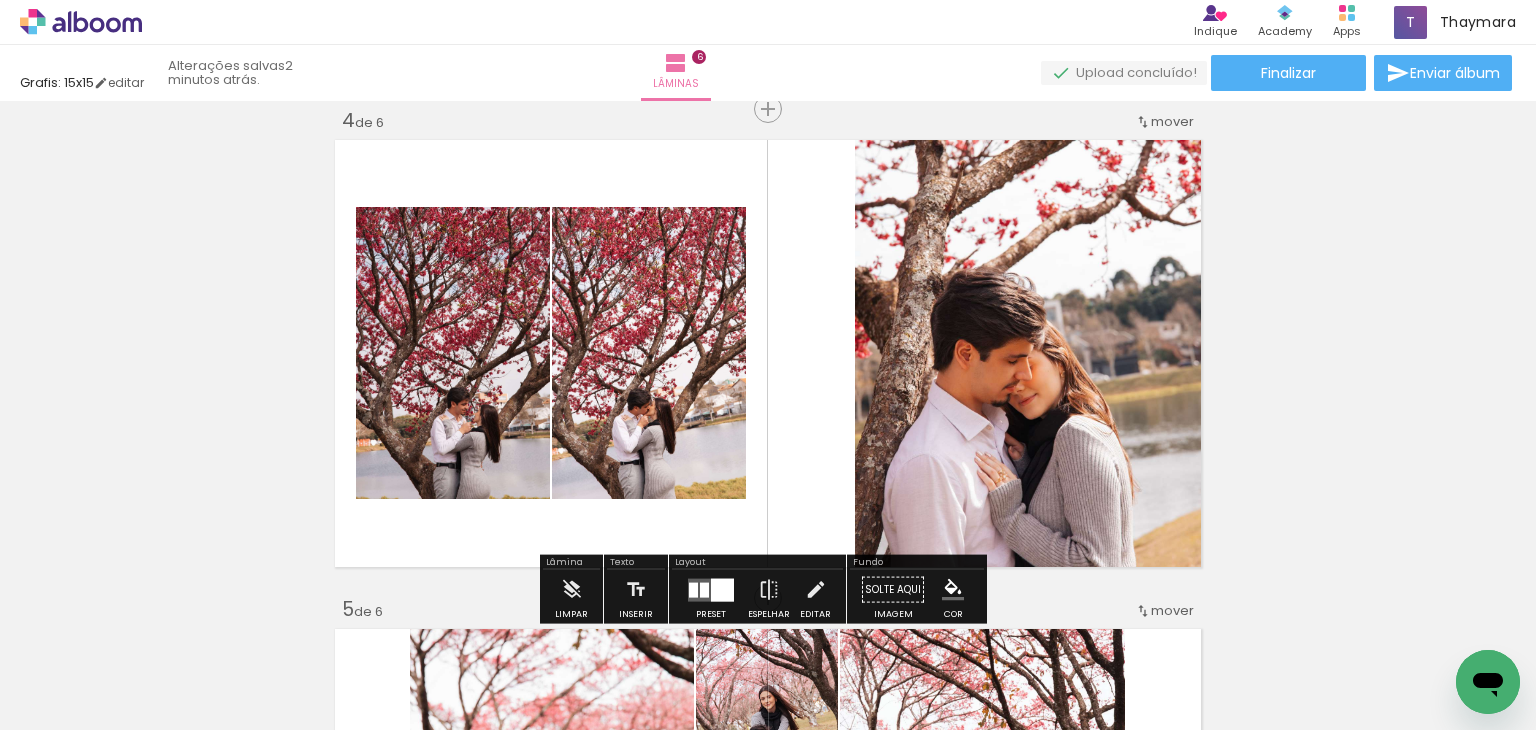 click 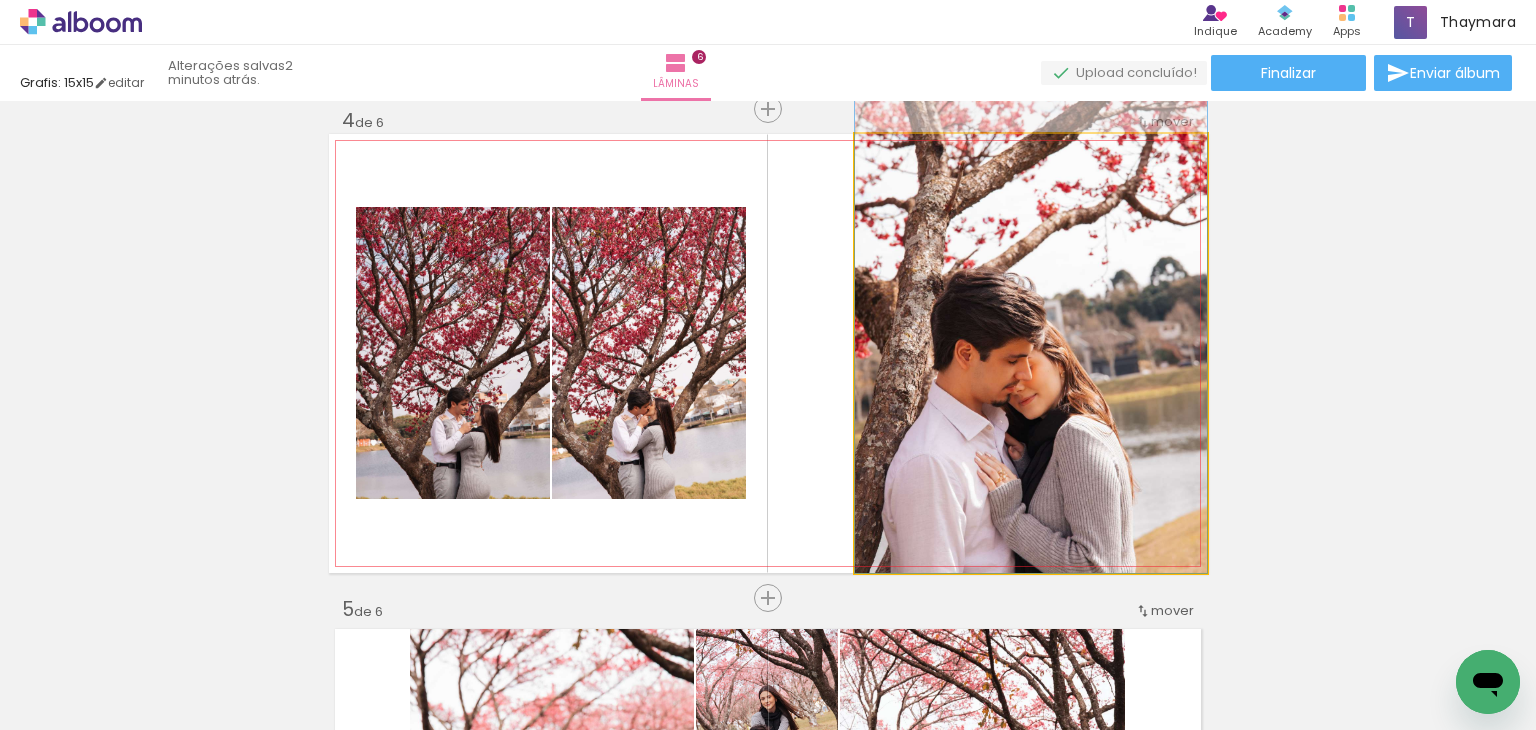 click 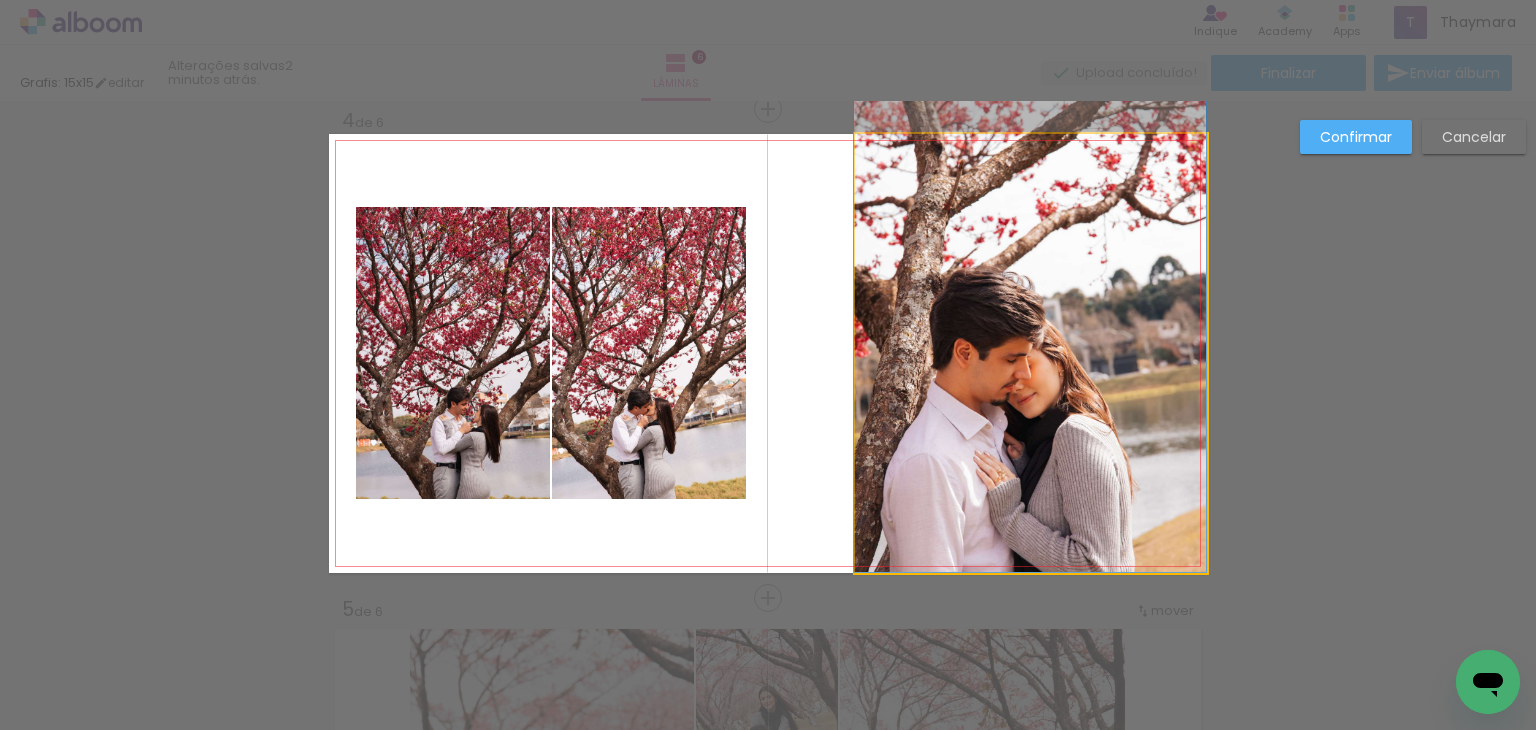 drag, startPoint x: 1069, startPoint y: 308, endPoint x: 1024, endPoint y: 281, distance: 52.478565 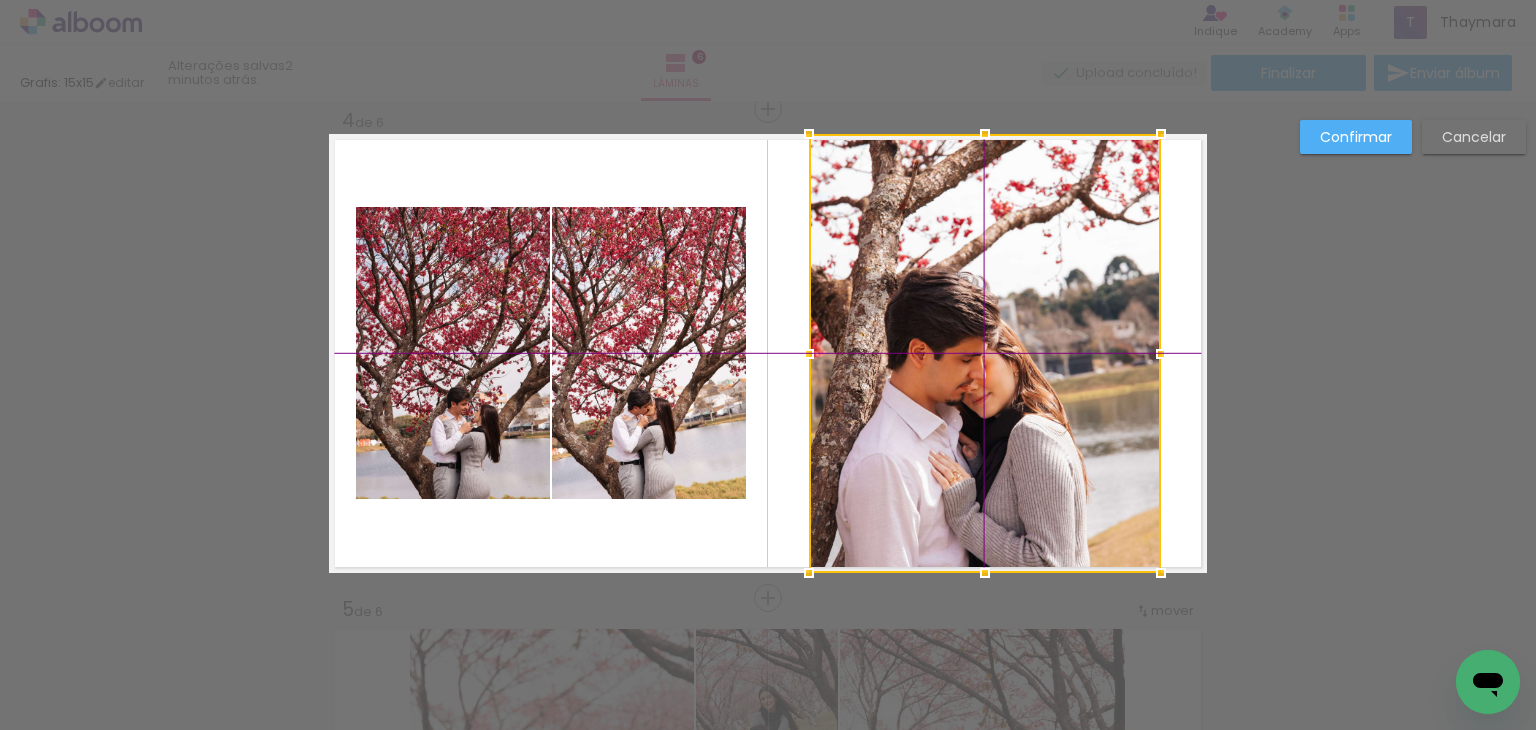 drag, startPoint x: 873, startPoint y: 292, endPoint x: 826, endPoint y: 293, distance: 47.010635 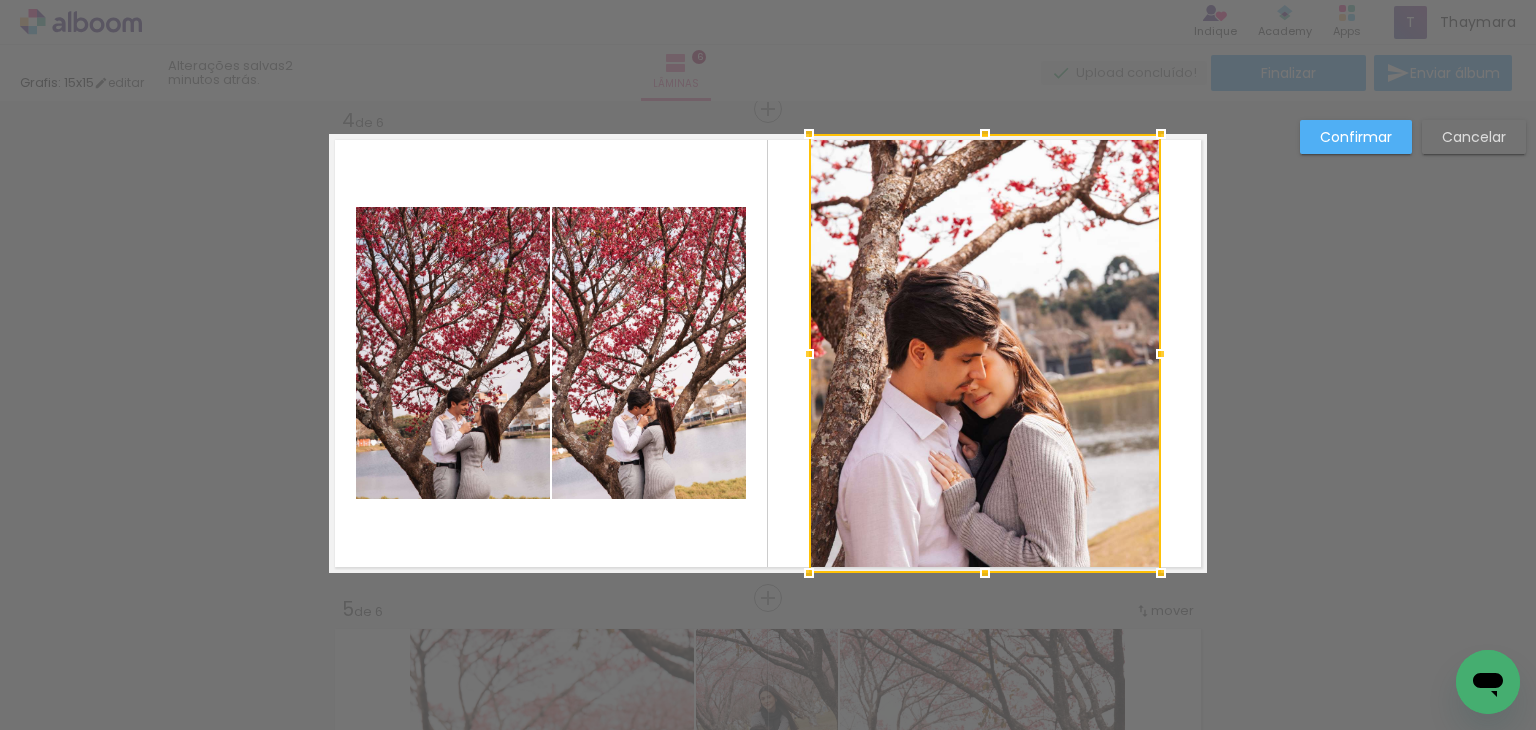 click on "Confirmar" at bounding box center [0, 0] 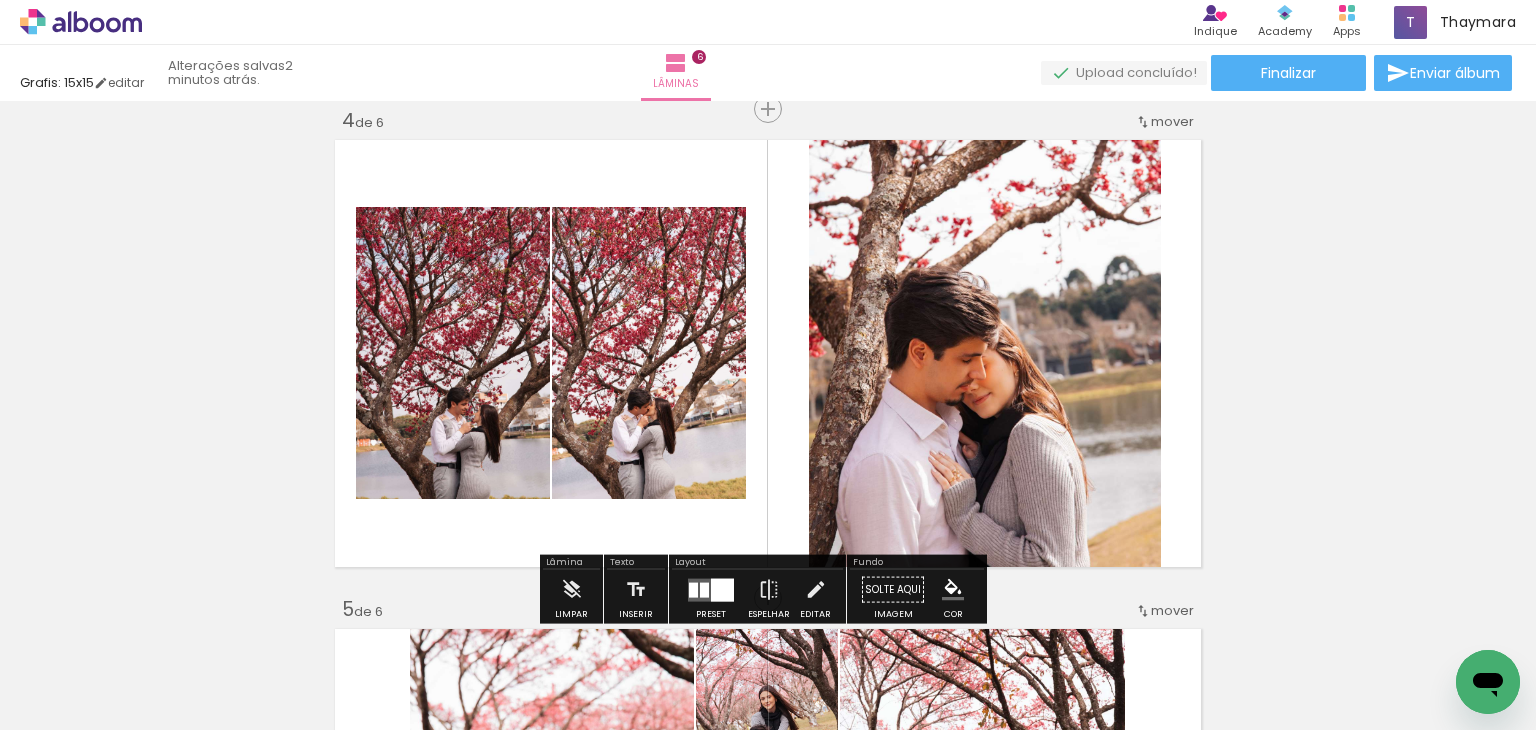 click on "Inserir lâmina 1  de 6  Inserir lâmina 2  de 6  Inserir lâmina 3  de 6  Inserir lâmina 4  de 6  Inserir lâmina 5  de 6  Inserir lâmina 6  de 6" at bounding box center [768, 328] 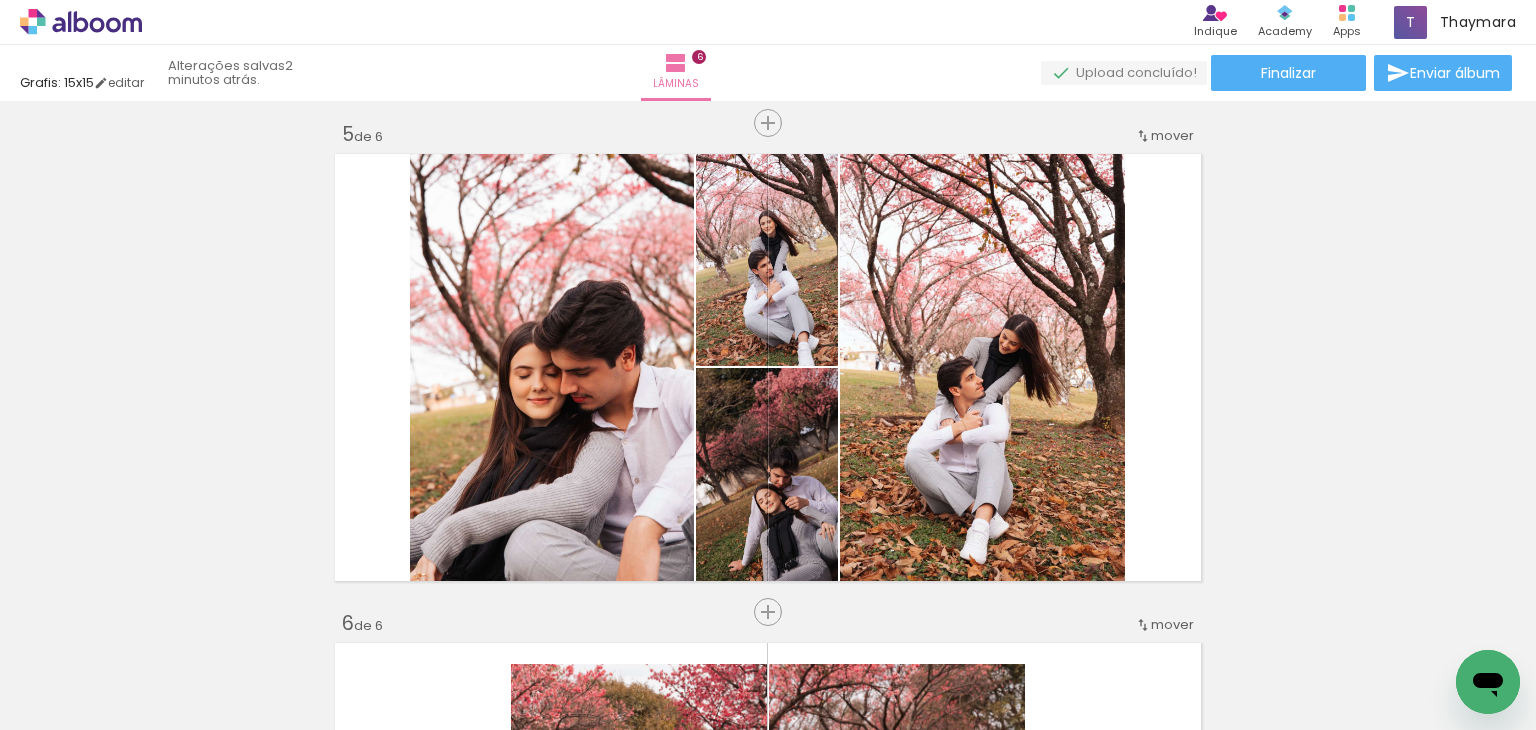 scroll, scrollTop: 1964, scrollLeft: 0, axis: vertical 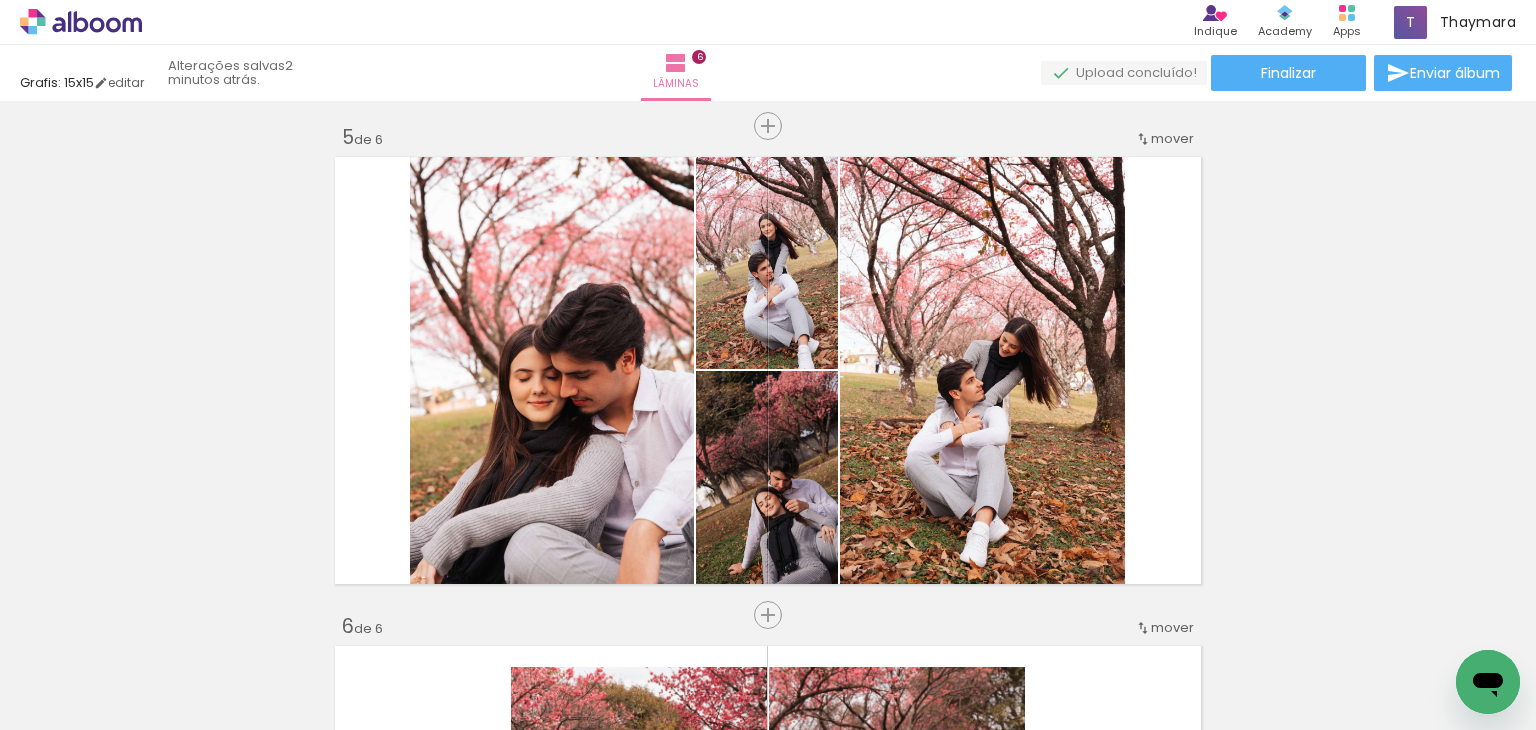 click on "Inserir lâmina 1  de 6  Inserir lâmina 2  de 6  Inserir lâmina 3  de 6  Inserir lâmina 4  de 6  Inserir lâmina 5  de 6  Inserir lâmina 6  de 6" at bounding box center (768, -144) 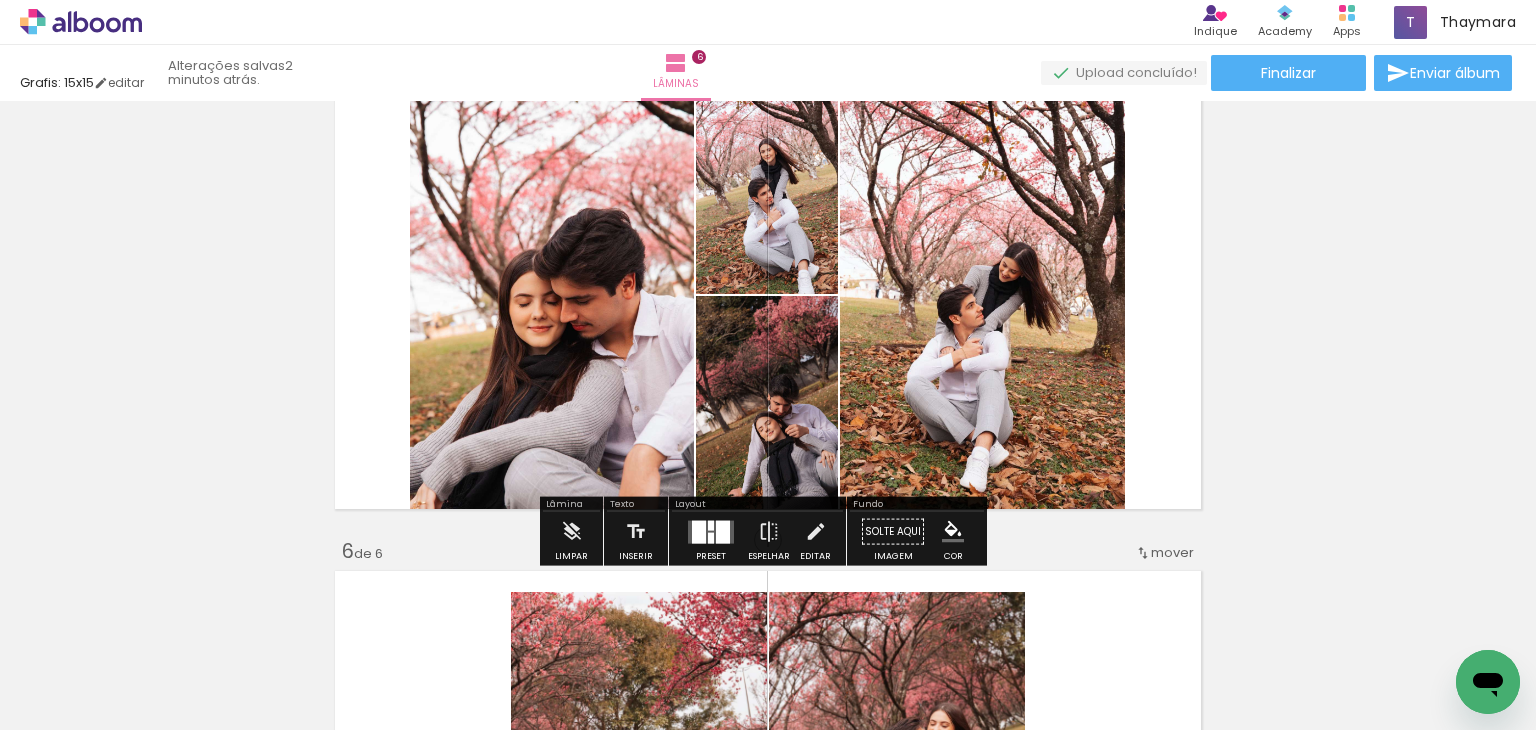 scroll, scrollTop: 2040, scrollLeft: 0, axis: vertical 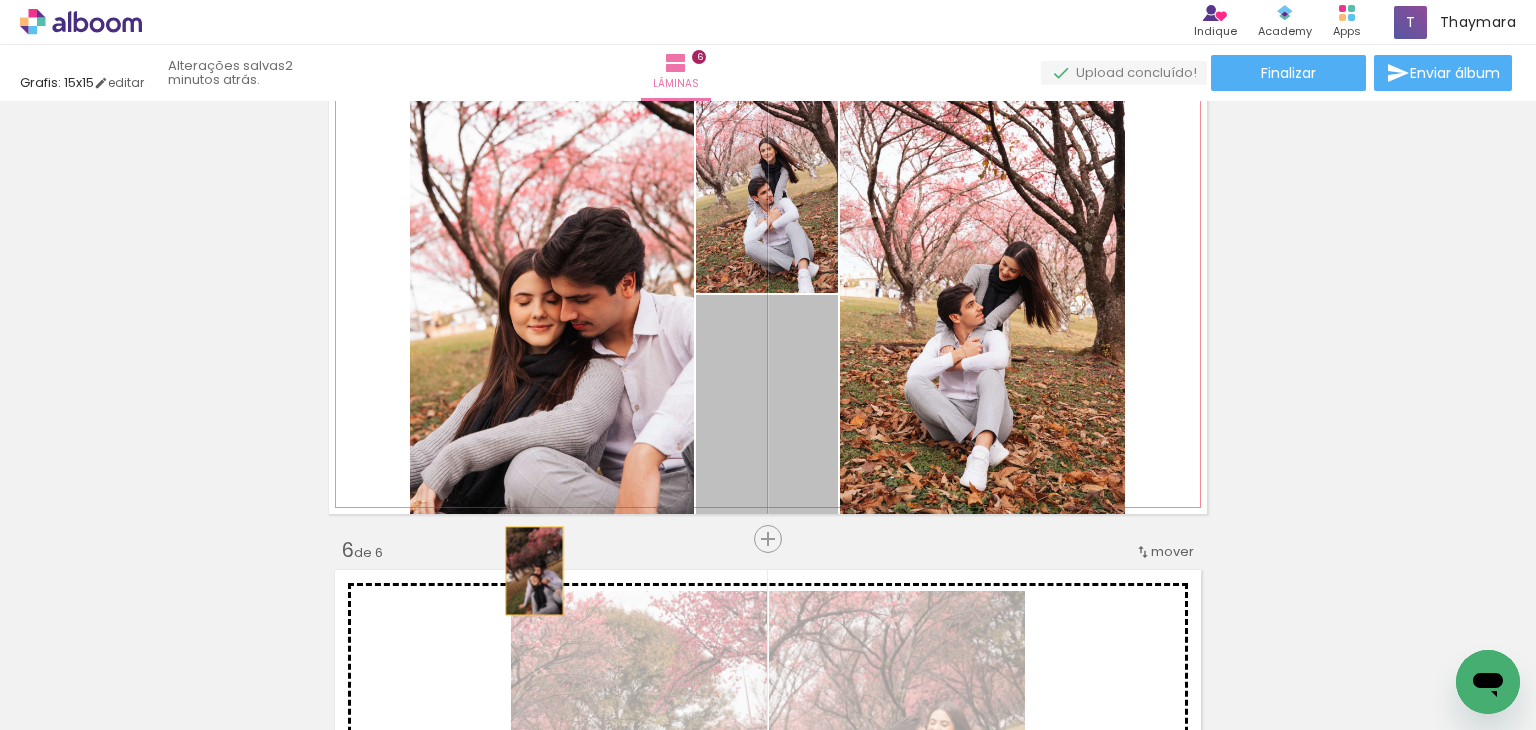 drag, startPoint x: 794, startPoint y: 441, endPoint x: 527, endPoint y: 571, distance: 296.96634 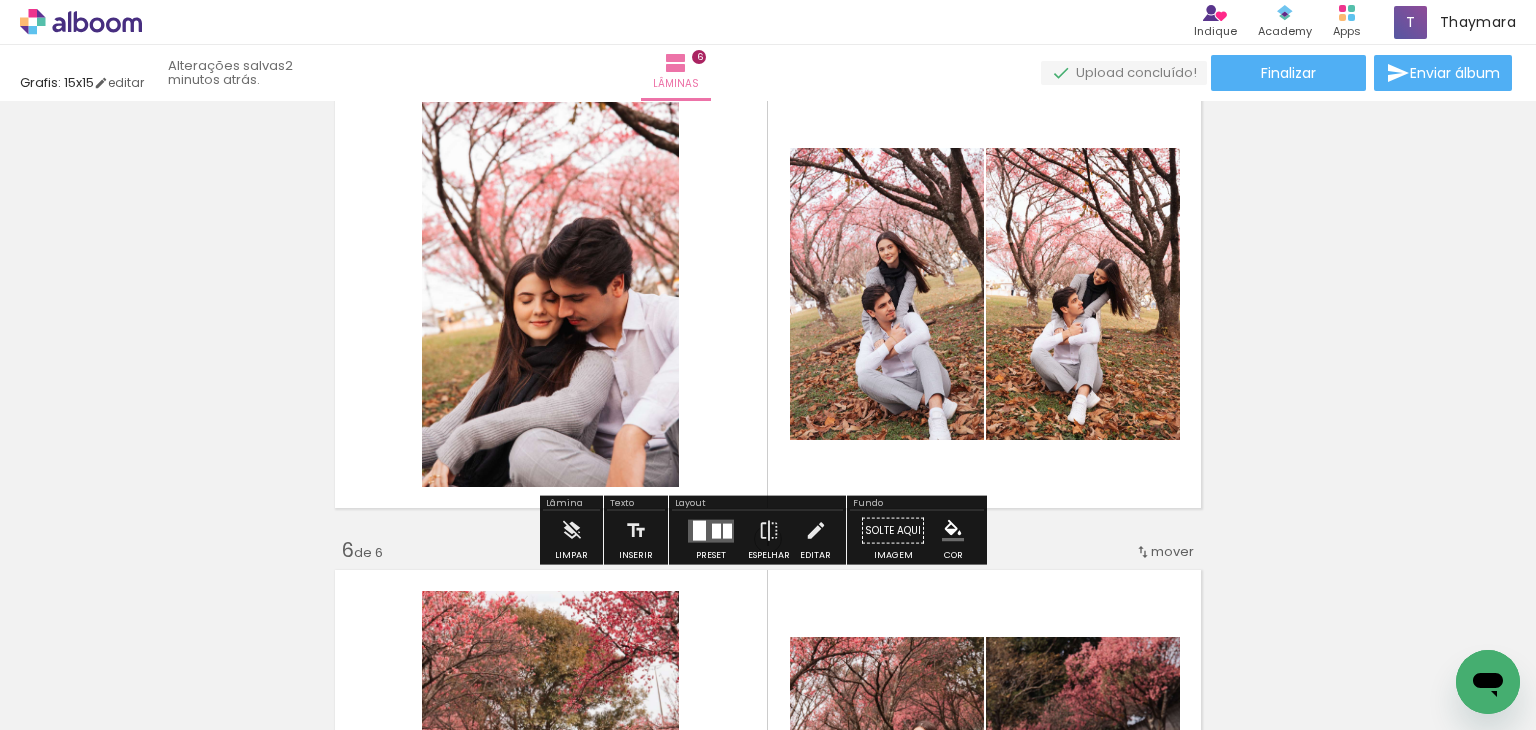 scroll, scrollTop: 1986, scrollLeft: 0, axis: vertical 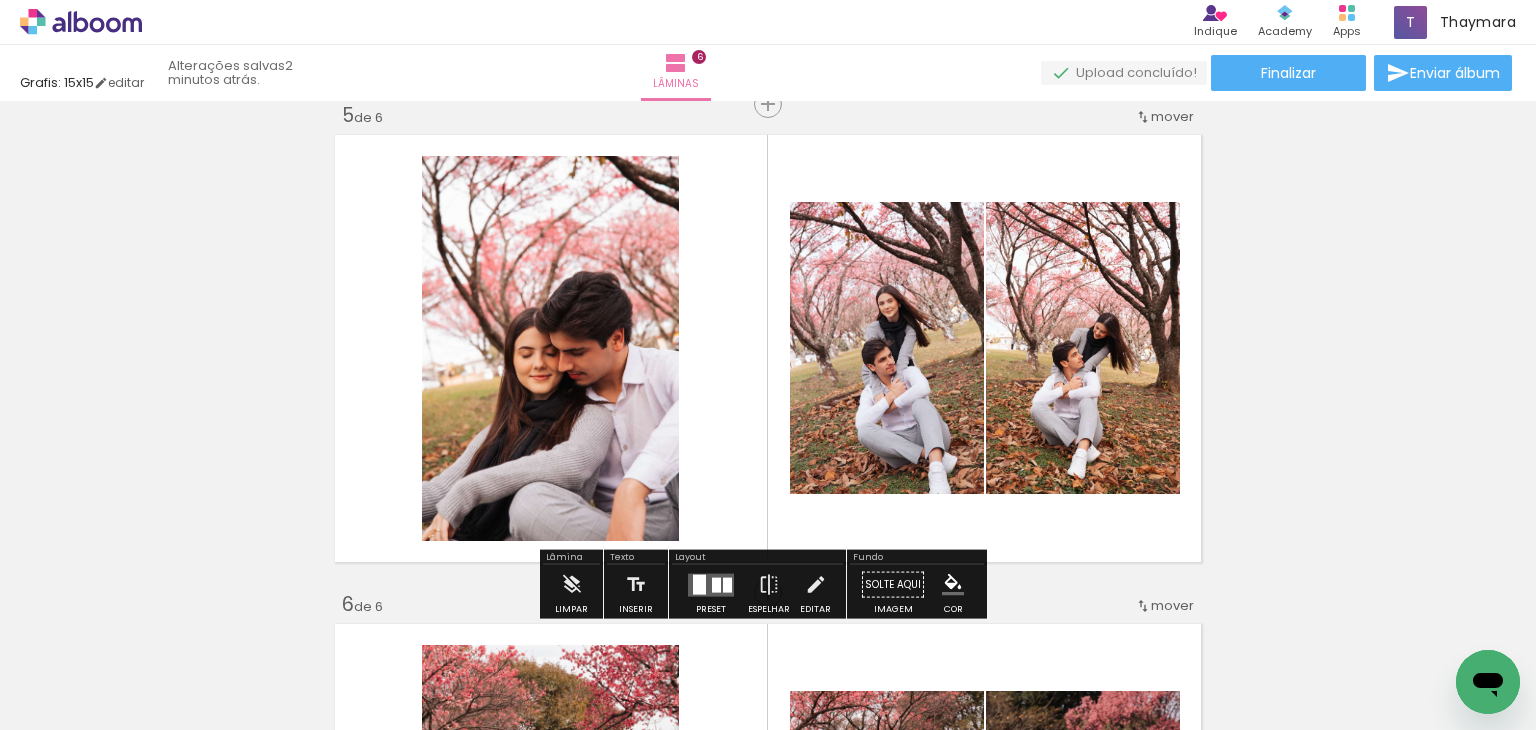 click at bounding box center [727, 584] 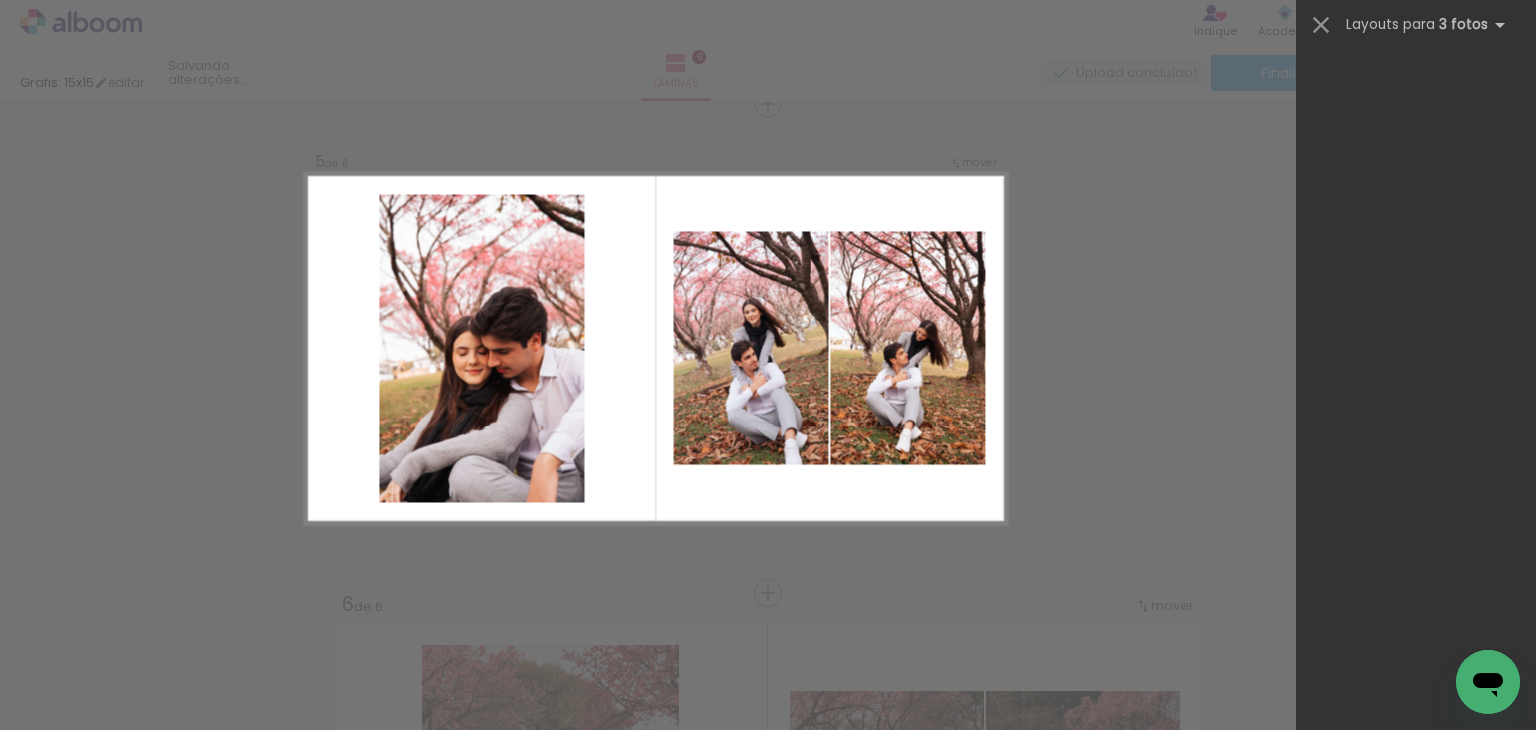 scroll, scrollTop: 0, scrollLeft: 0, axis: both 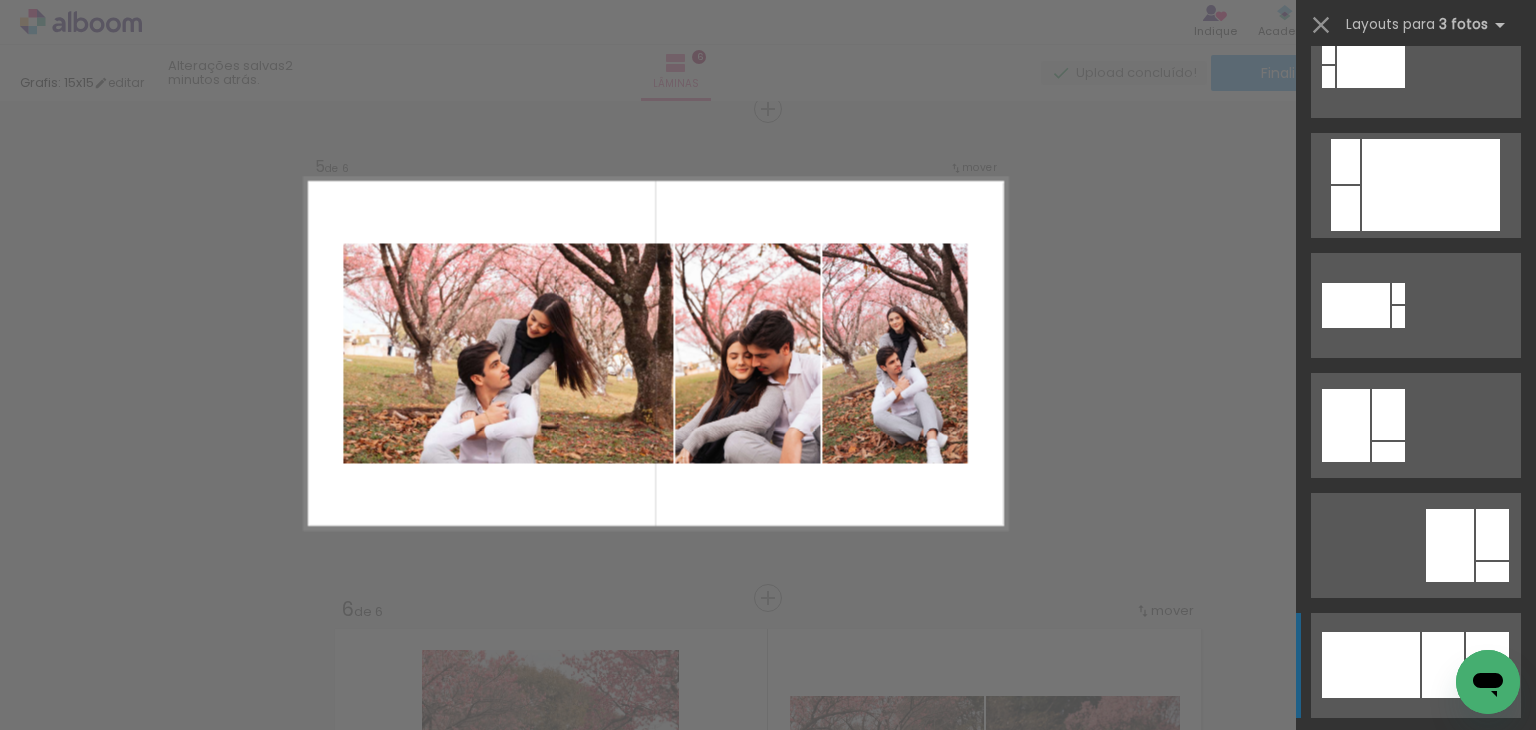 click at bounding box center [1415, -560] 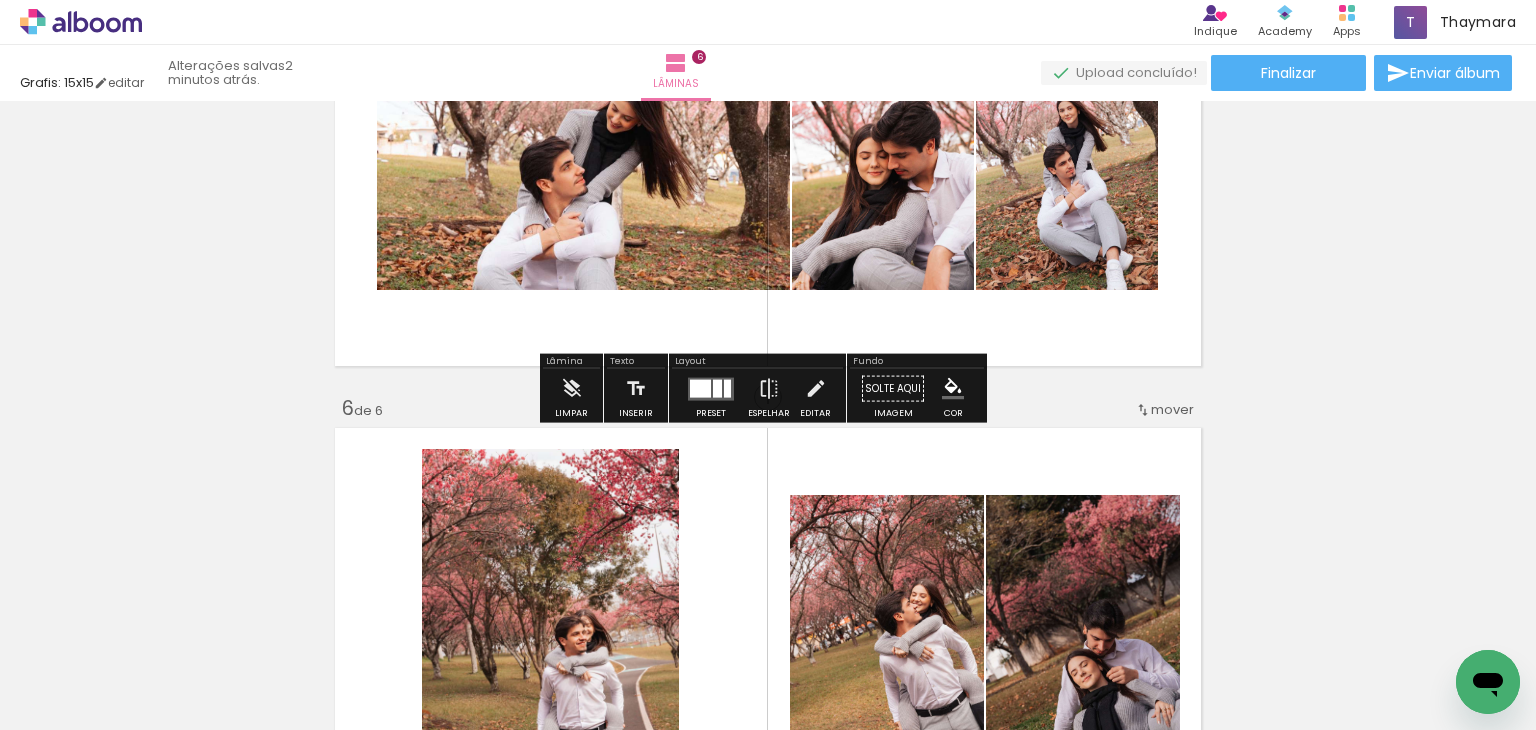scroll, scrollTop: 2180, scrollLeft: 0, axis: vertical 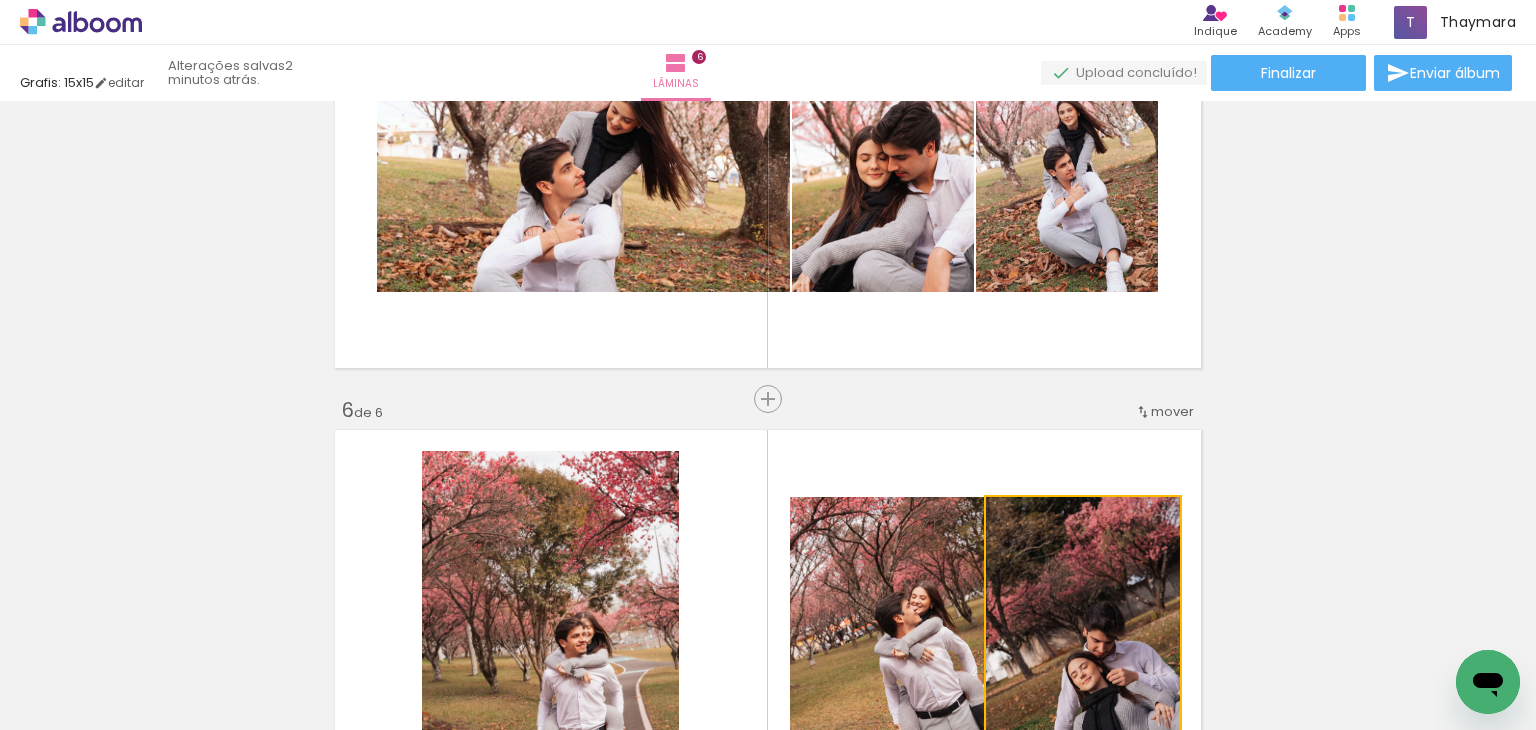 drag, startPoint x: 1115, startPoint y: 567, endPoint x: 1005, endPoint y: 144, distance: 437.06863 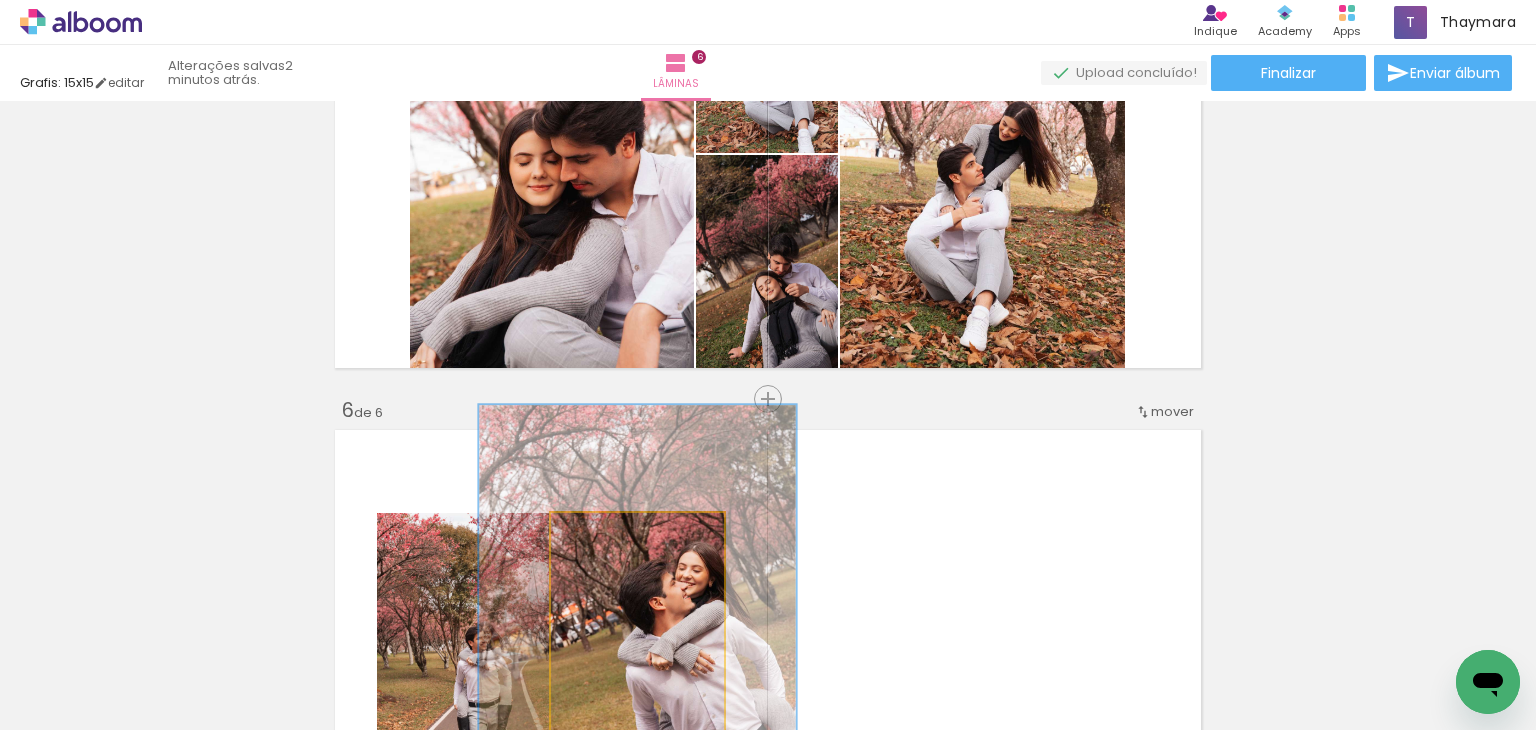 click at bounding box center (637, 534) 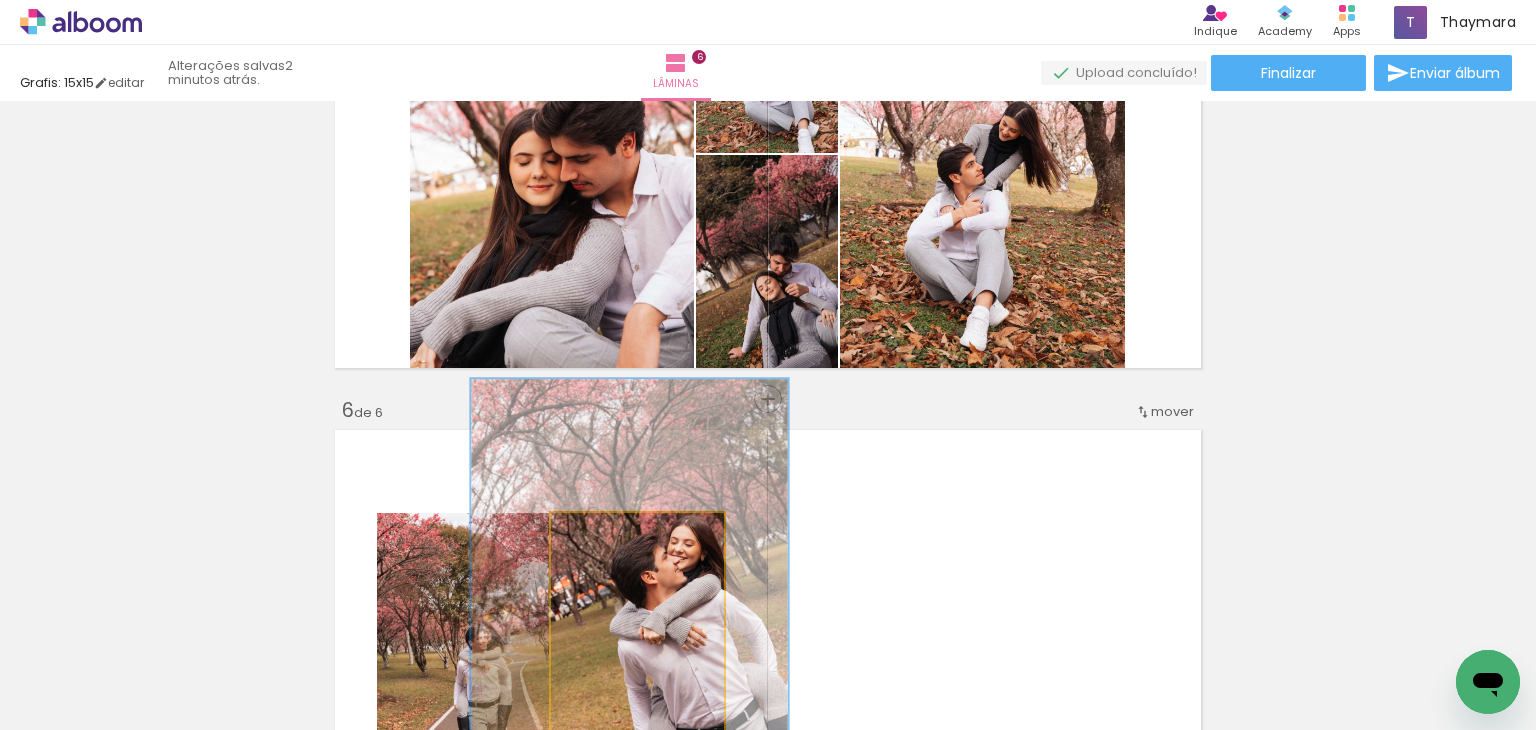 drag, startPoint x: 662, startPoint y: 569, endPoint x: 654, endPoint y: 543, distance: 27.202942 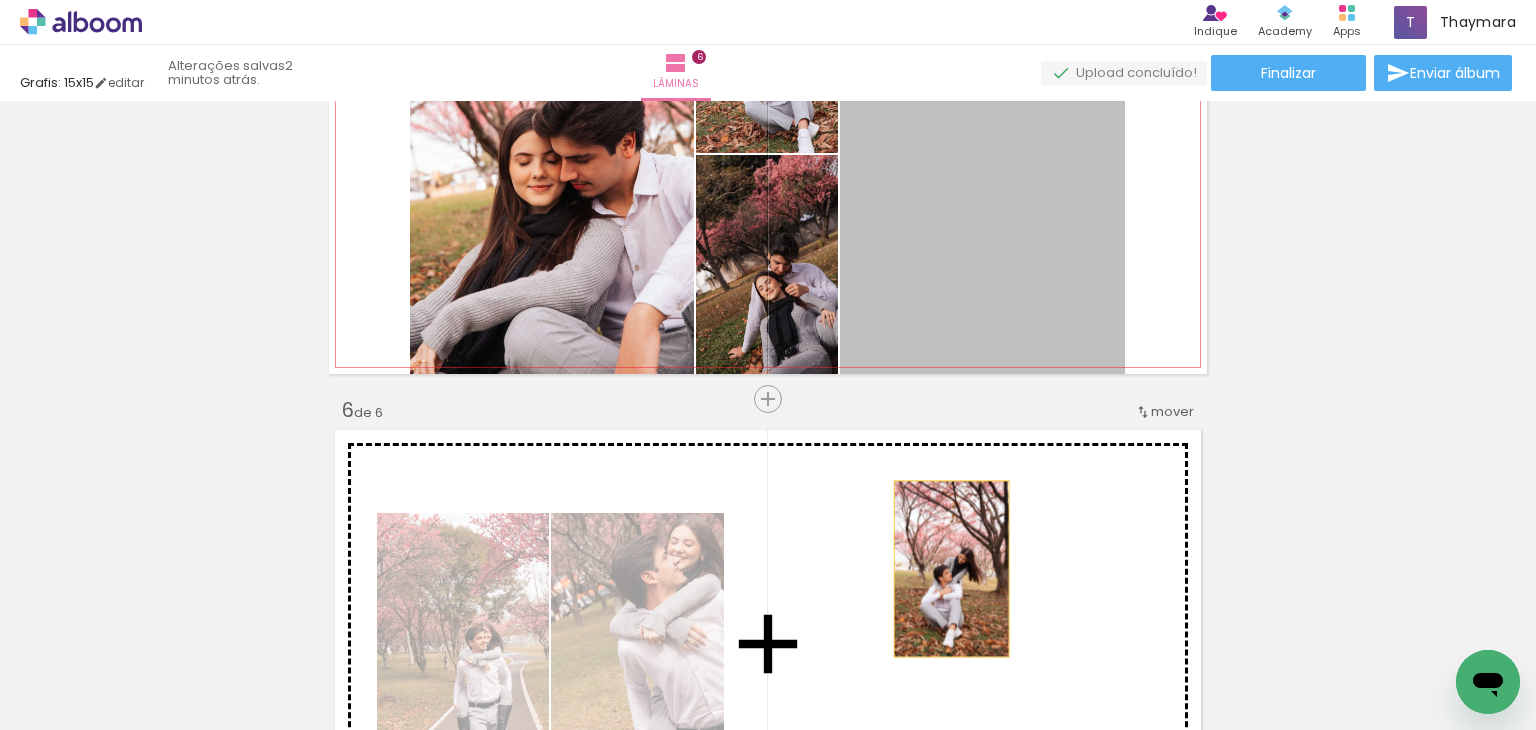 drag, startPoint x: 936, startPoint y: 299, endPoint x: 947, endPoint y: 613, distance: 314.19263 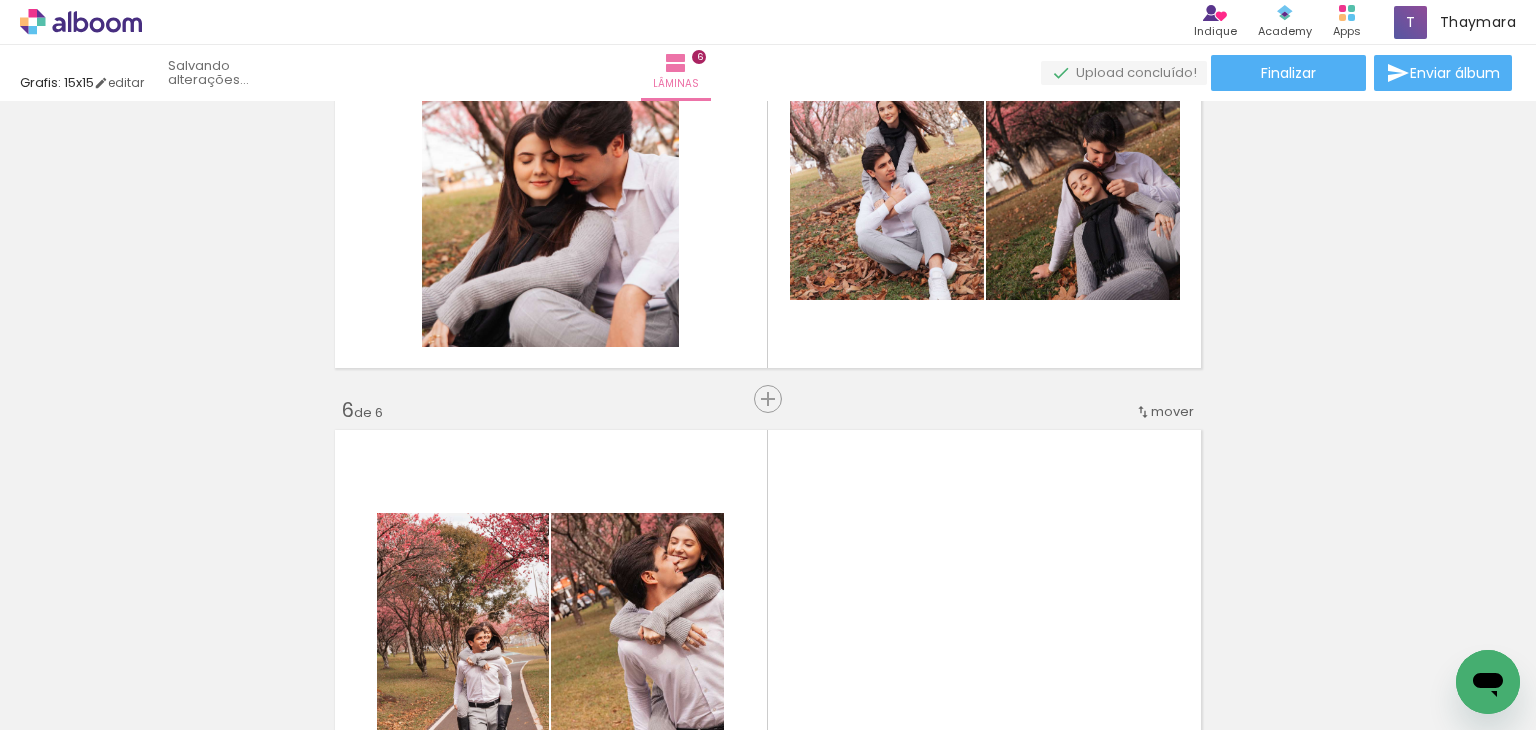 click at bounding box center (268, 622) 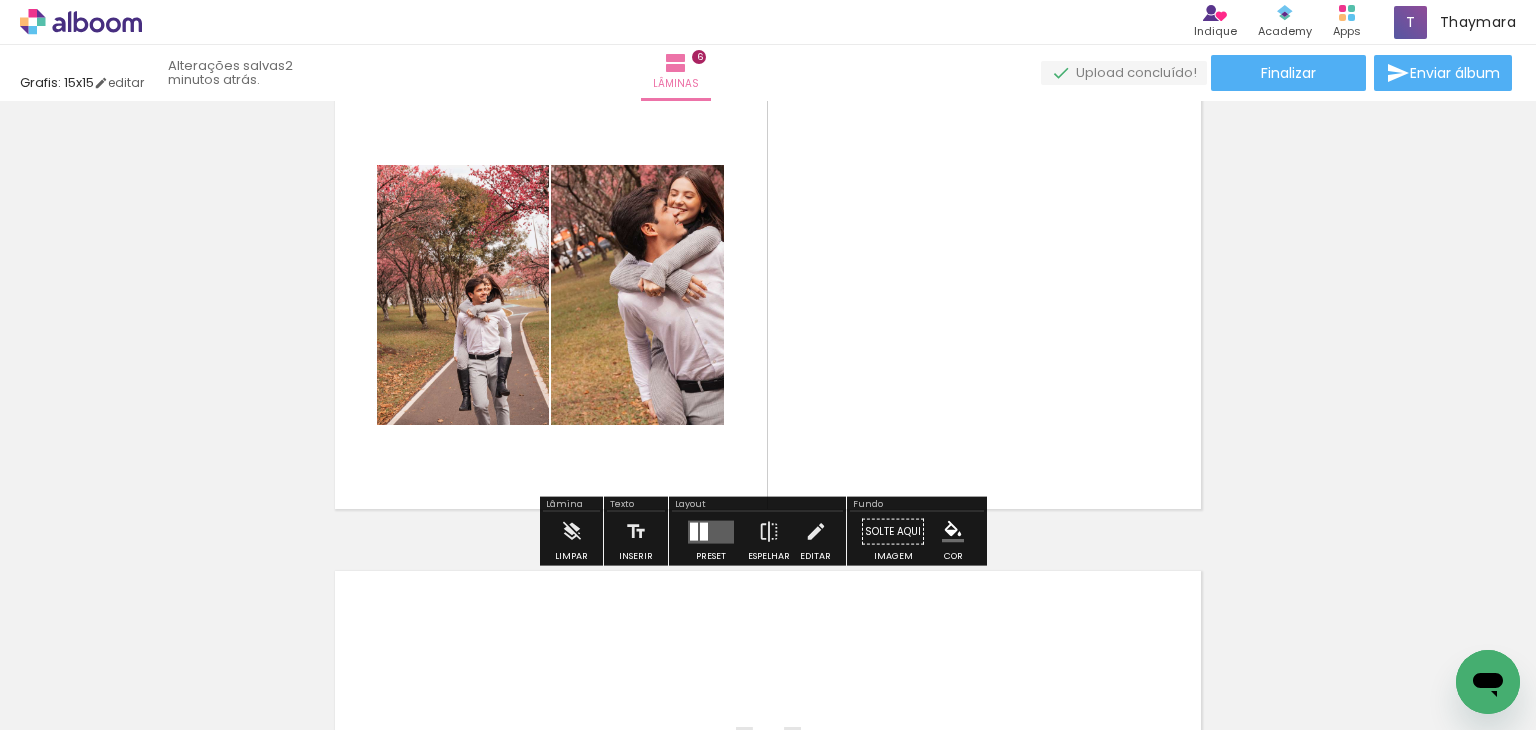 scroll, scrollTop: 2528, scrollLeft: 0, axis: vertical 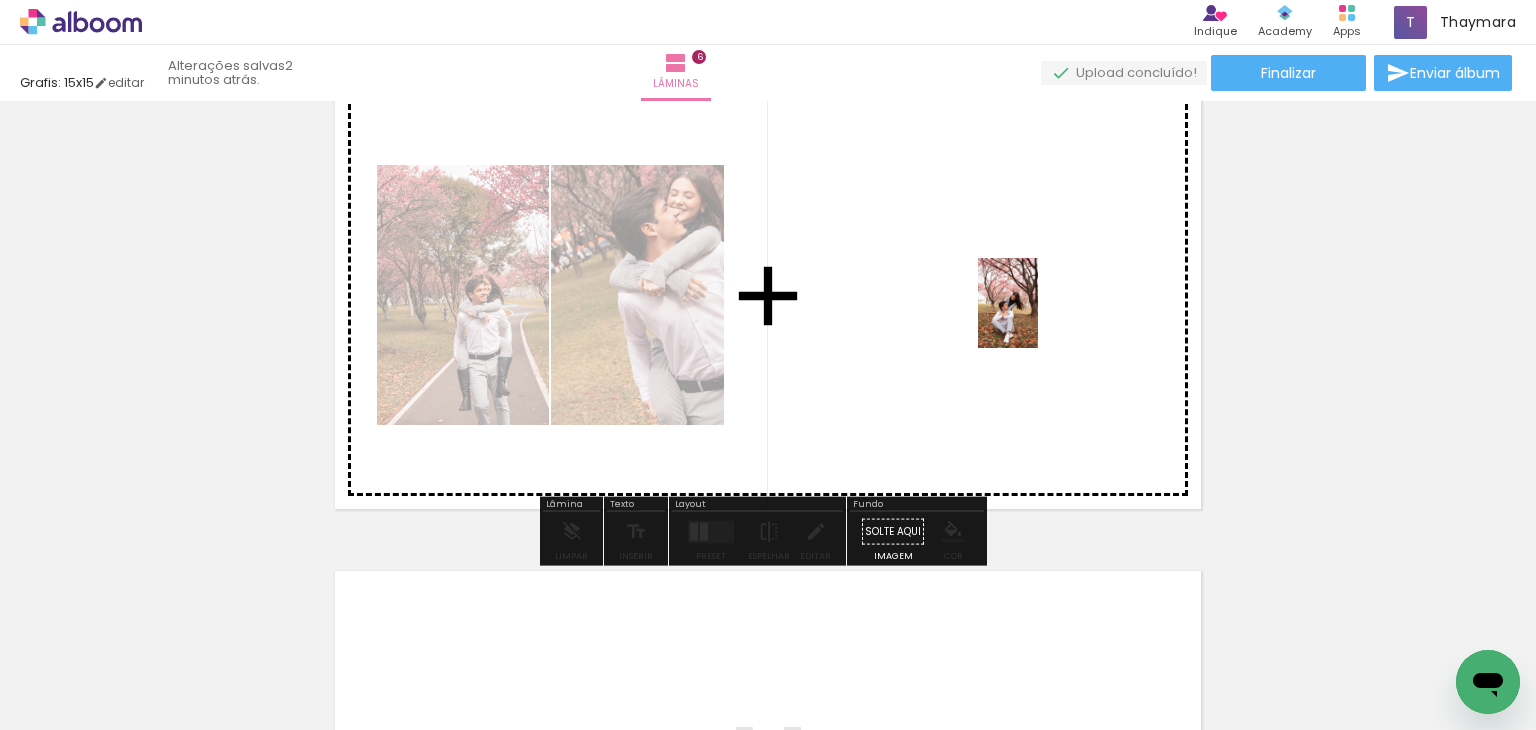 drag, startPoint x: 1225, startPoint y: 668, endPoint x: 1038, endPoint y: 318, distance: 396.82364 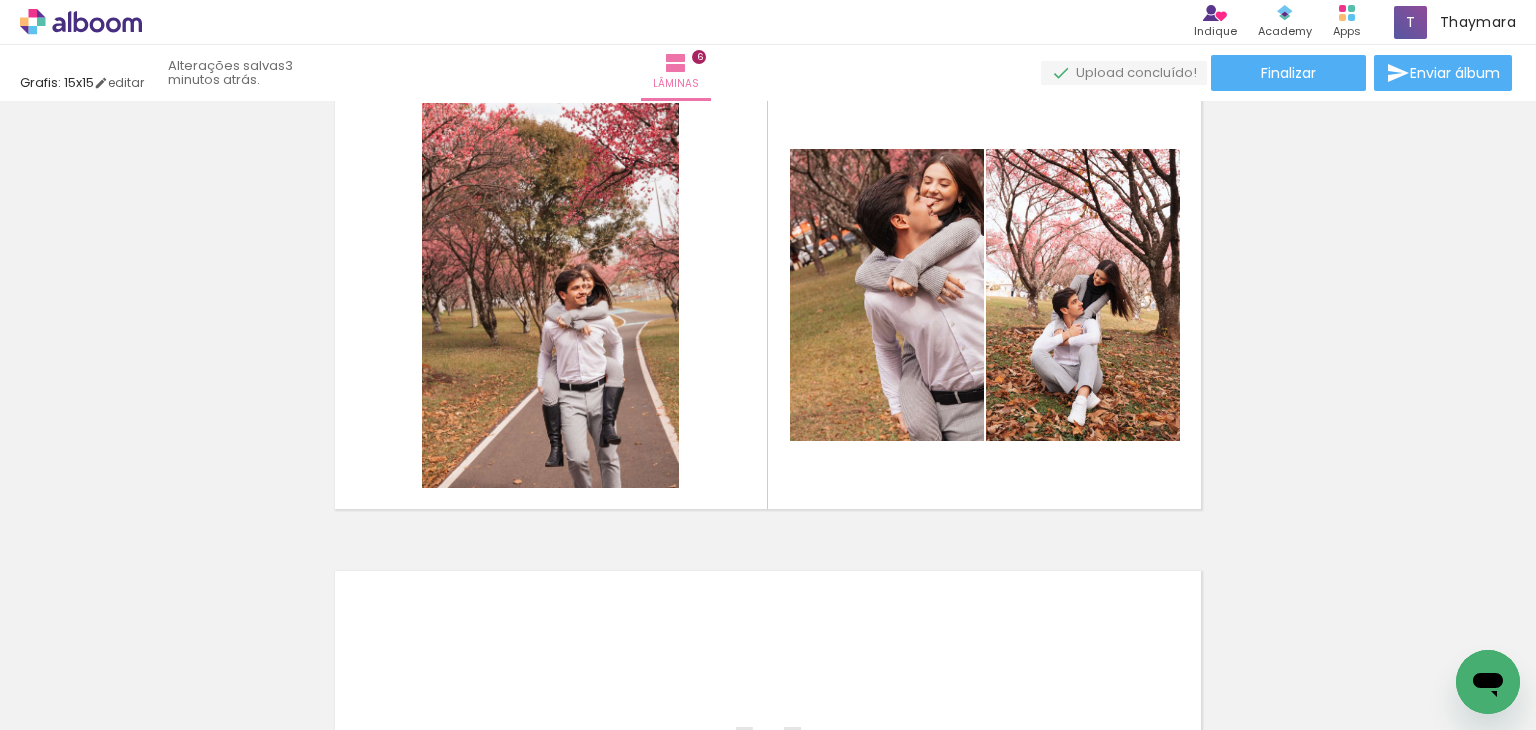 scroll, scrollTop: 0, scrollLeft: 0, axis: both 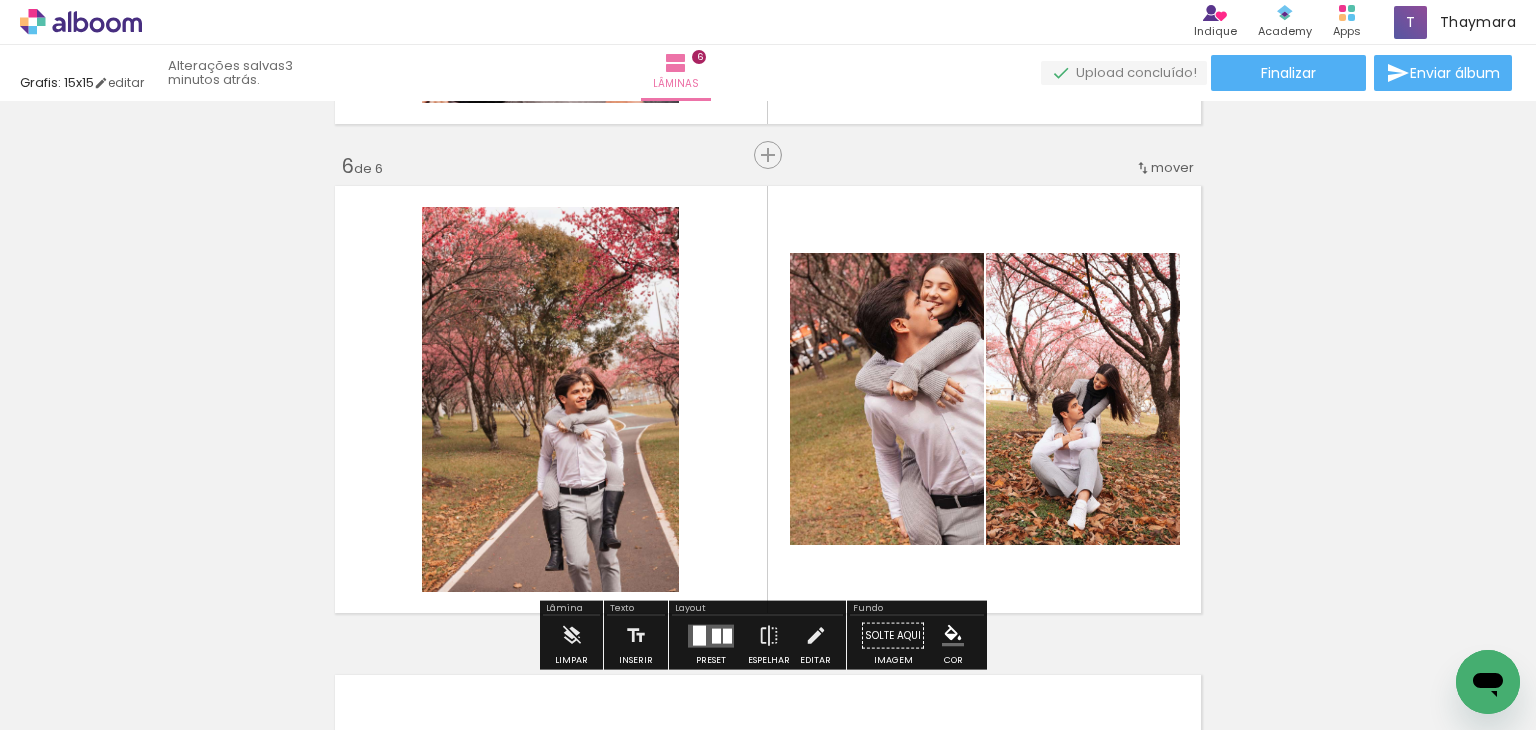 click 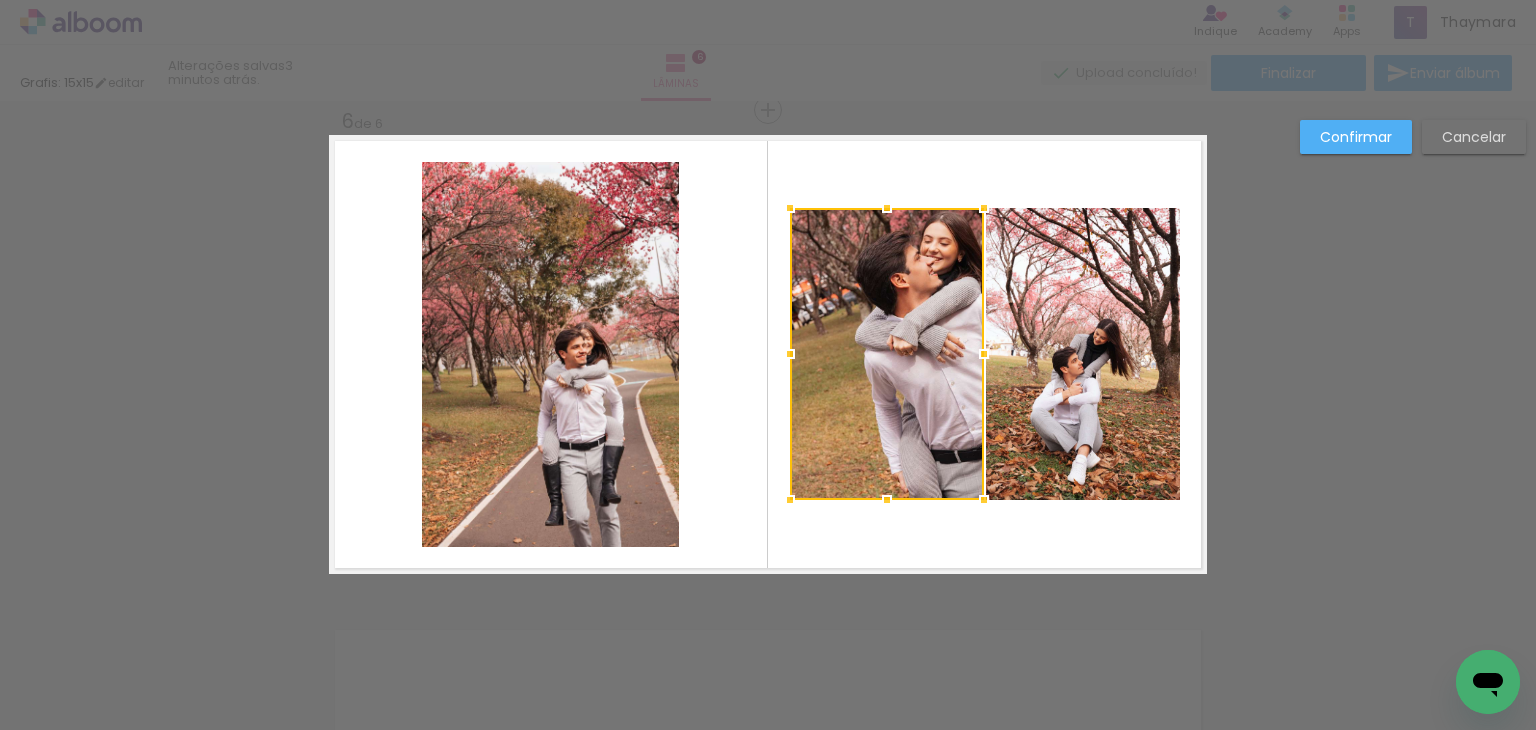 scroll, scrollTop: 2470, scrollLeft: 0, axis: vertical 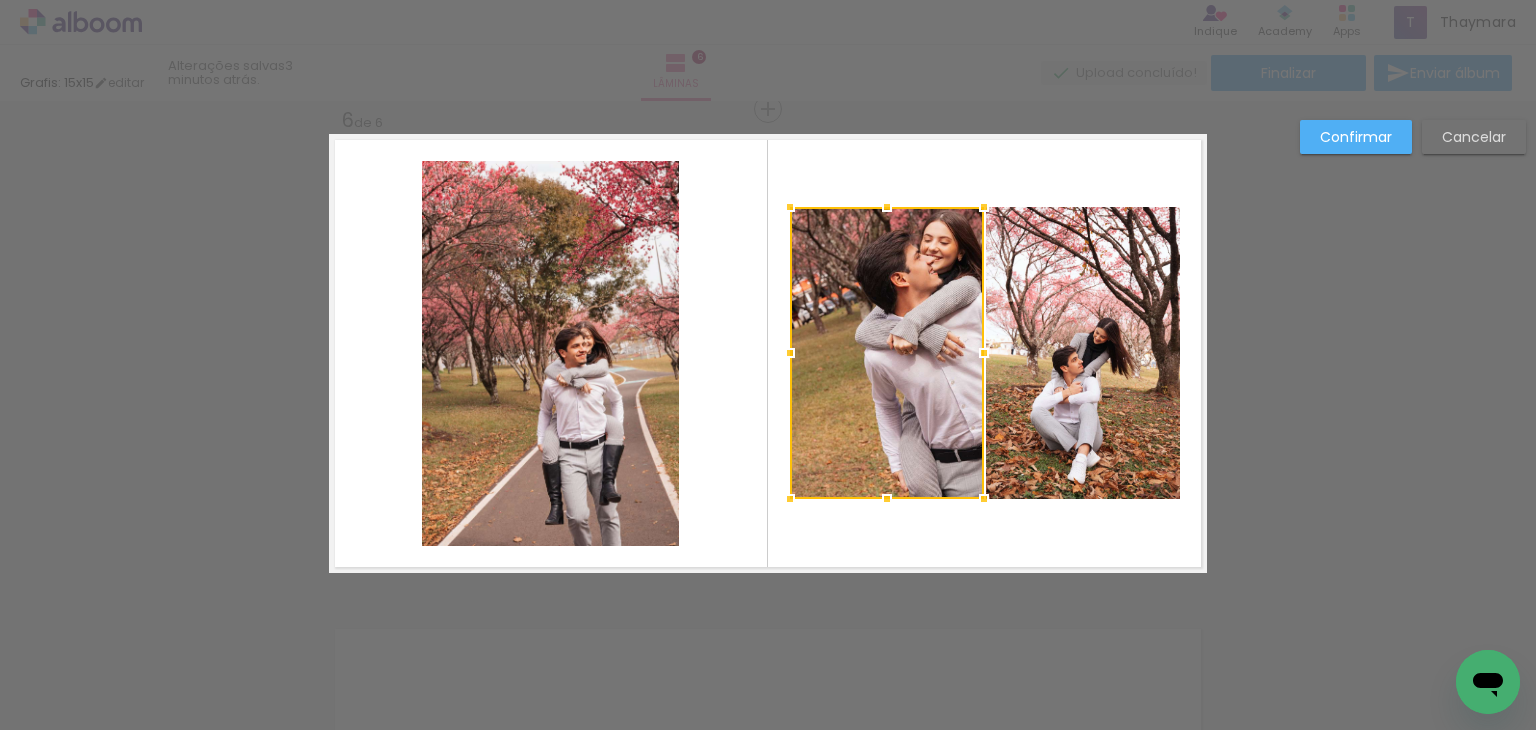 click at bounding box center [887, 353] 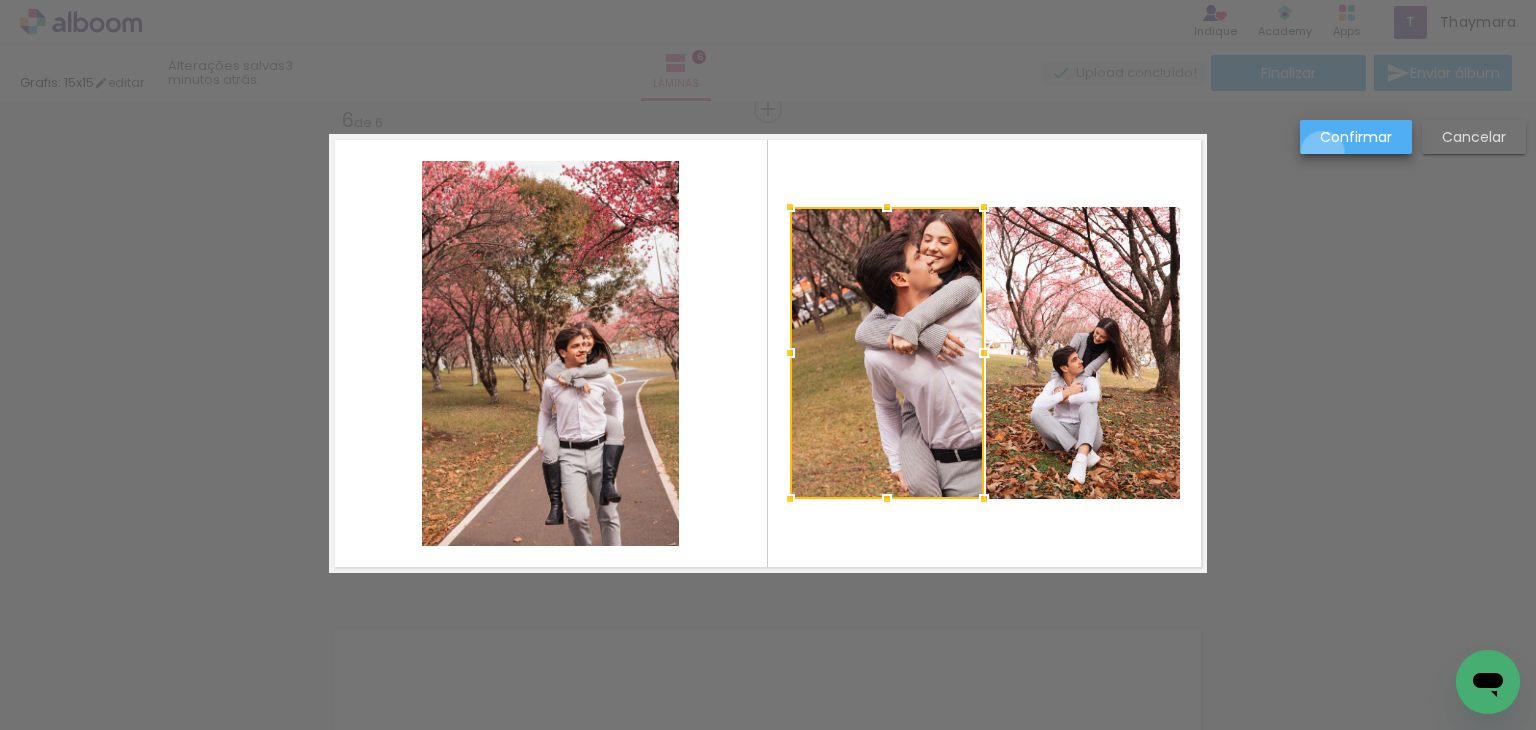 click on "Confirmar" at bounding box center [1356, 137] 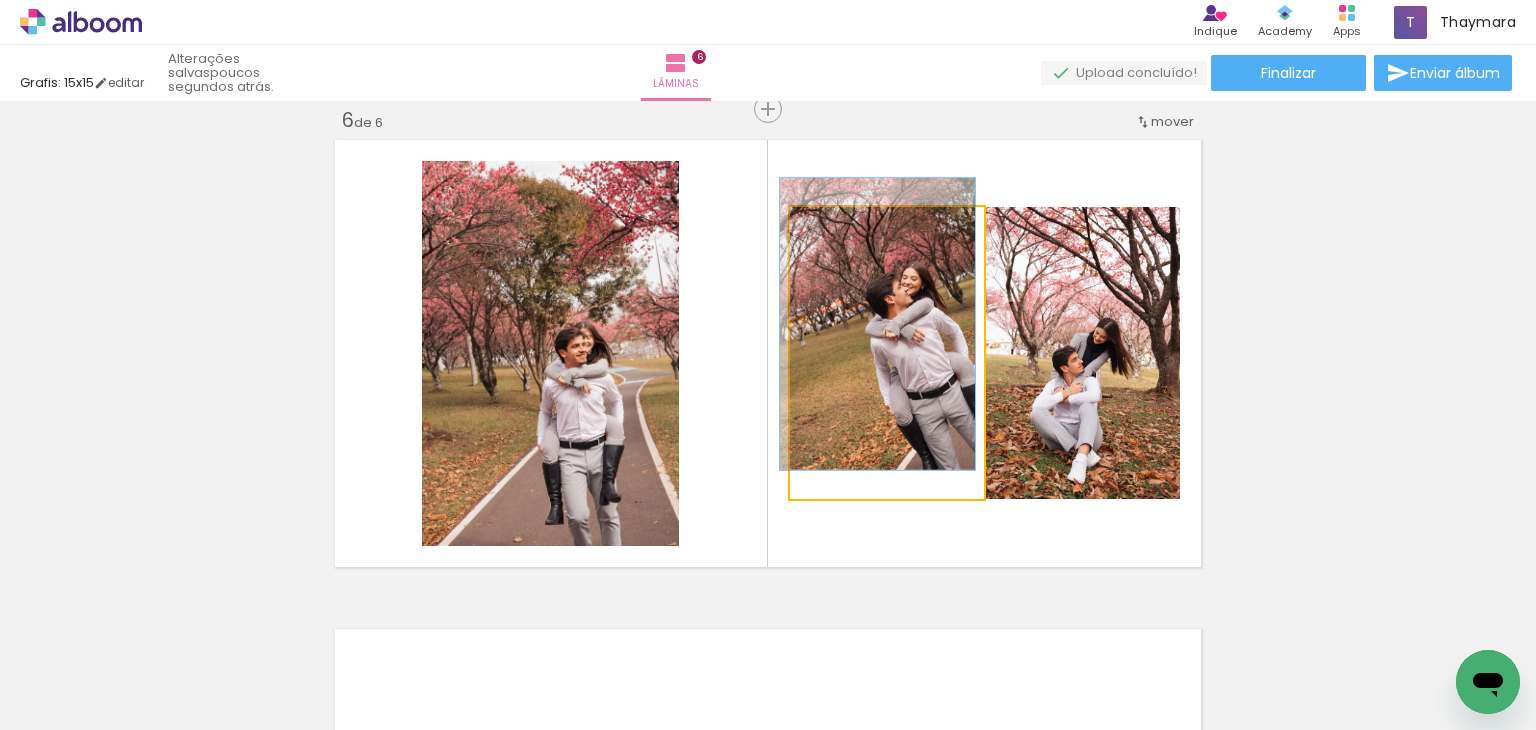 drag, startPoint x: 898, startPoint y: 236, endPoint x: 753, endPoint y: 214, distance: 146.65947 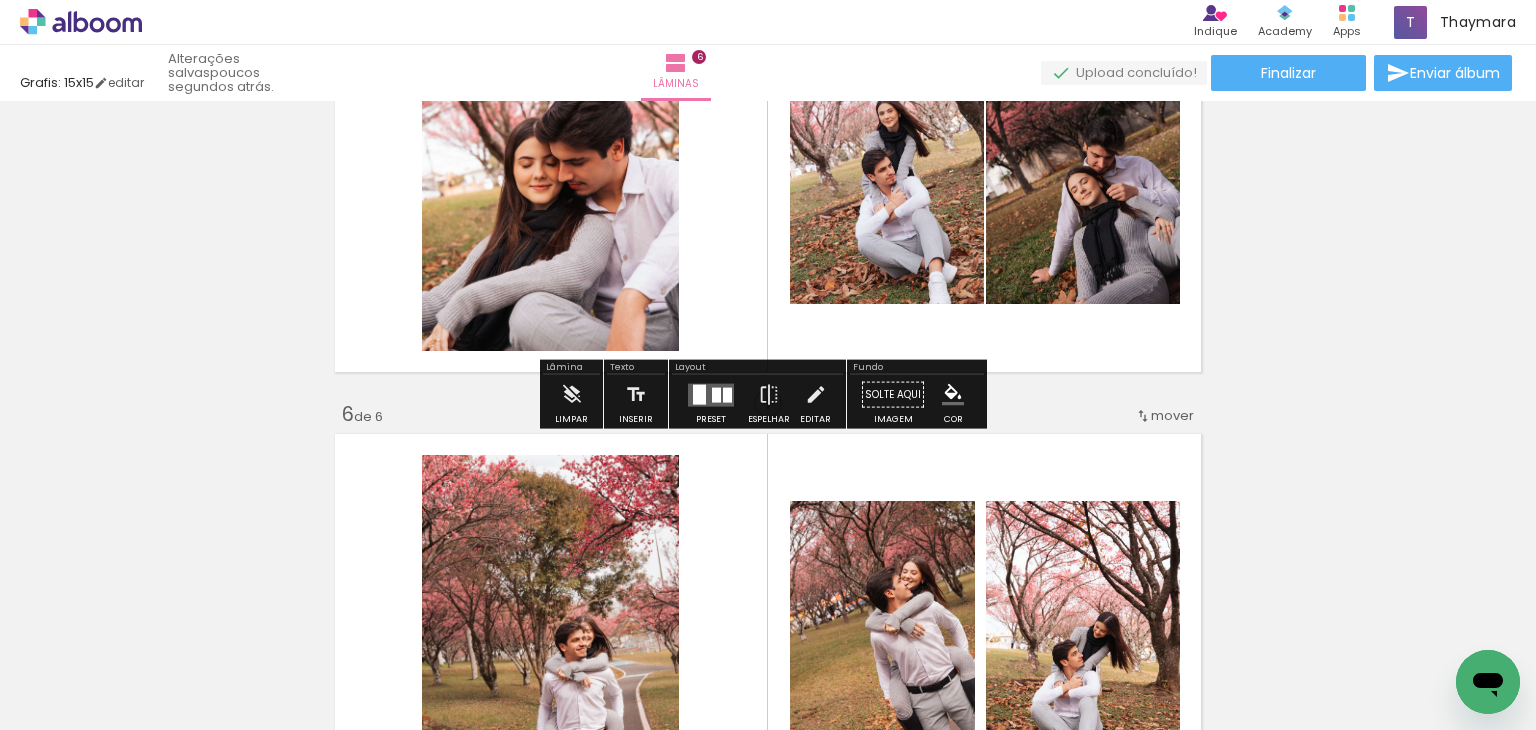 scroll, scrollTop: 2180, scrollLeft: 0, axis: vertical 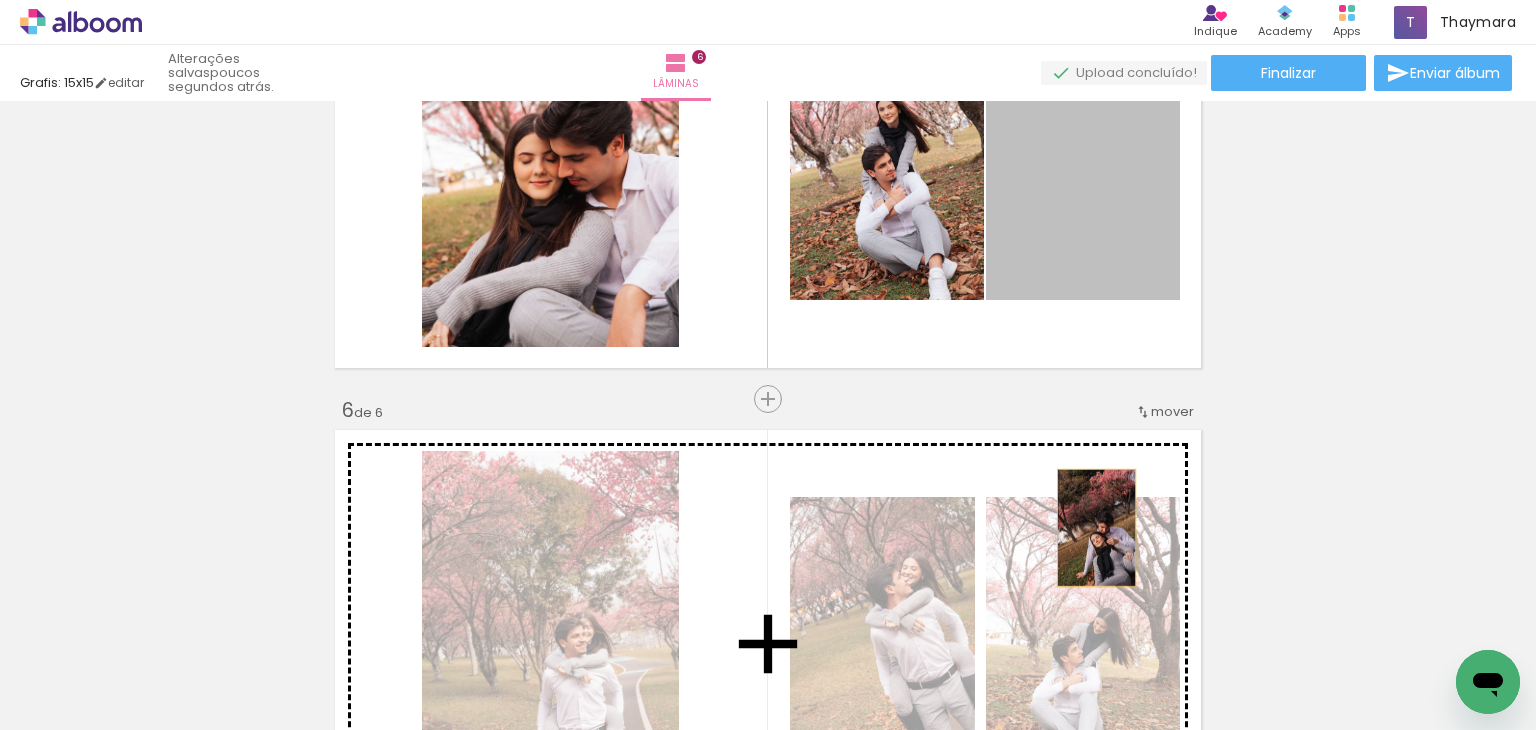 drag, startPoint x: 1063, startPoint y: 242, endPoint x: 1089, endPoint y: 528, distance: 287.17938 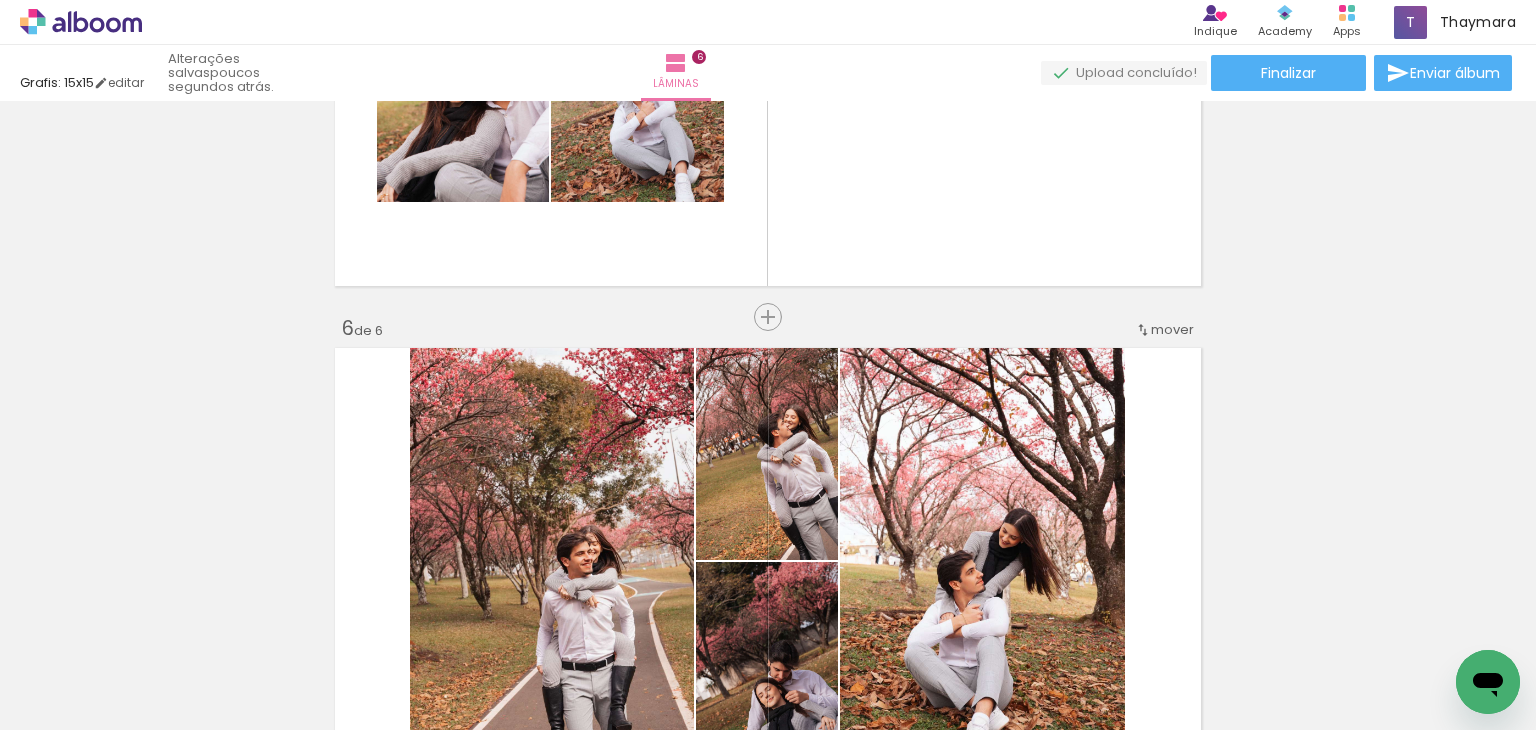 scroll, scrollTop: 2264, scrollLeft: 0, axis: vertical 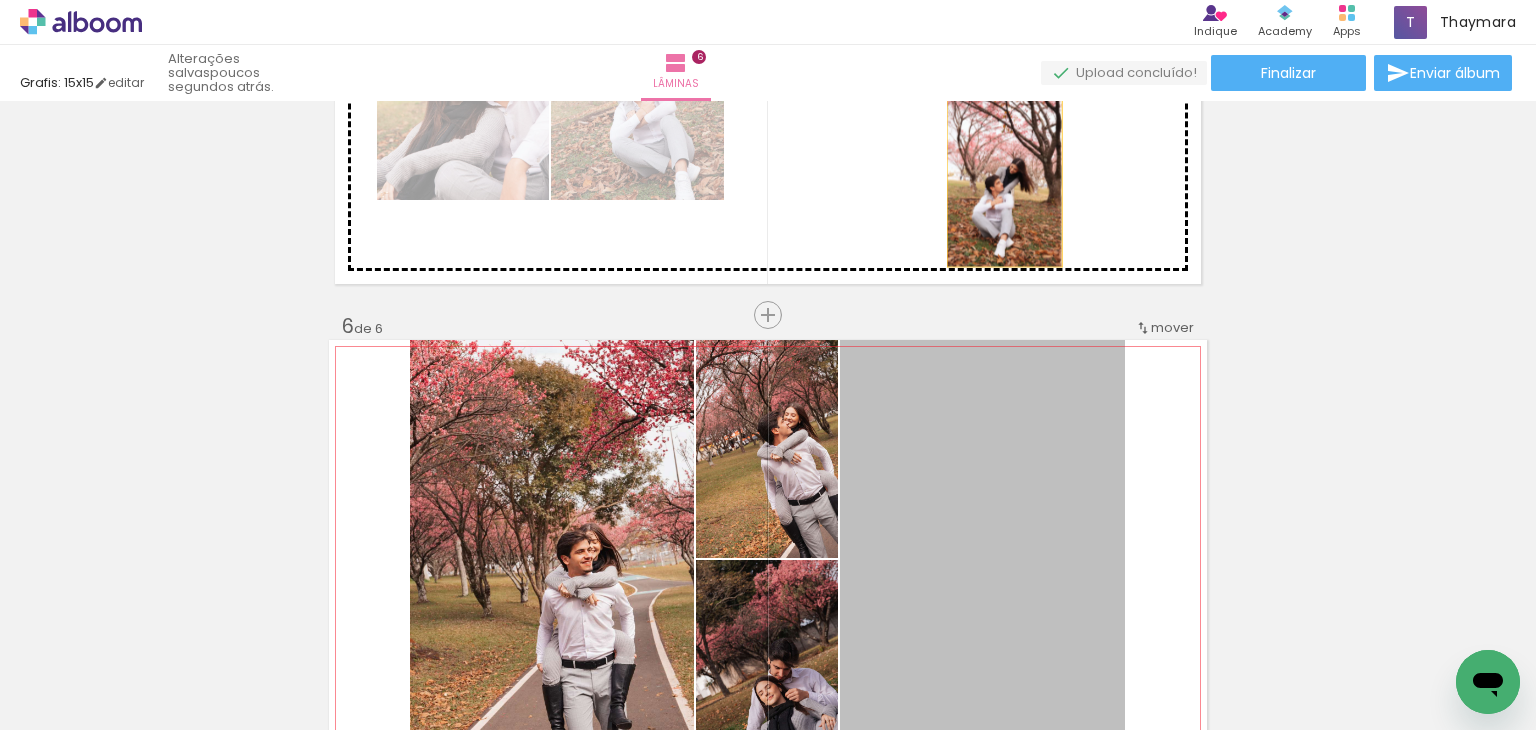 drag, startPoint x: 1043, startPoint y: 525, endPoint x: 997, endPoint y: 179, distance: 349.0444 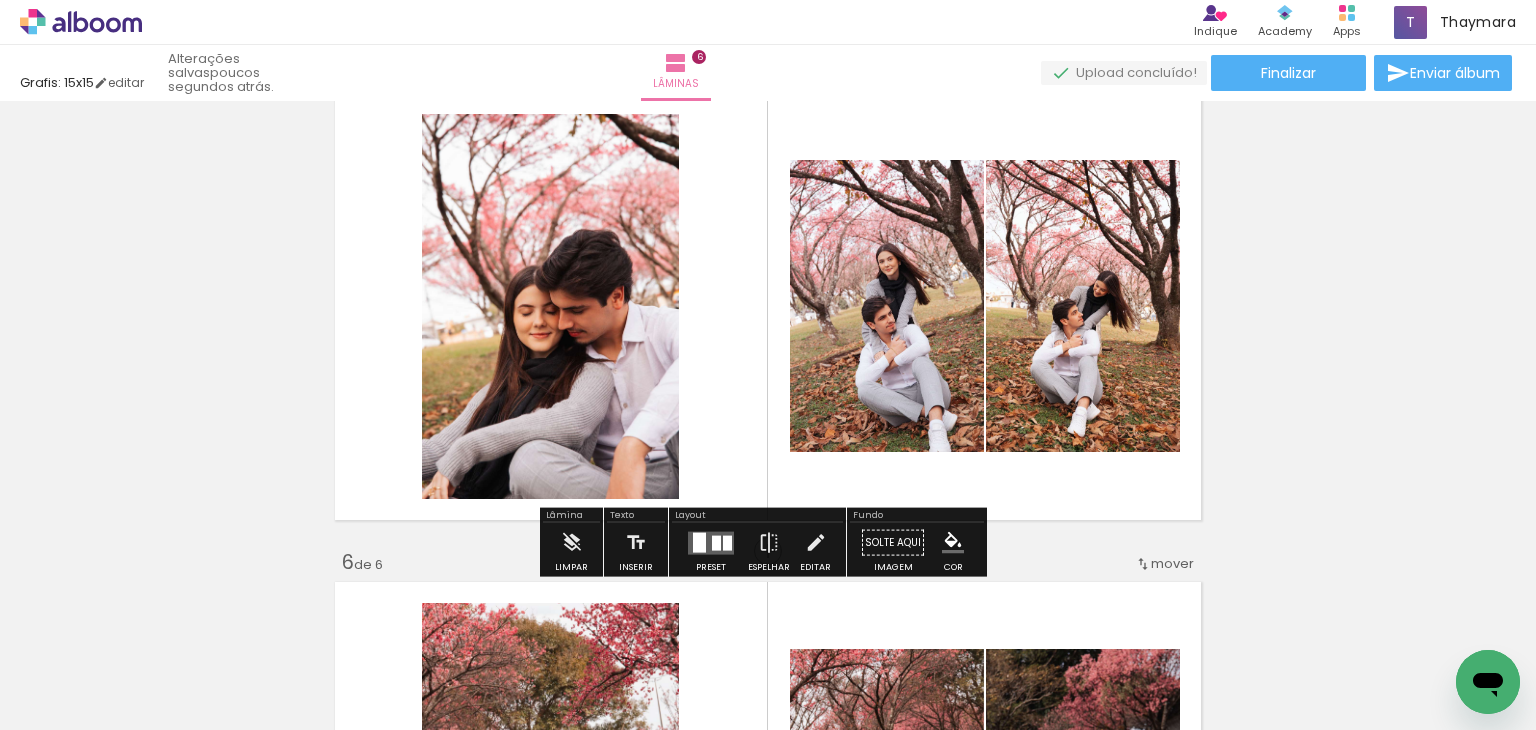 scroll, scrollTop: 2030, scrollLeft: 0, axis: vertical 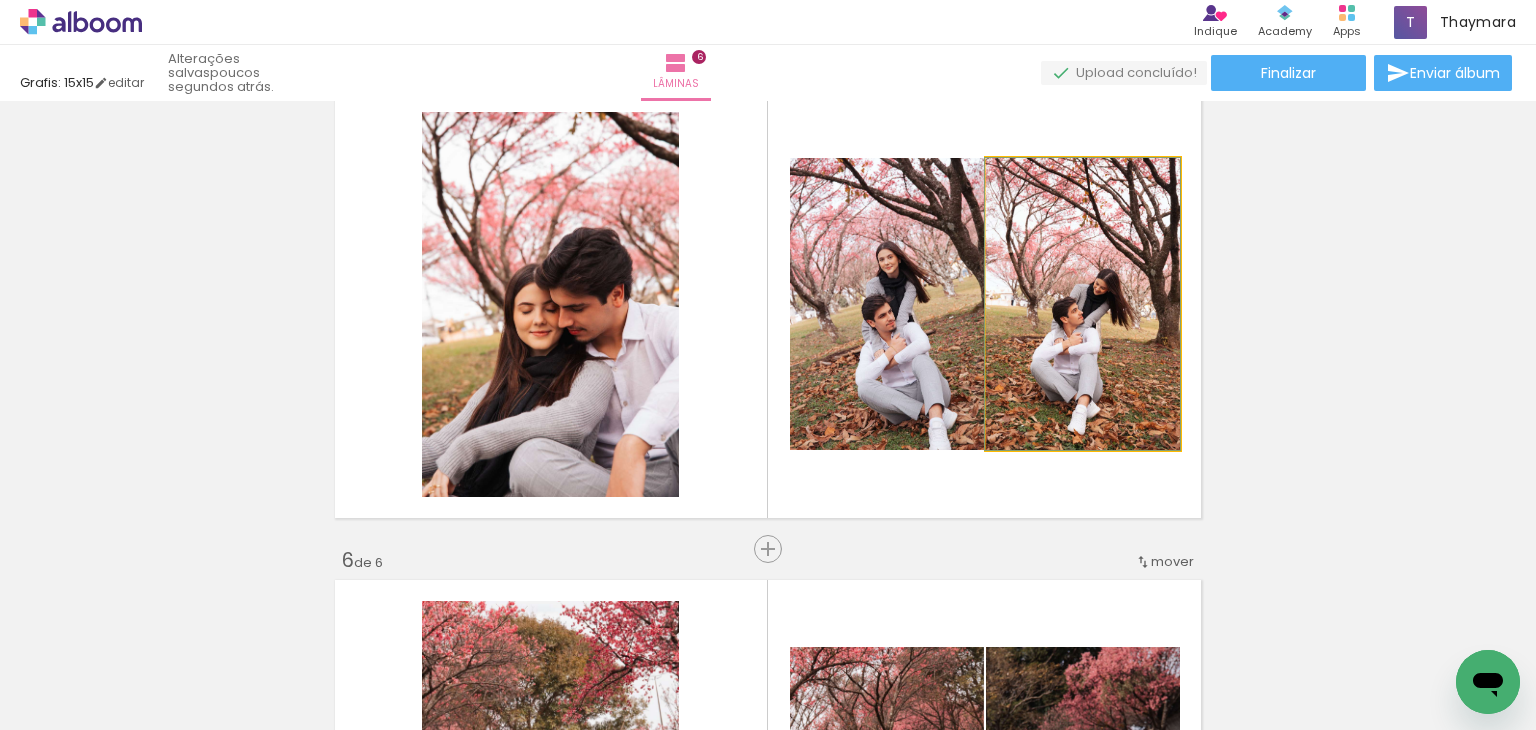drag, startPoint x: 1056, startPoint y: 381, endPoint x: 928, endPoint y: 362, distance: 129.40247 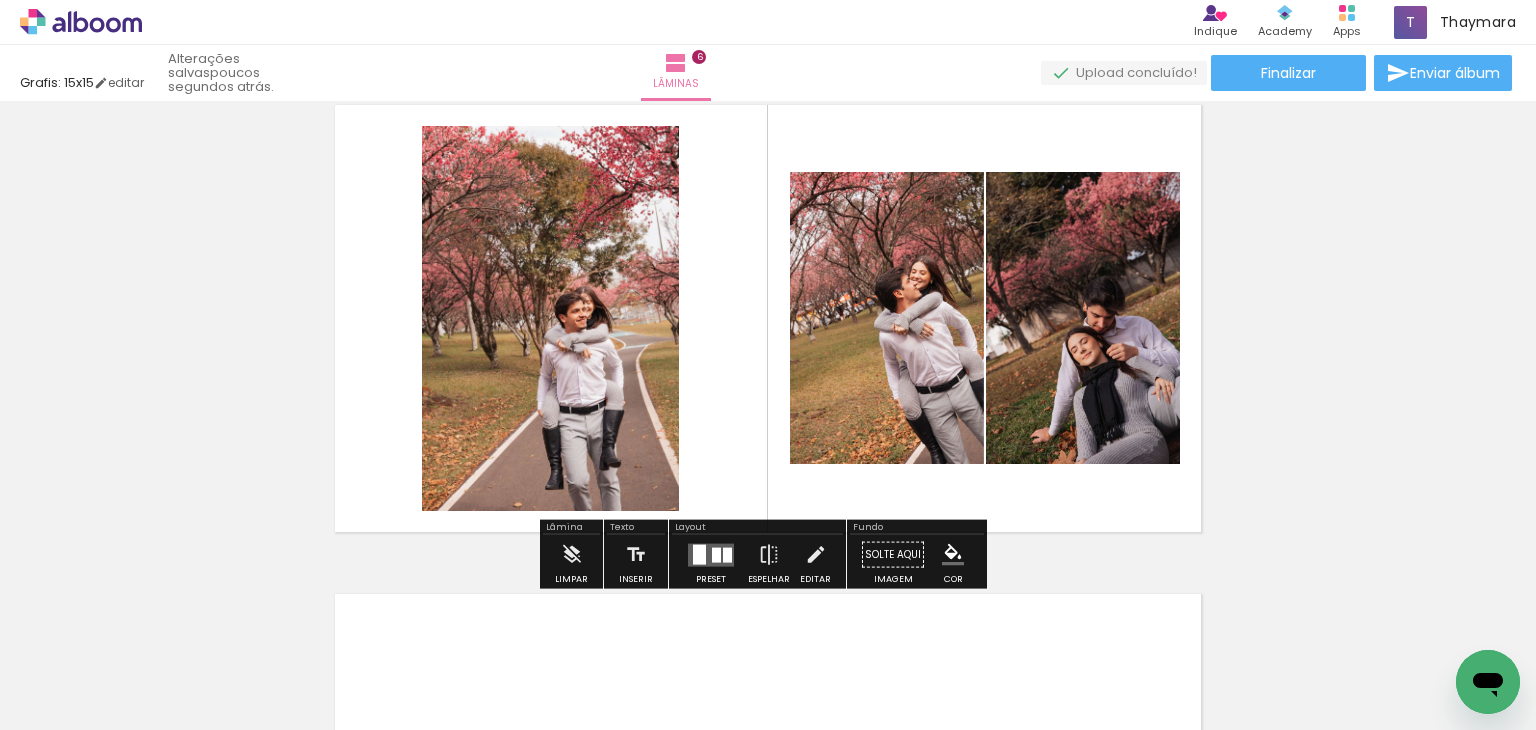 scroll, scrollTop: 2506, scrollLeft: 0, axis: vertical 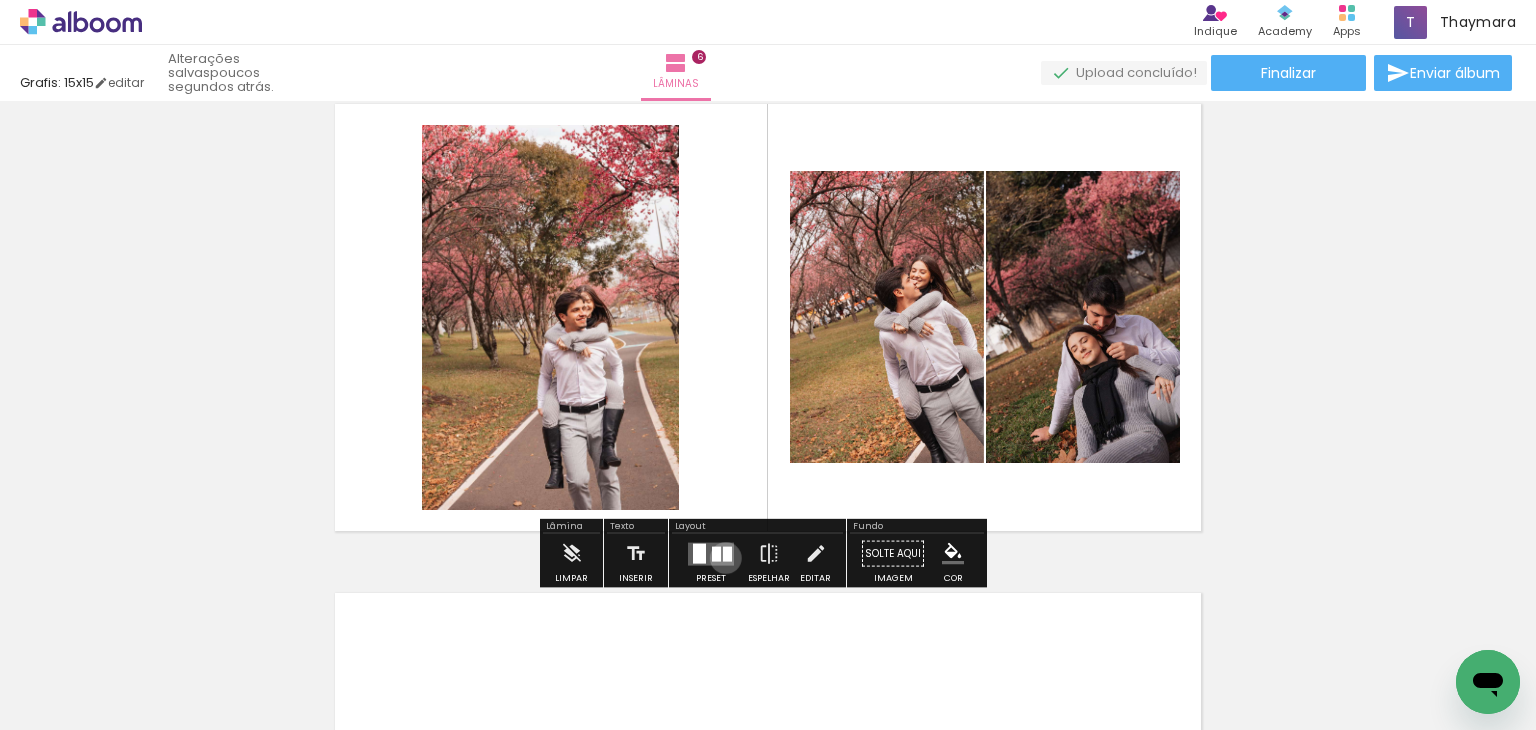 click at bounding box center [727, 553] 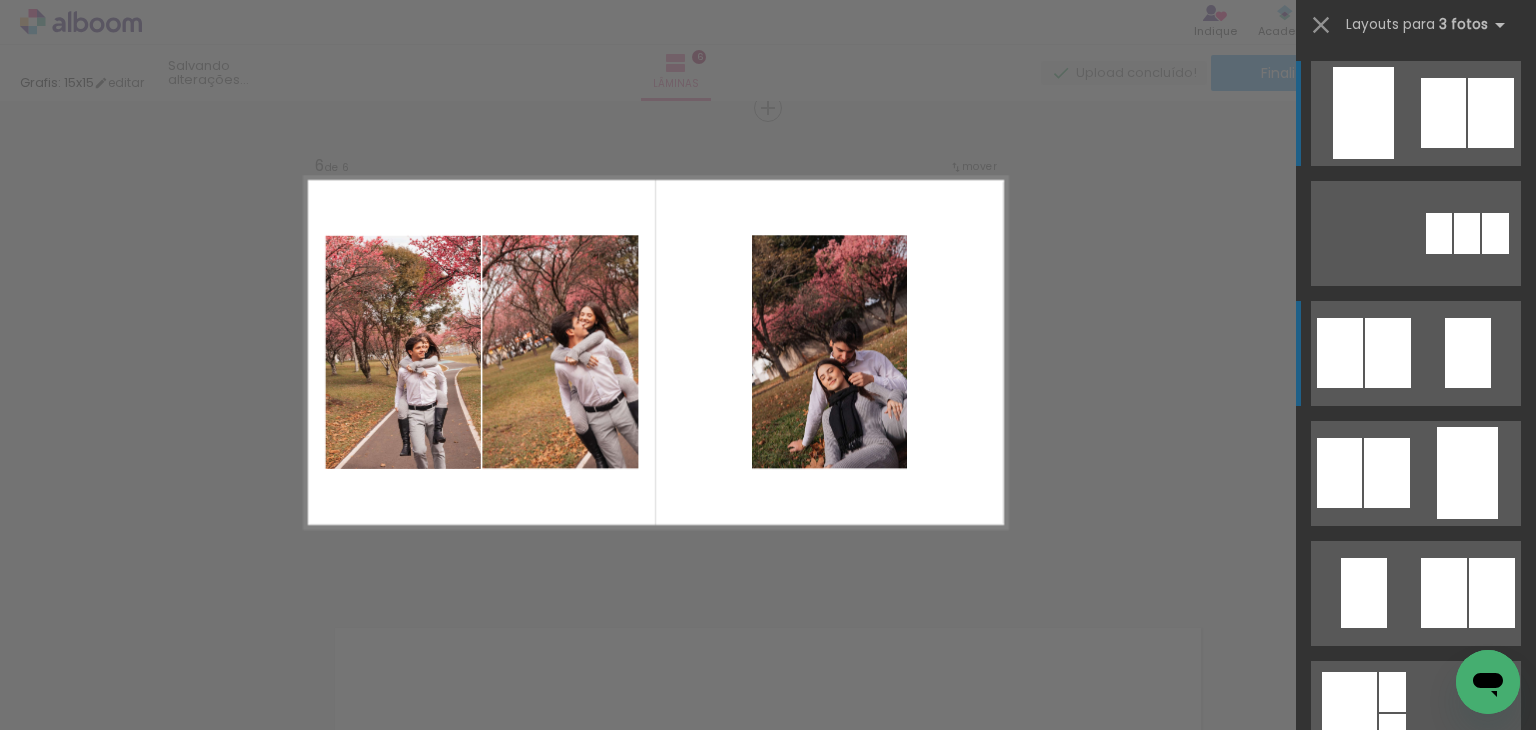 scroll, scrollTop: 2470, scrollLeft: 0, axis: vertical 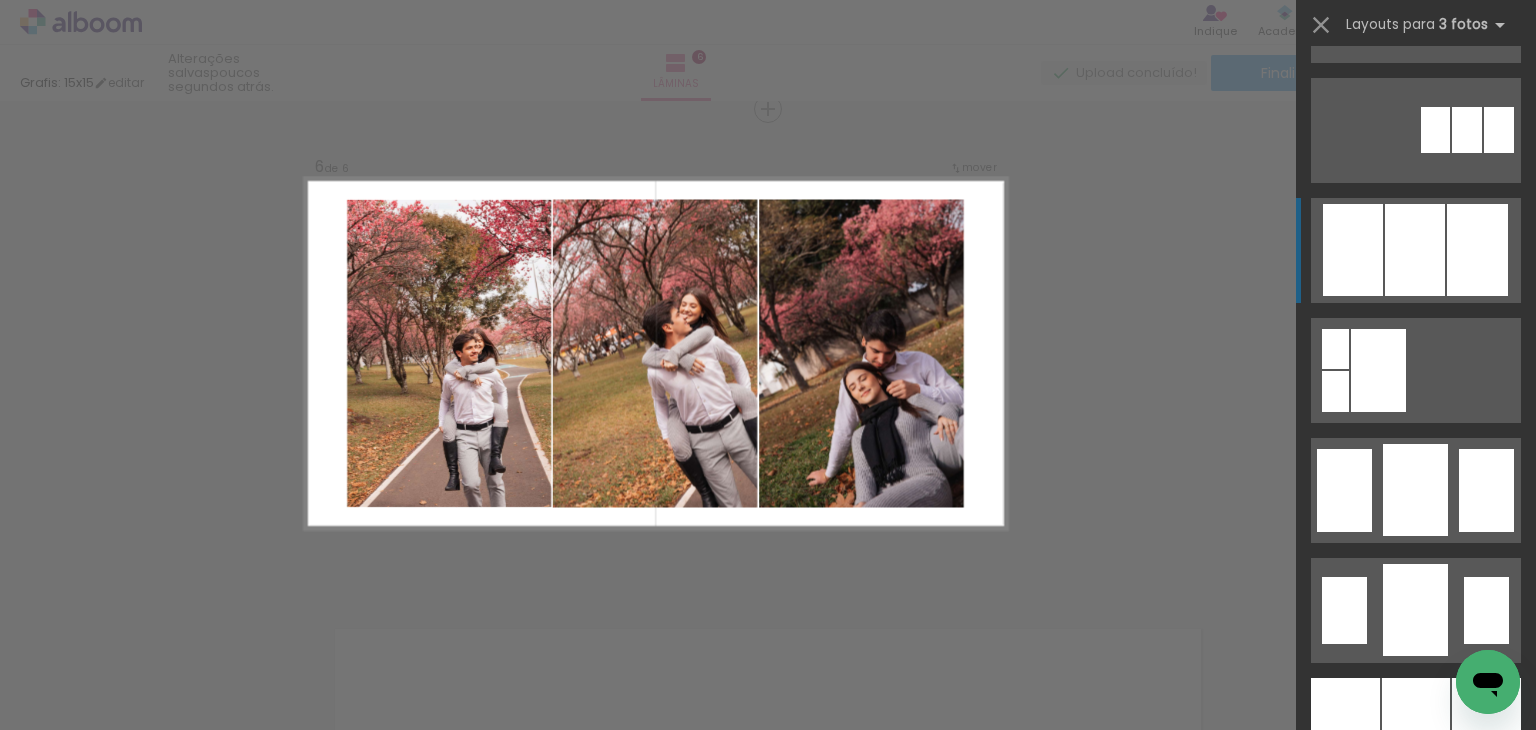 click at bounding box center (1416, -110) 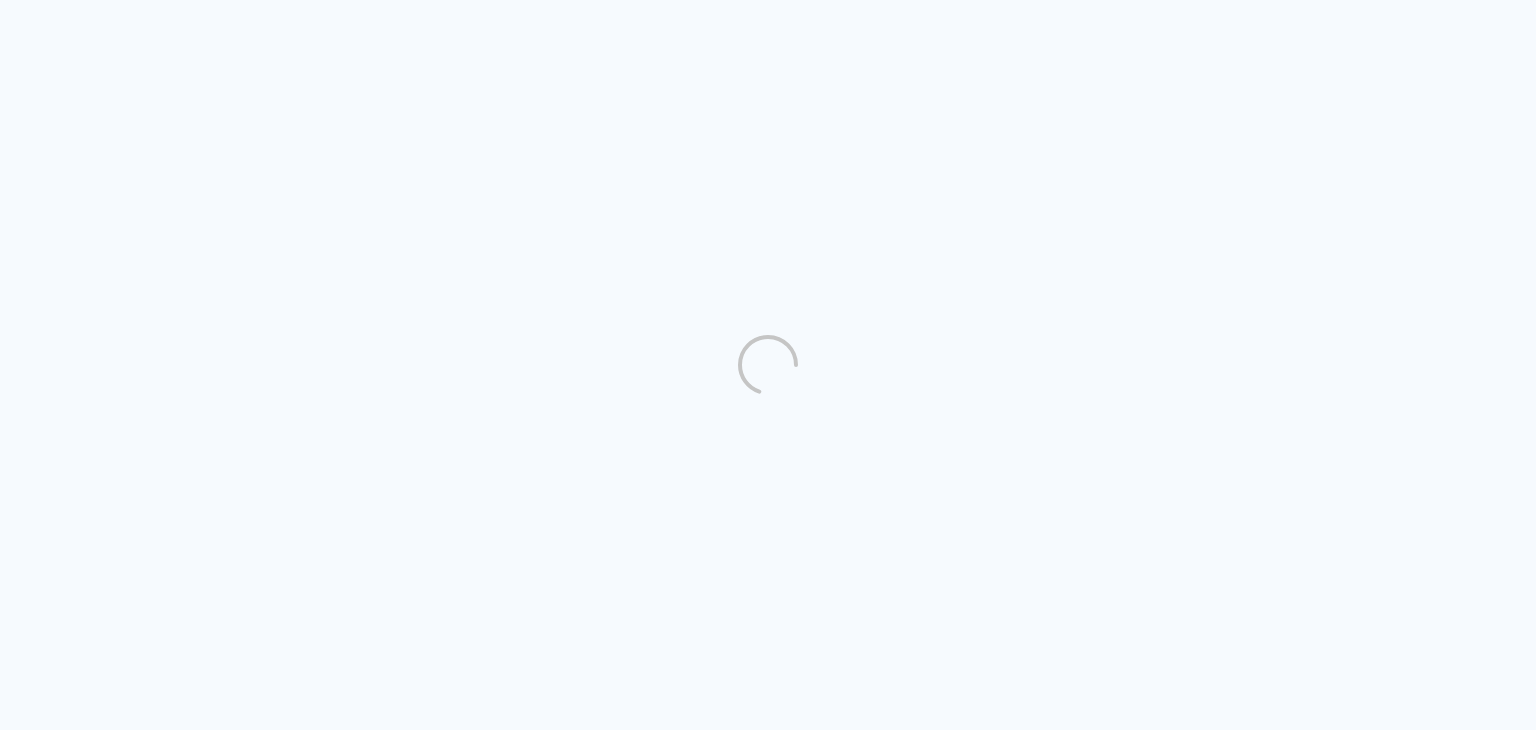 scroll, scrollTop: 0, scrollLeft: 0, axis: both 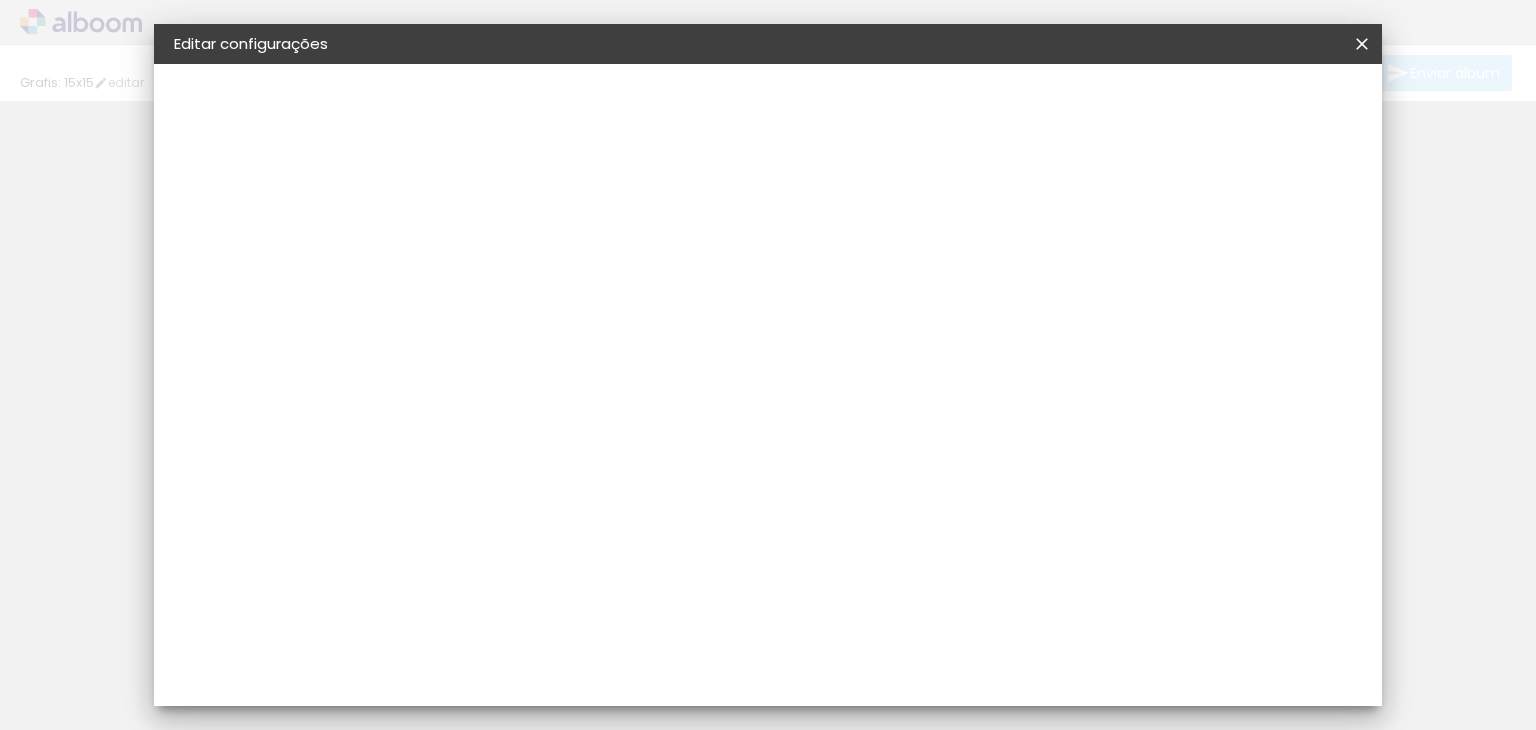 type on "1" 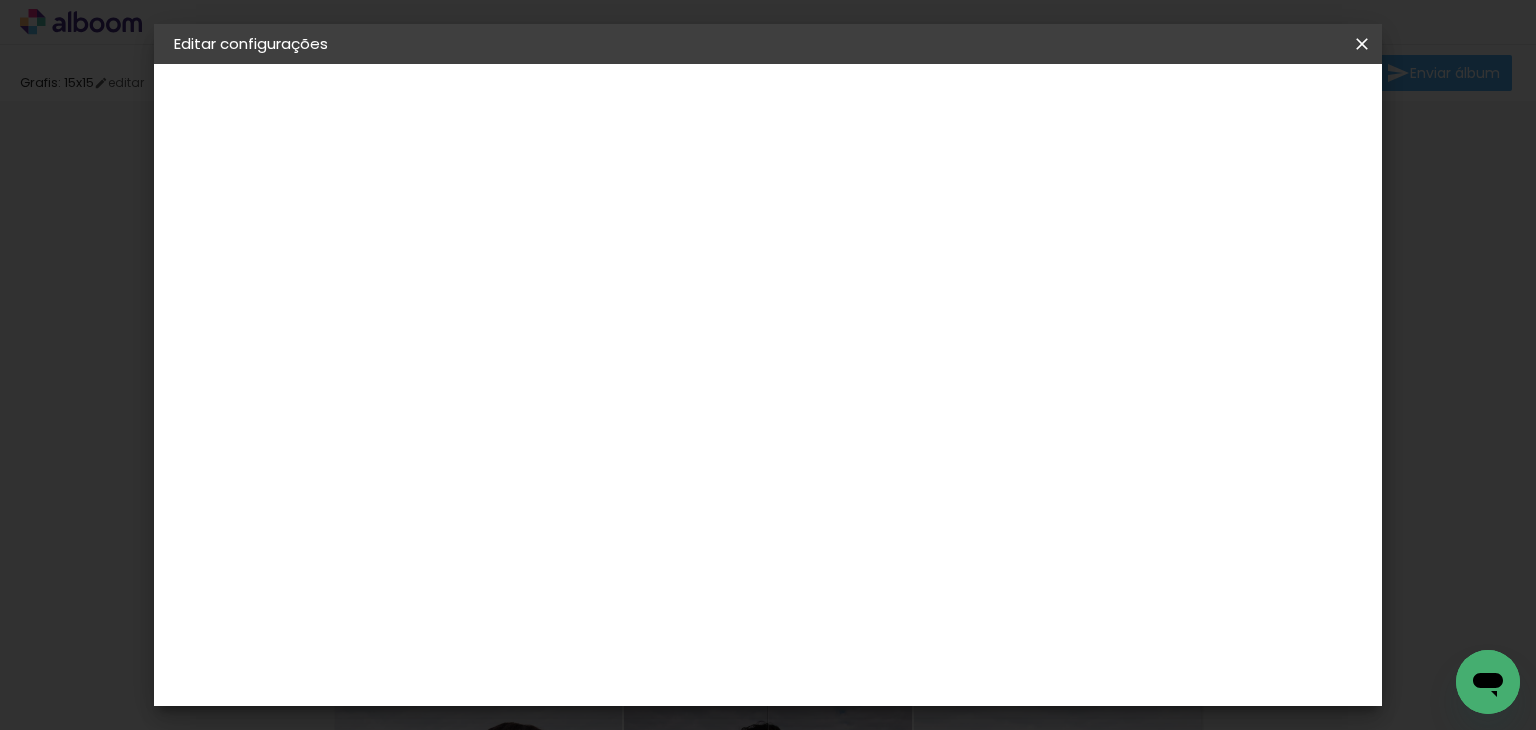 scroll, scrollTop: 0, scrollLeft: 0, axis: both 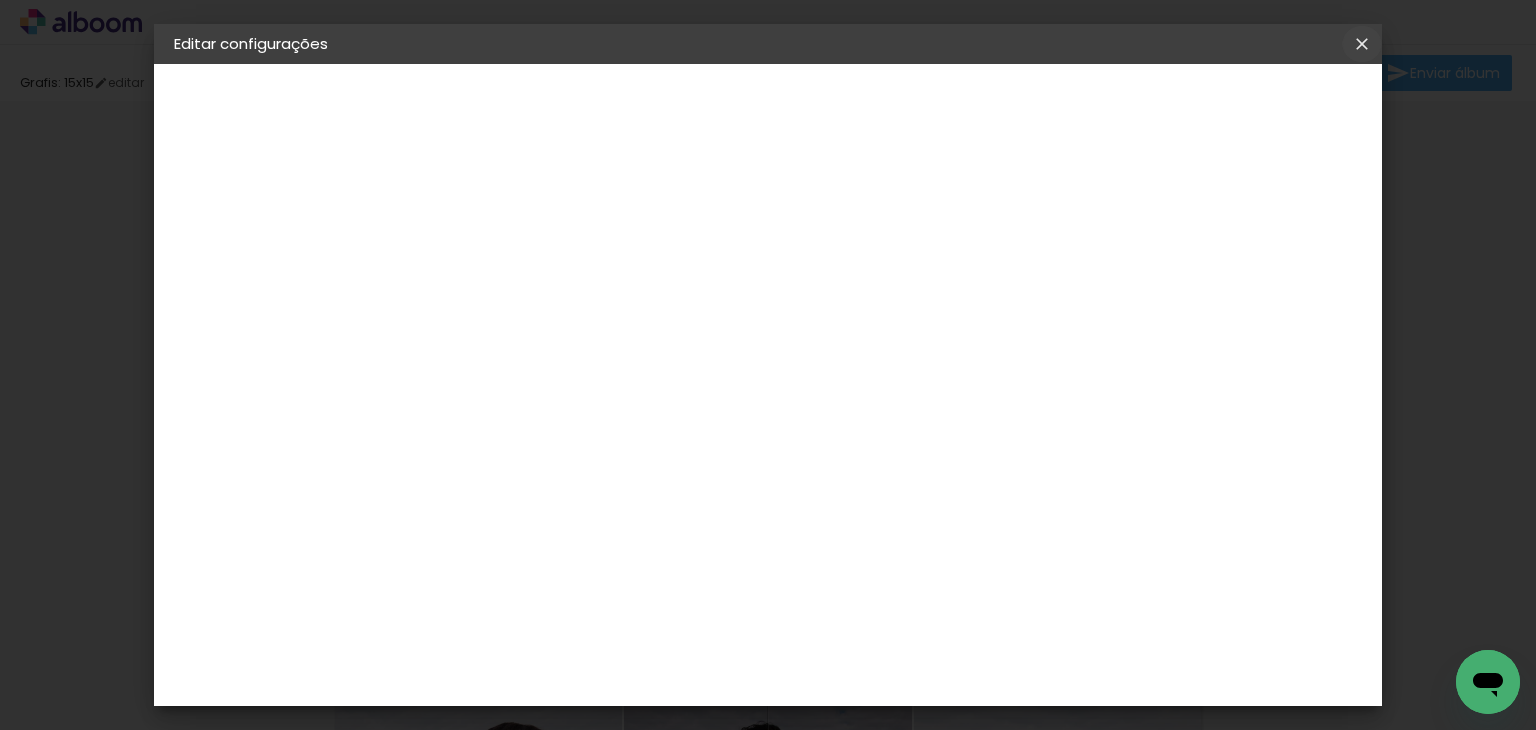 click at bounding box center (1362, 44) 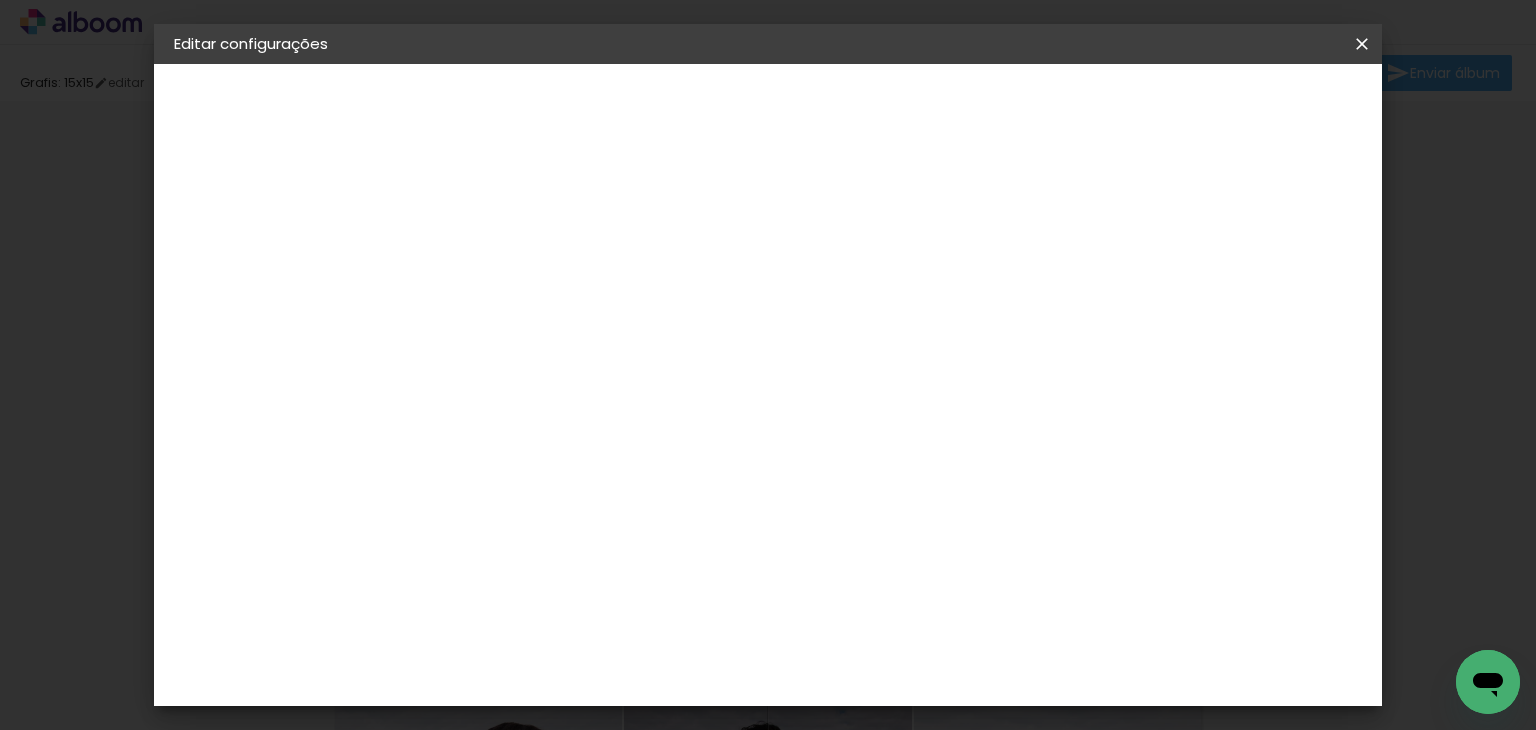 click 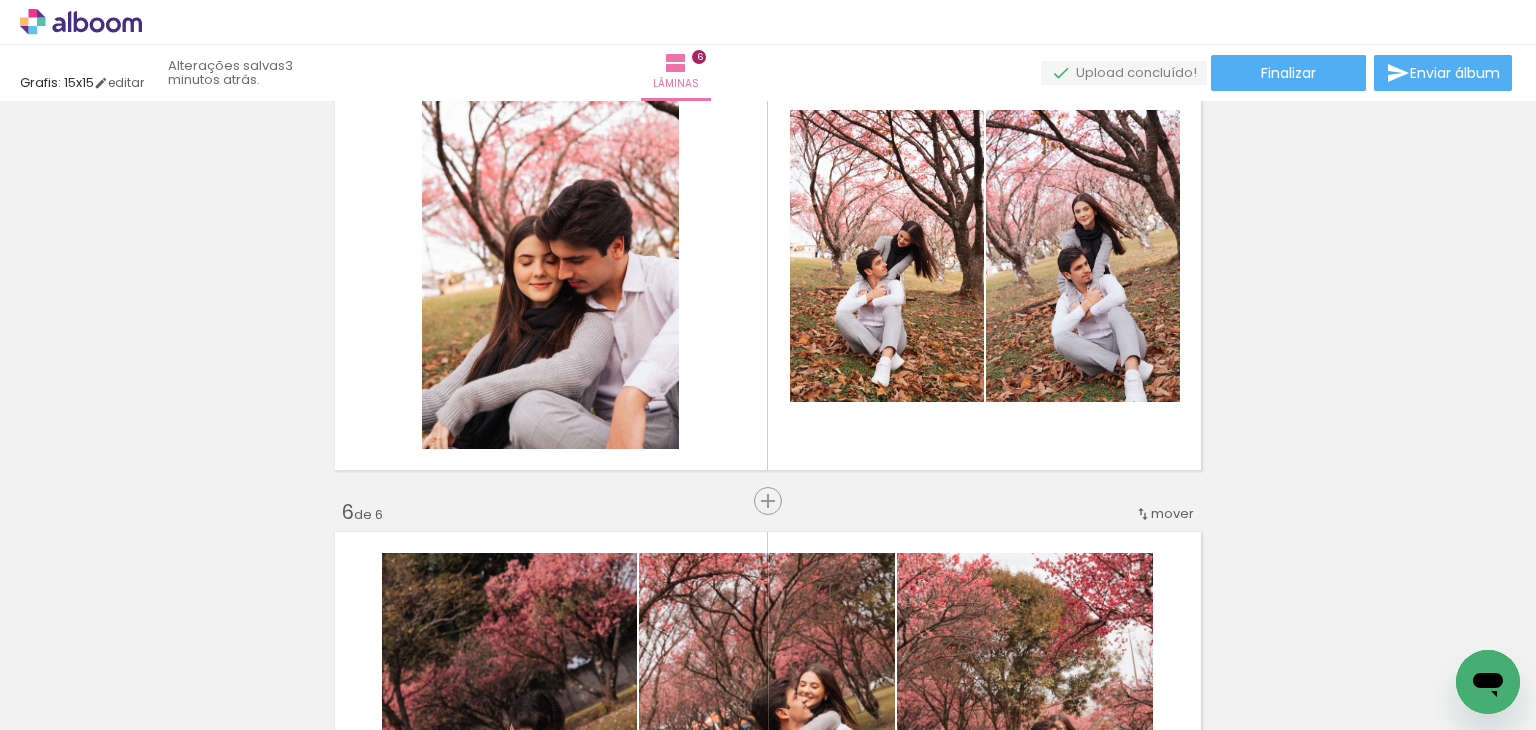scroll, scrollTop: 1932, scrollLeft: 0, axis: vertical 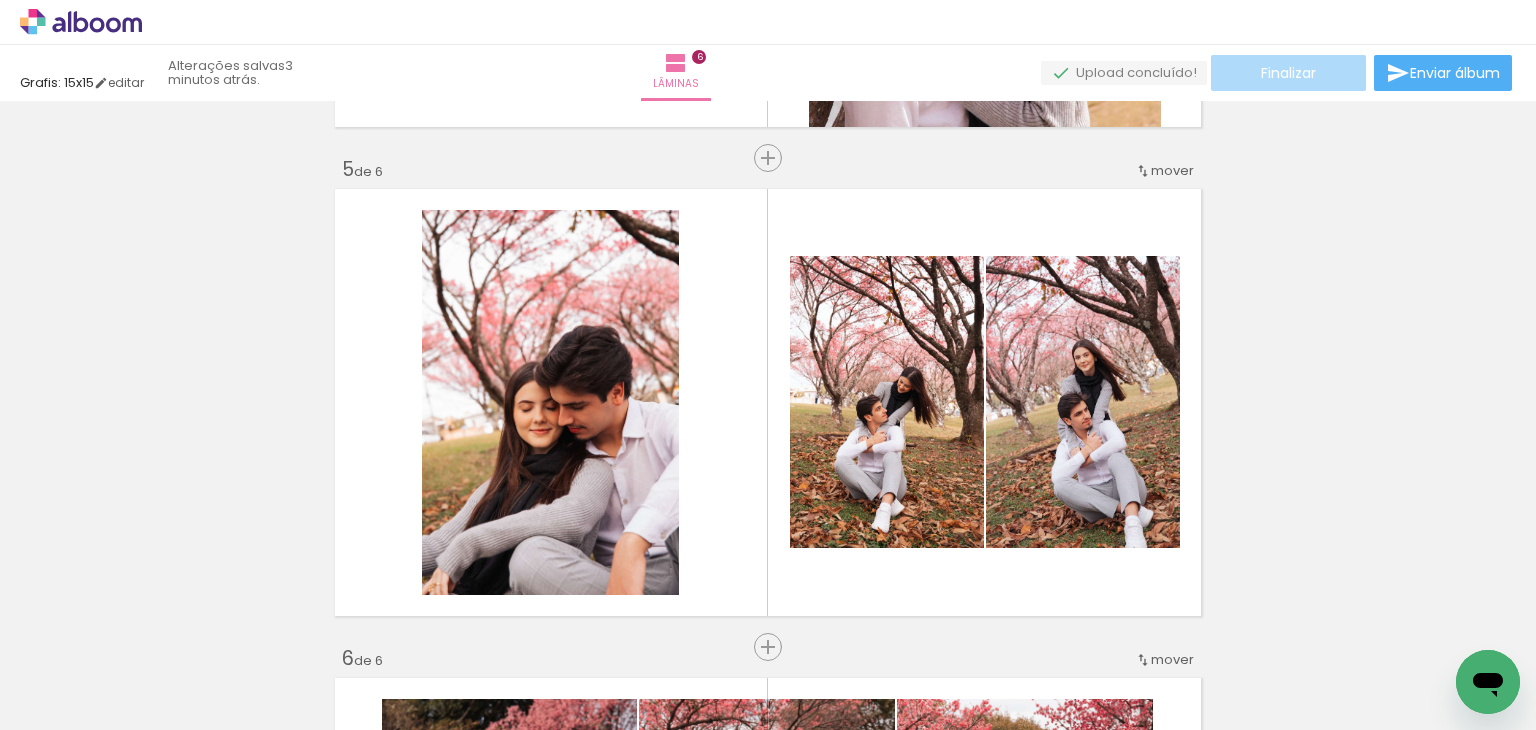click on "Finalizar" 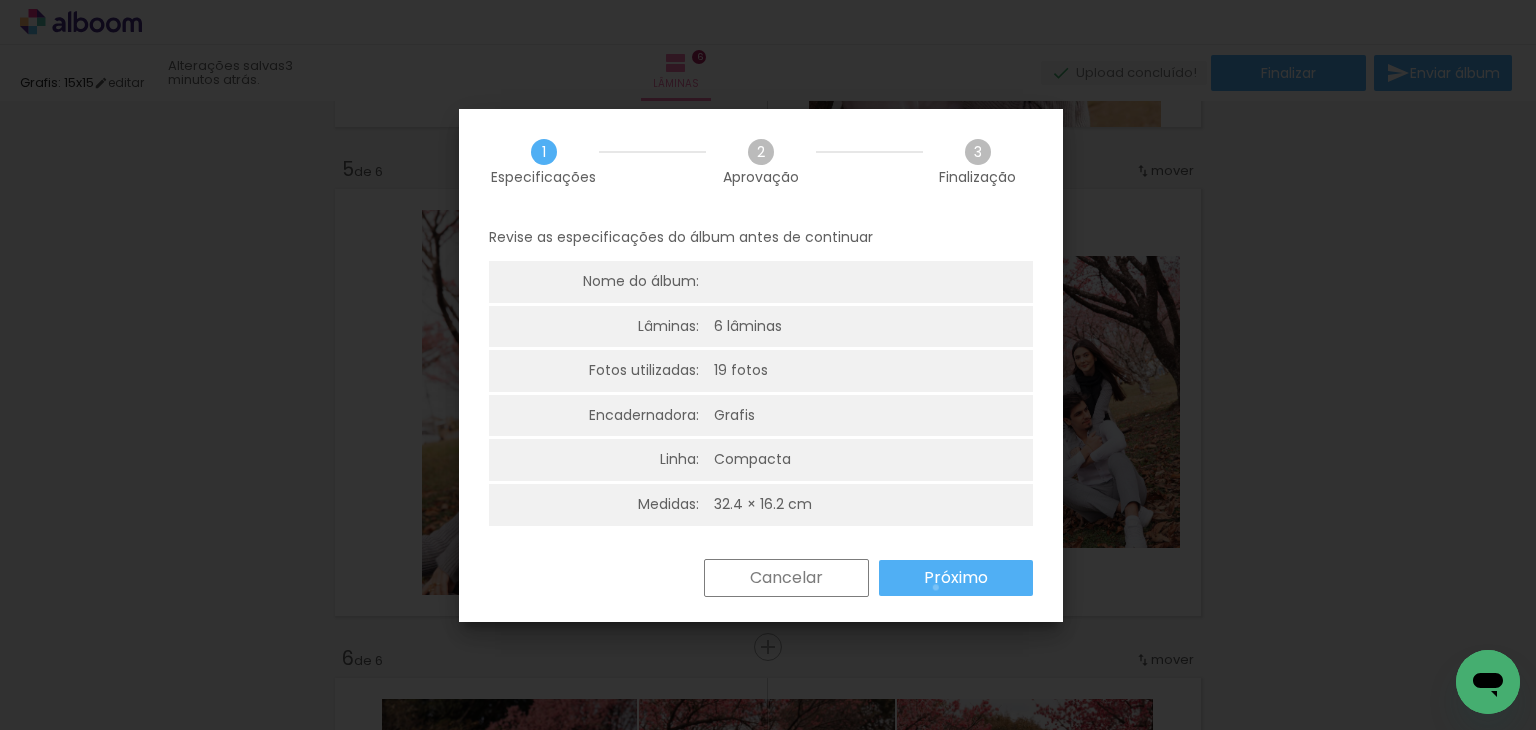 click on "Próximo" at bounding box center (0, 0) 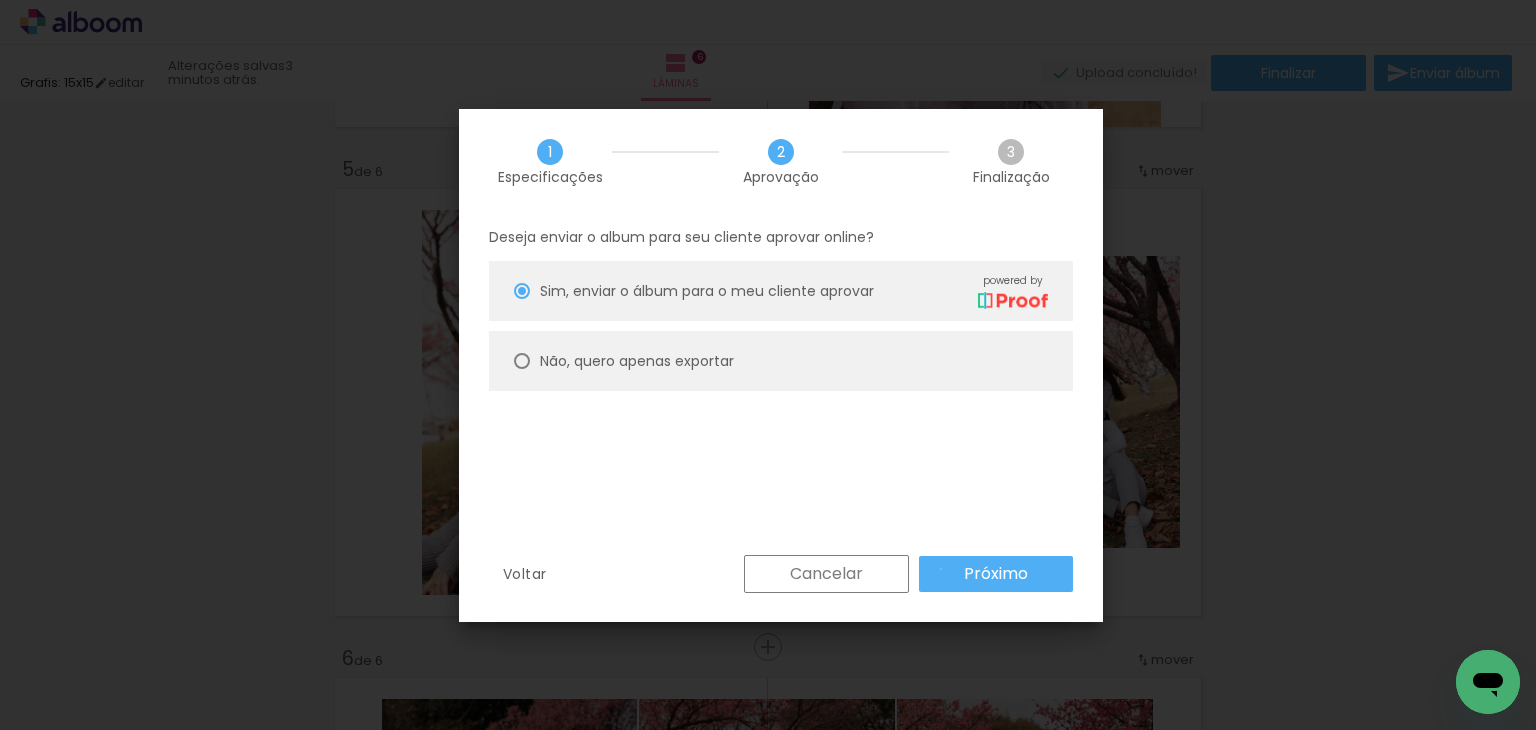 click on "Próximo" at bounding box center [996, 574] 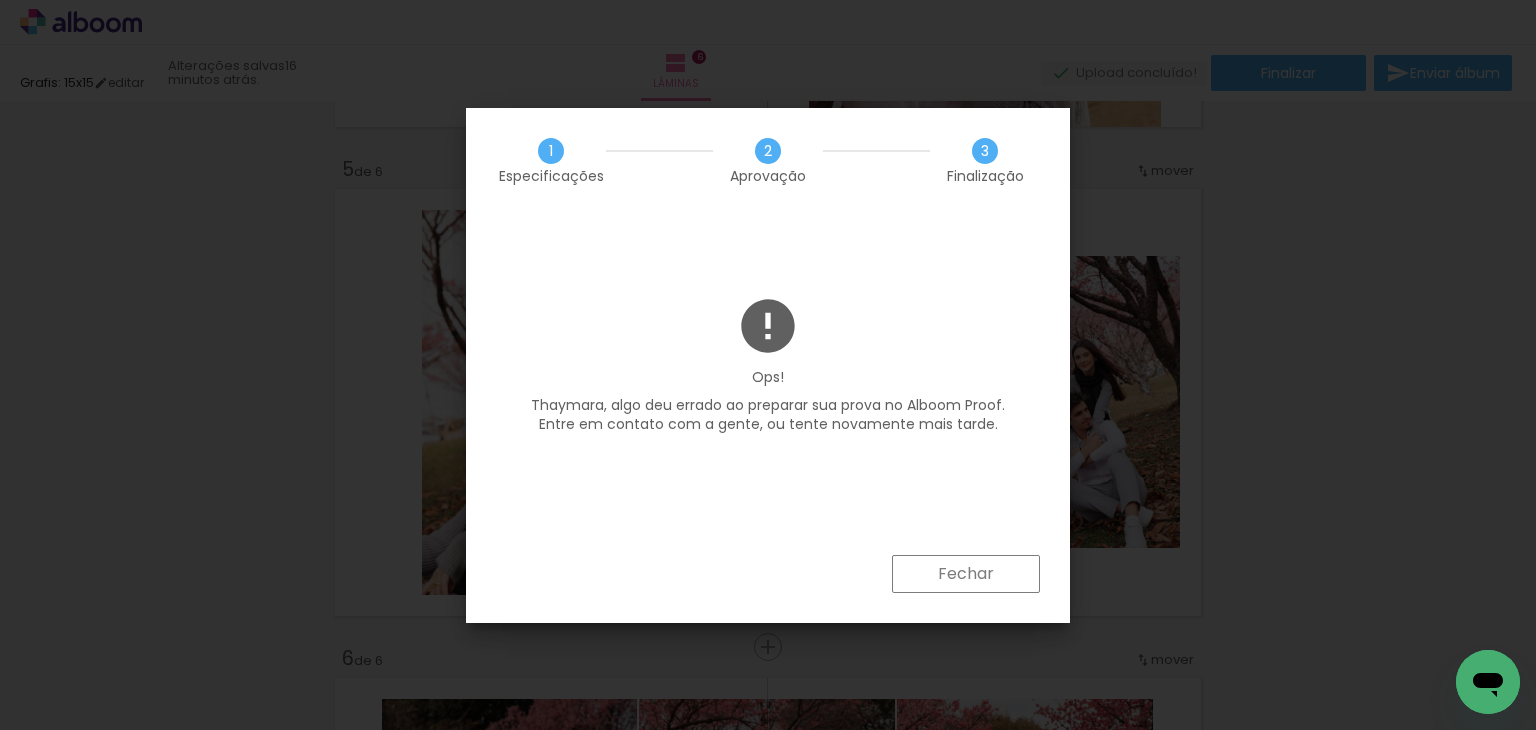 click on "Fechar" at bounding box center [0, 0] 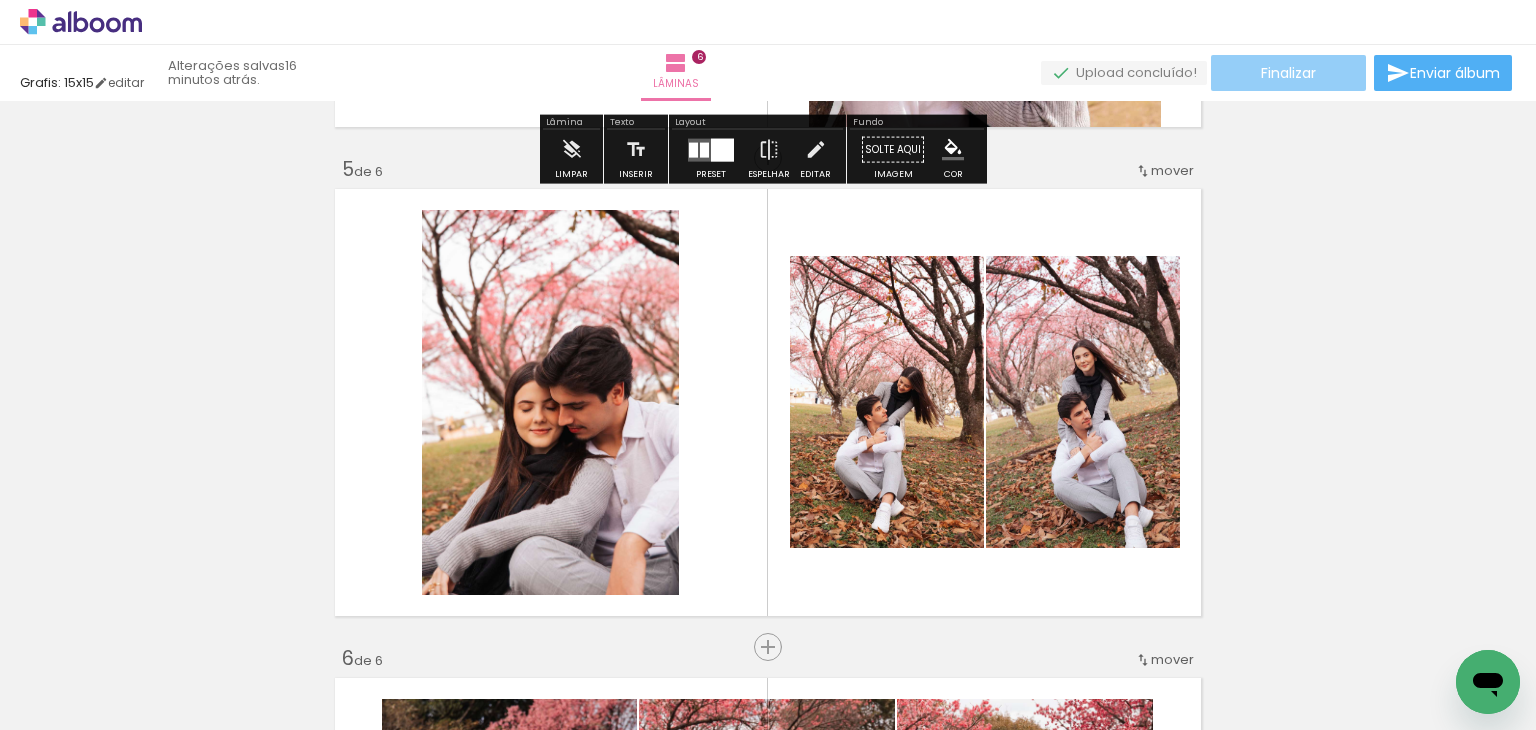 click on "Finalizar" 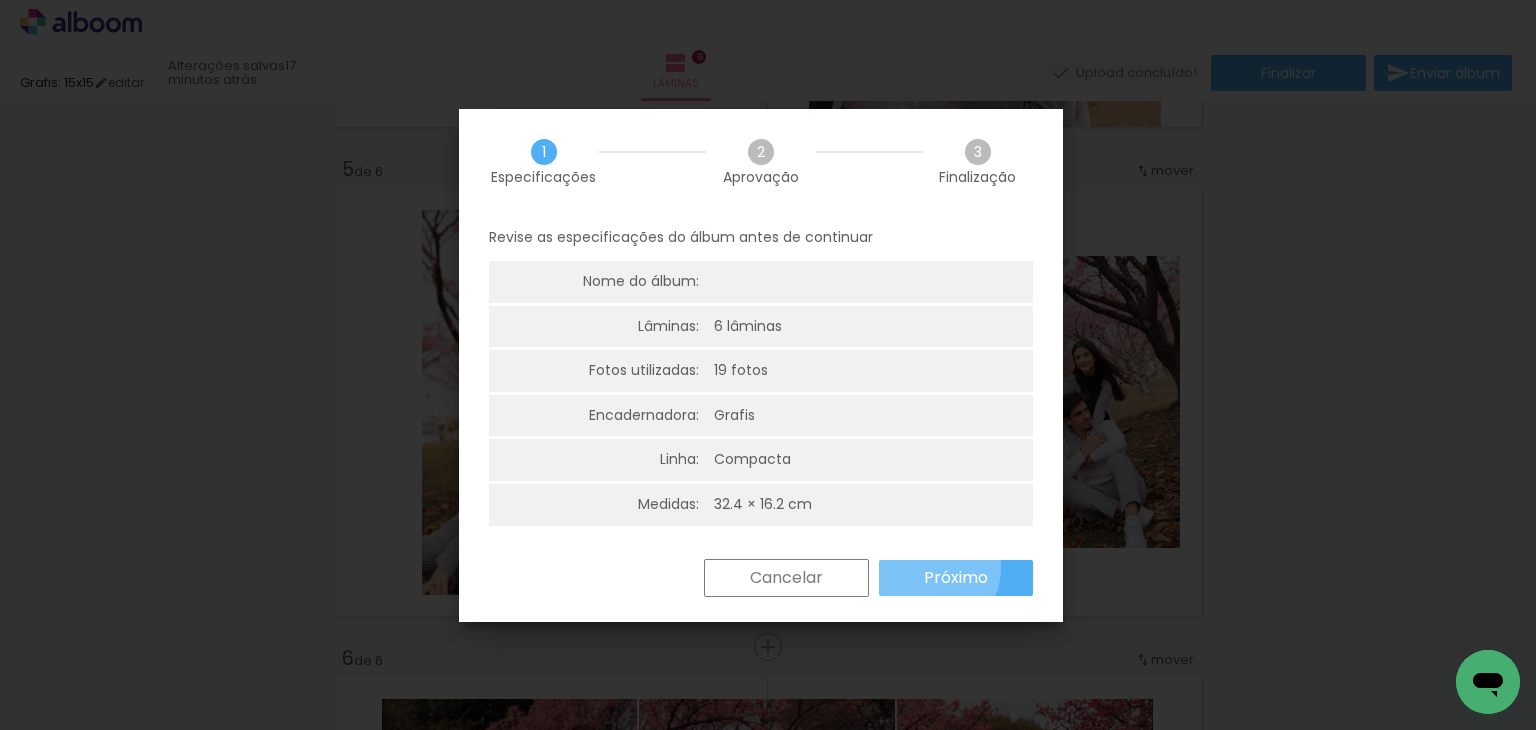click on "Próximo" at bounding box center [0, 0] 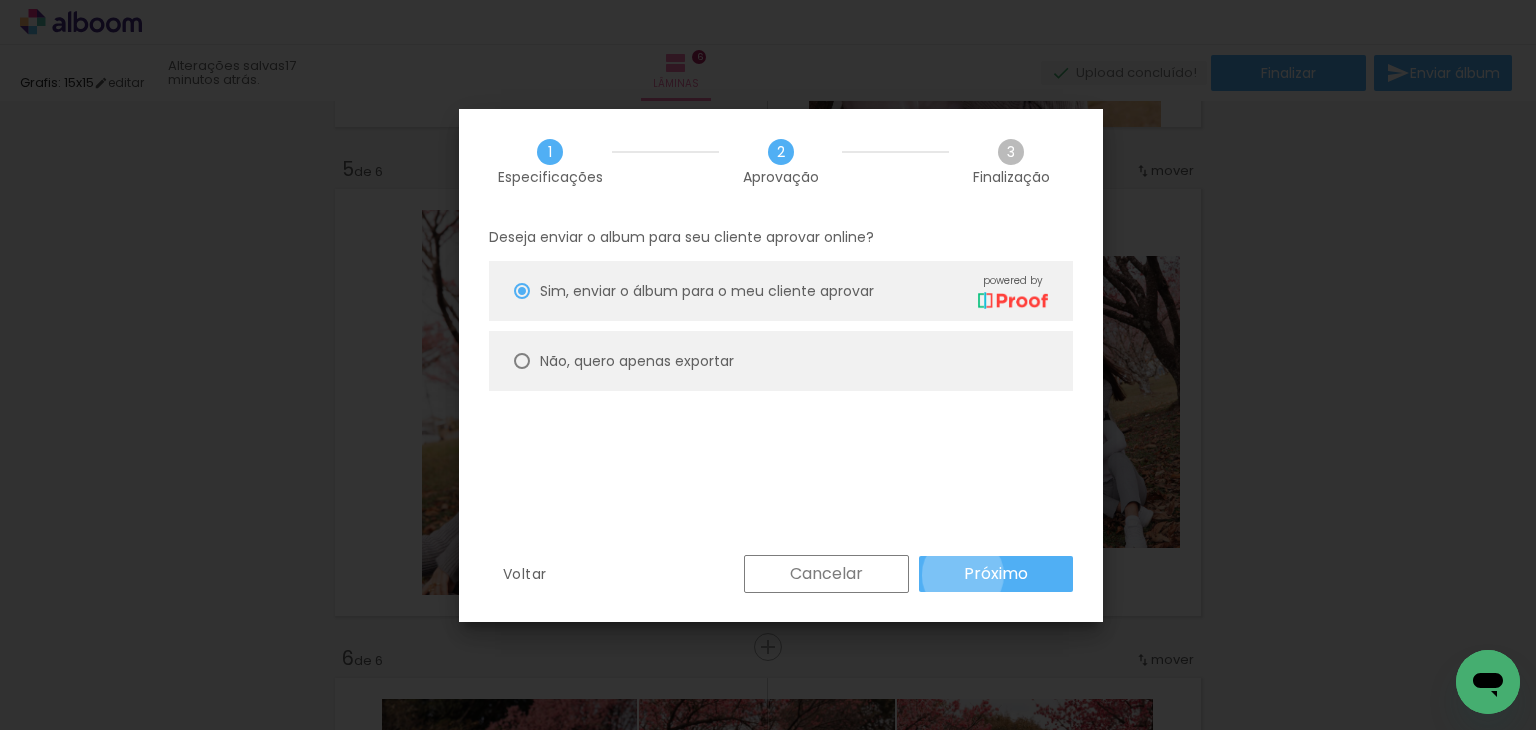 click on "Próximo" at bounding box center [996, 574] 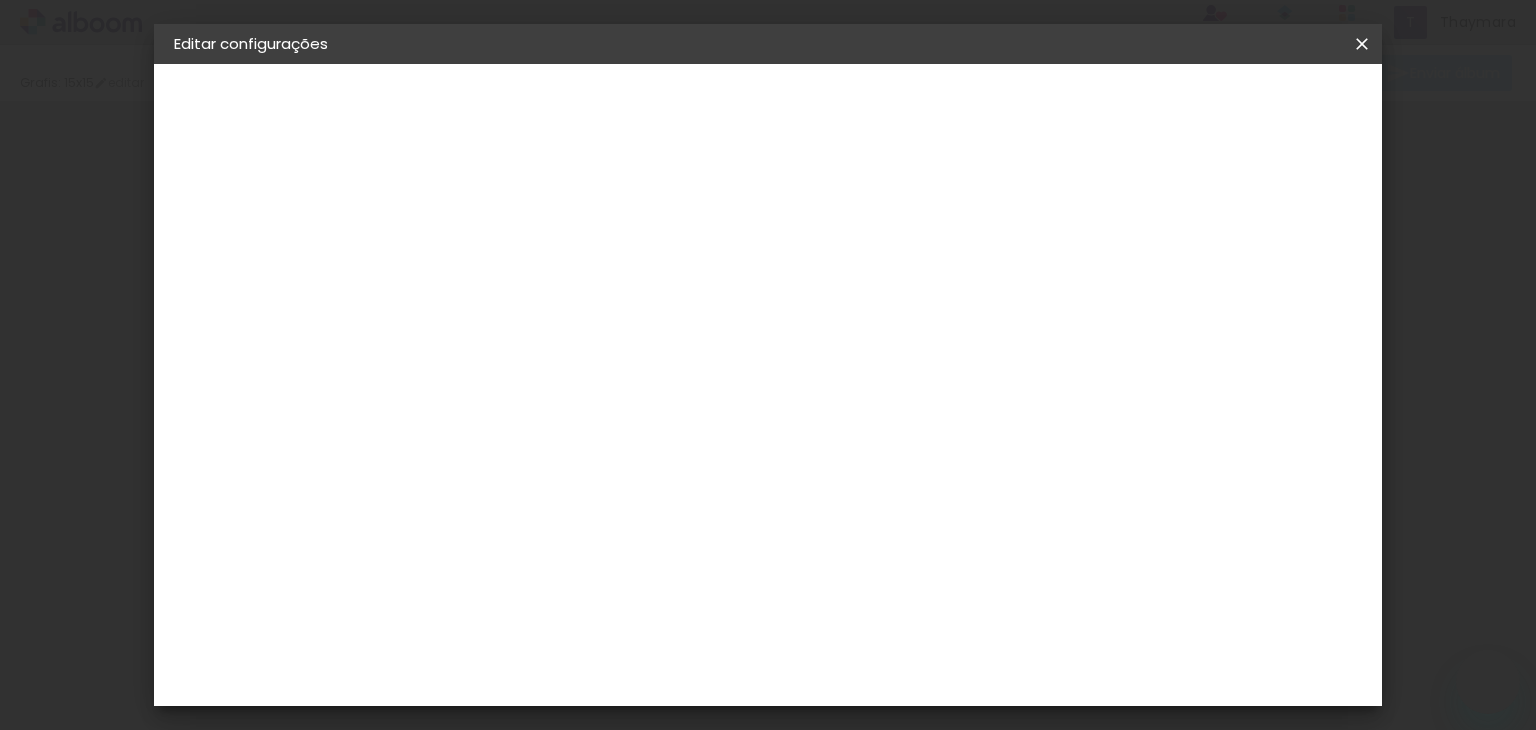 scroll, scrollTop: 0, scrollLeft: 0, axis: both 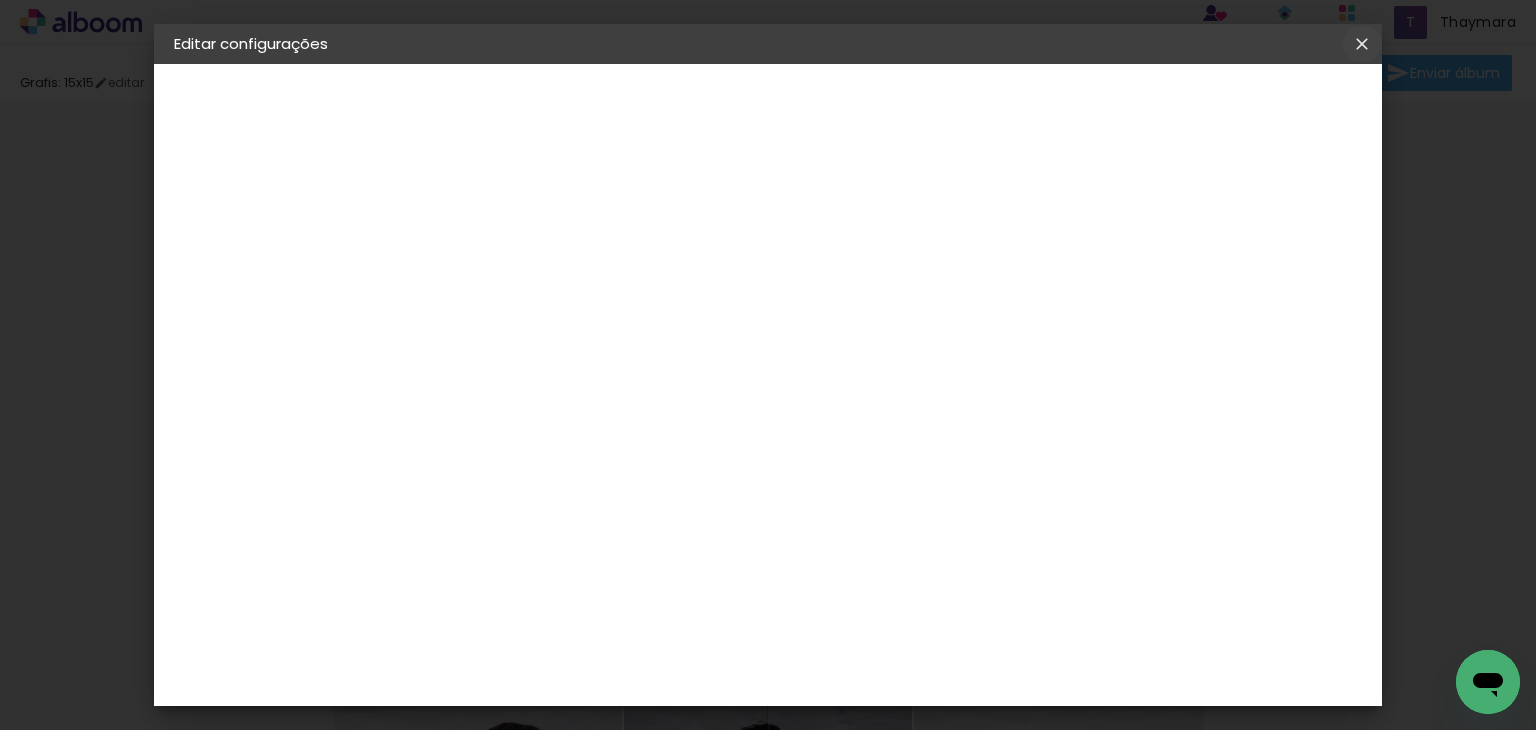 click at bounding box center (1362, 44) 